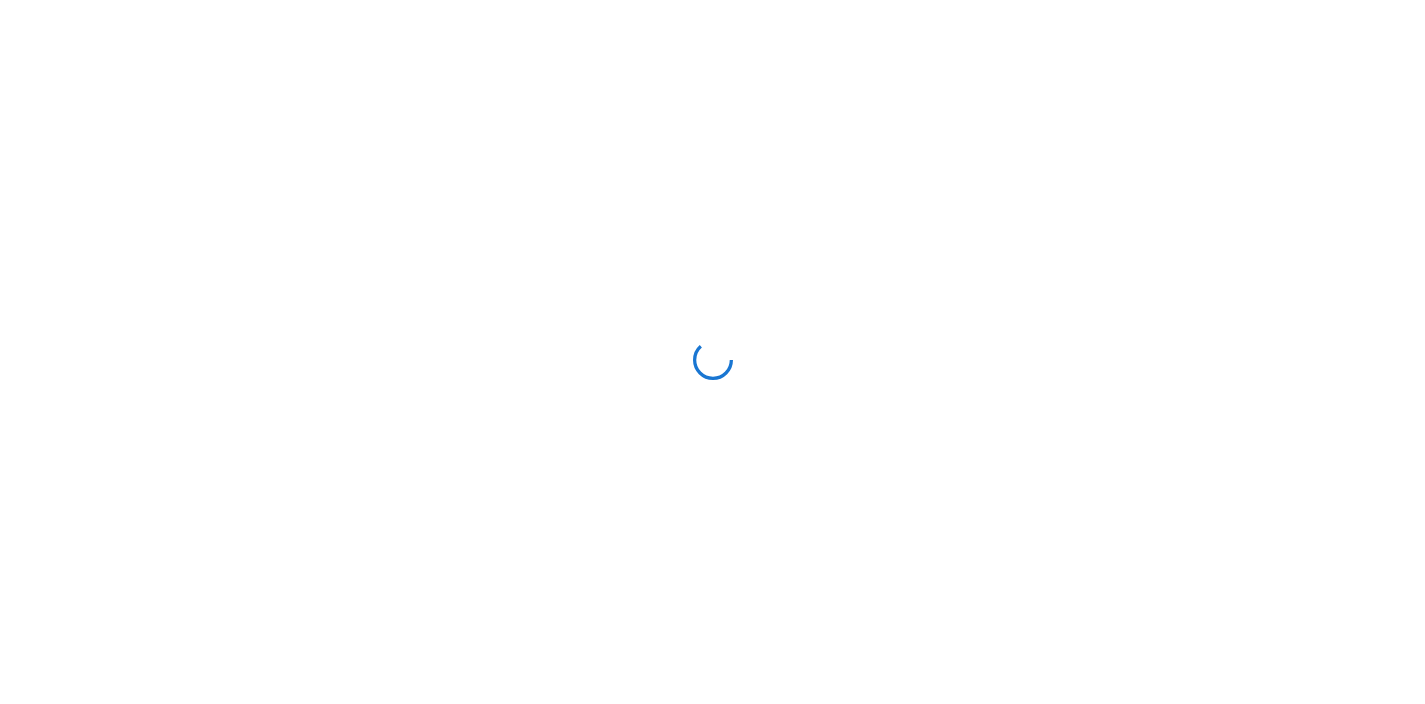 scroll, scrollTop: 0, scrollLeft: 0, axis: both 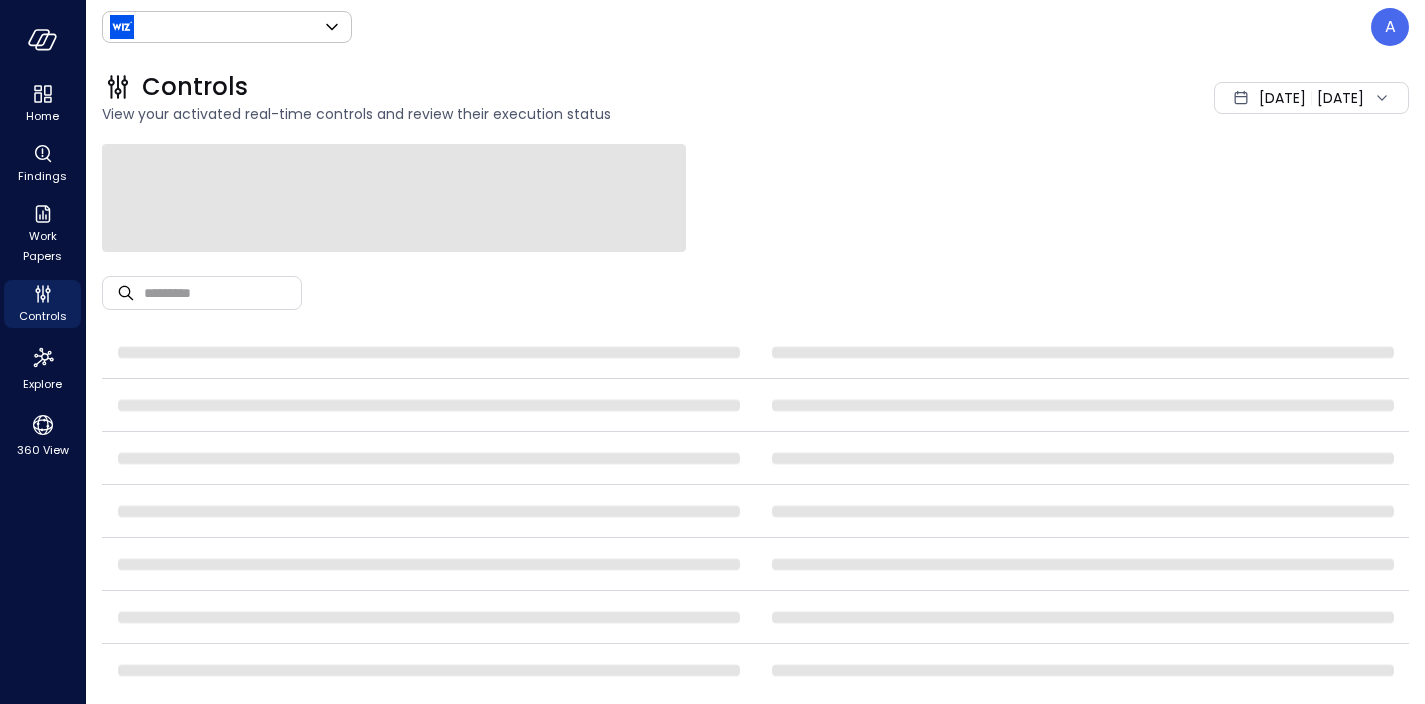type on "******" 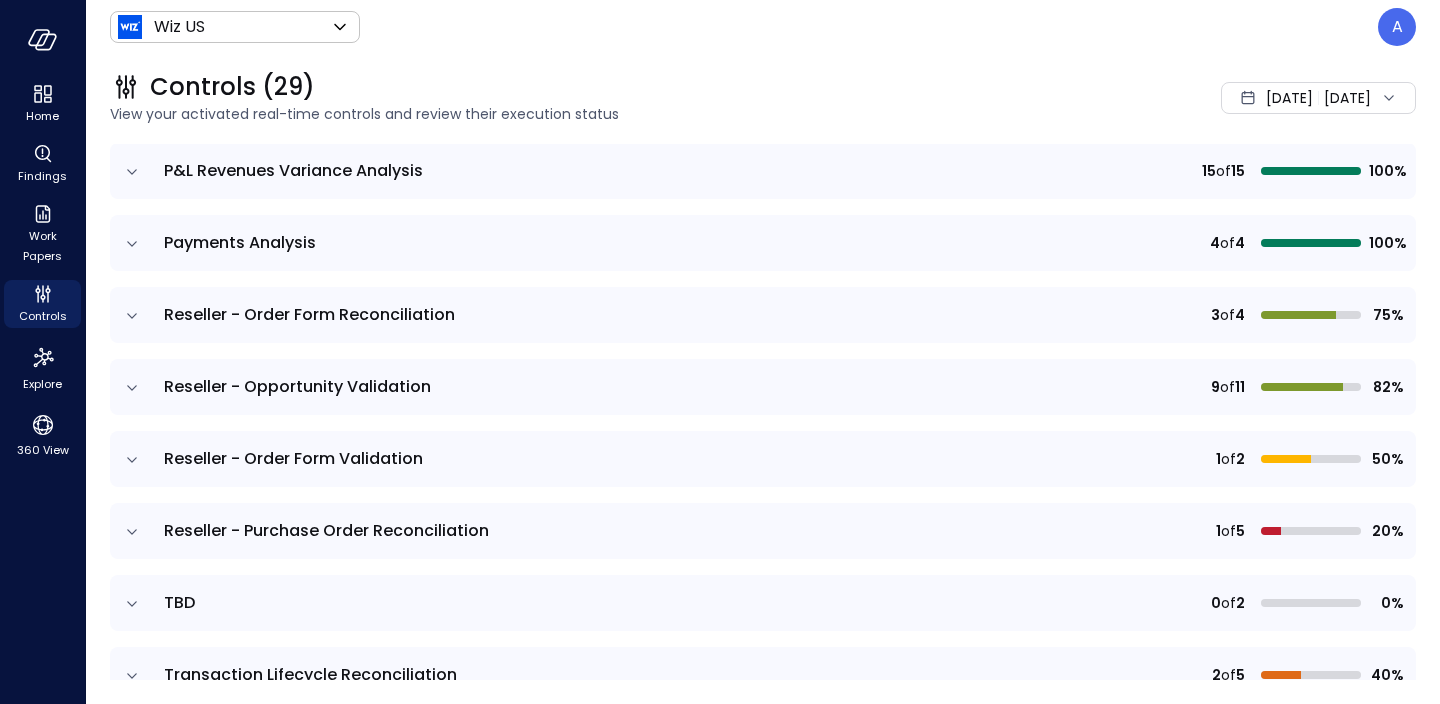 scroll, scrollTop: 1736, scrollLeft: 0, axis: vertical 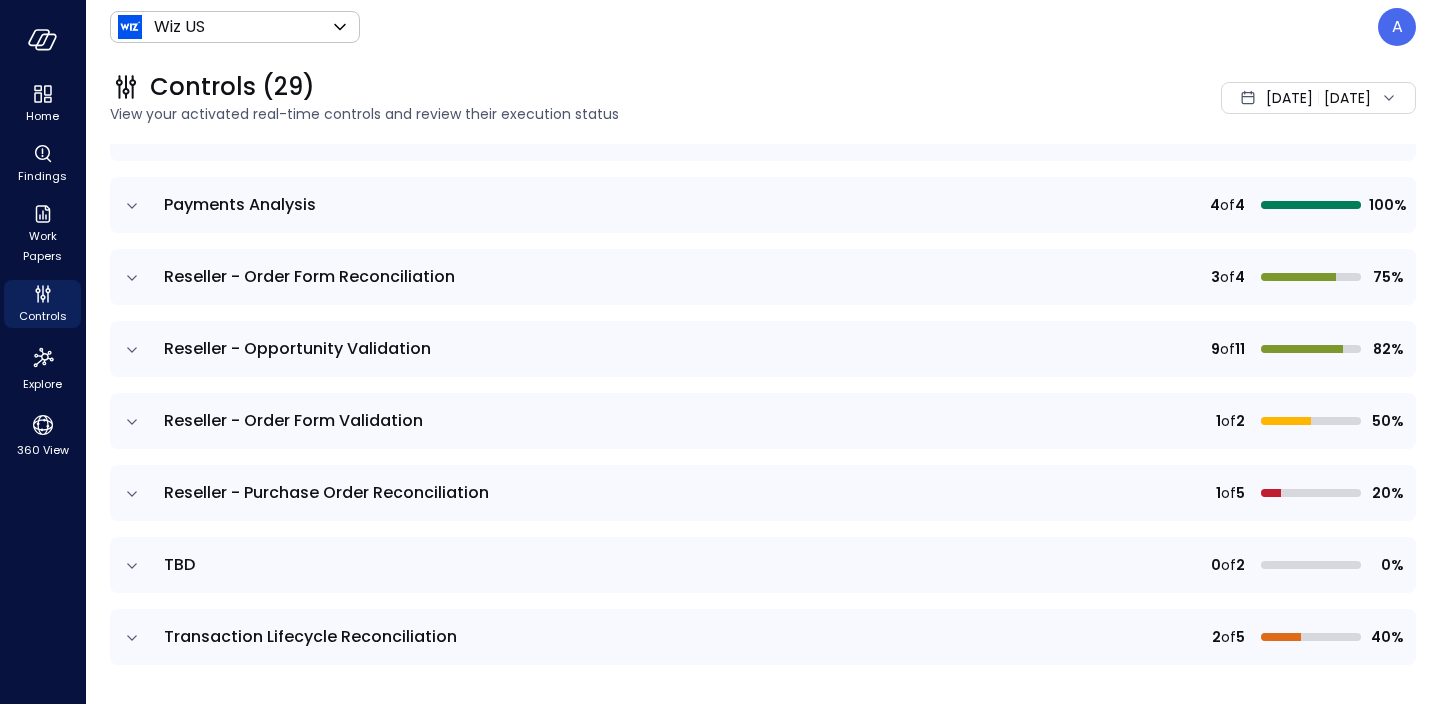 click 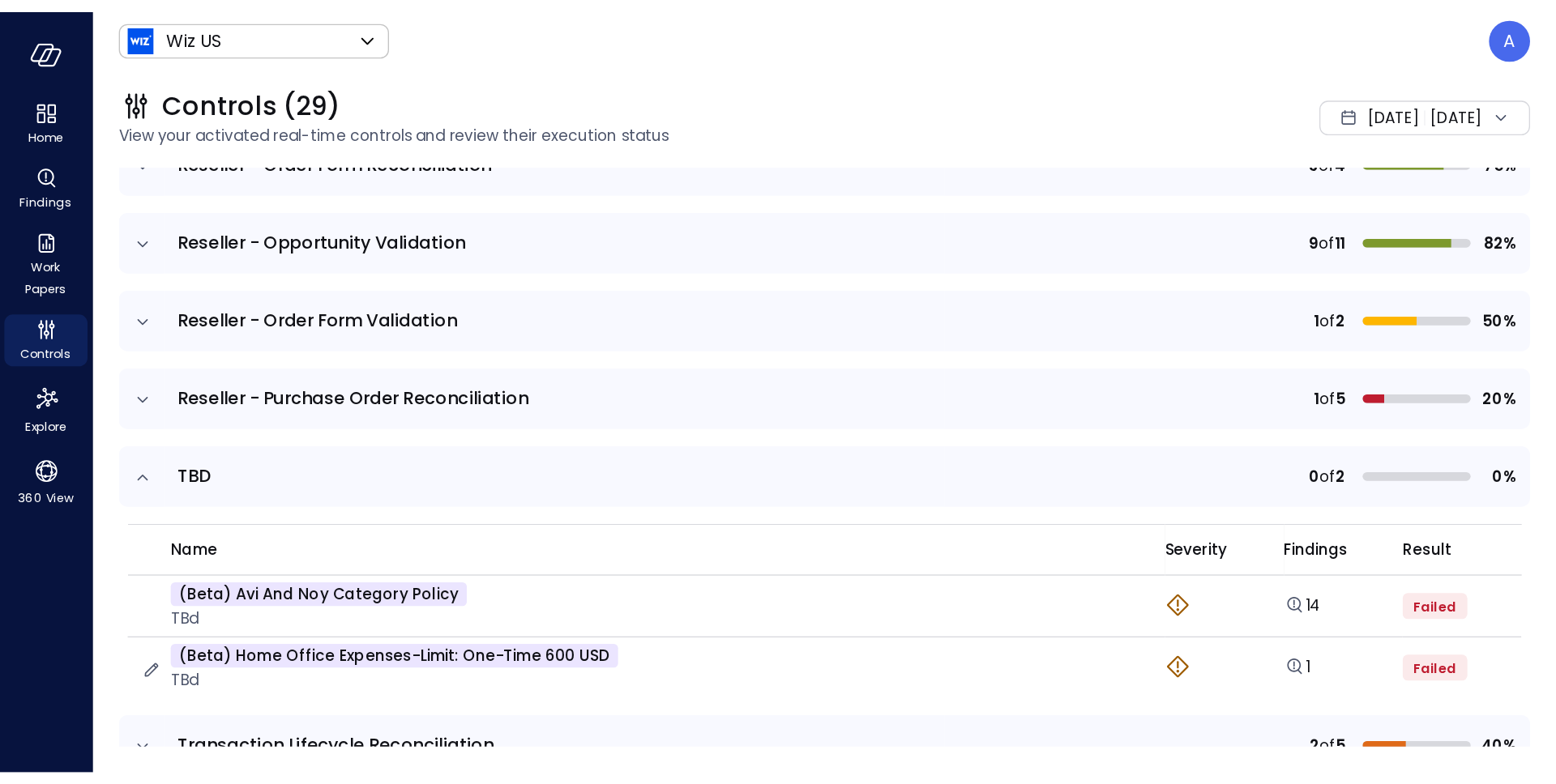 scroll, scrollTop: 1549, scrollLeft: 0, axis: vertical 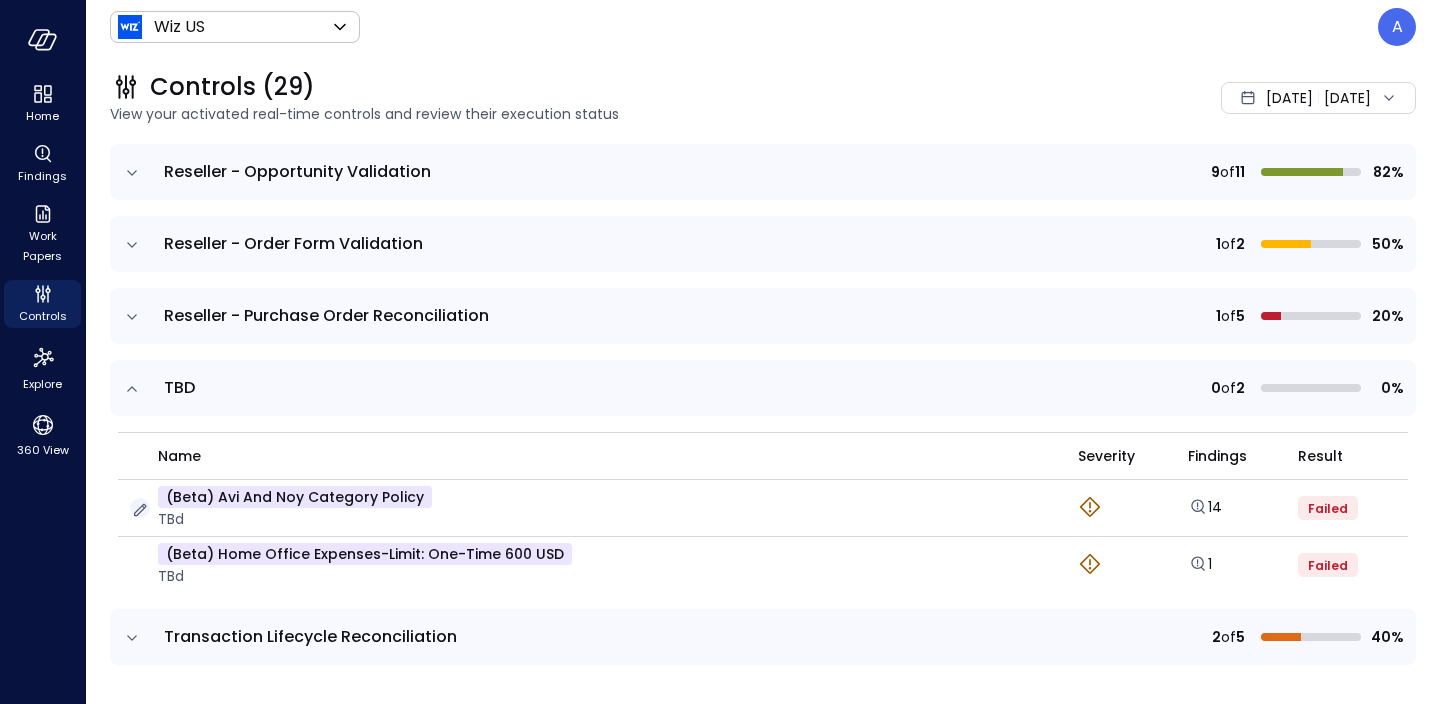 click 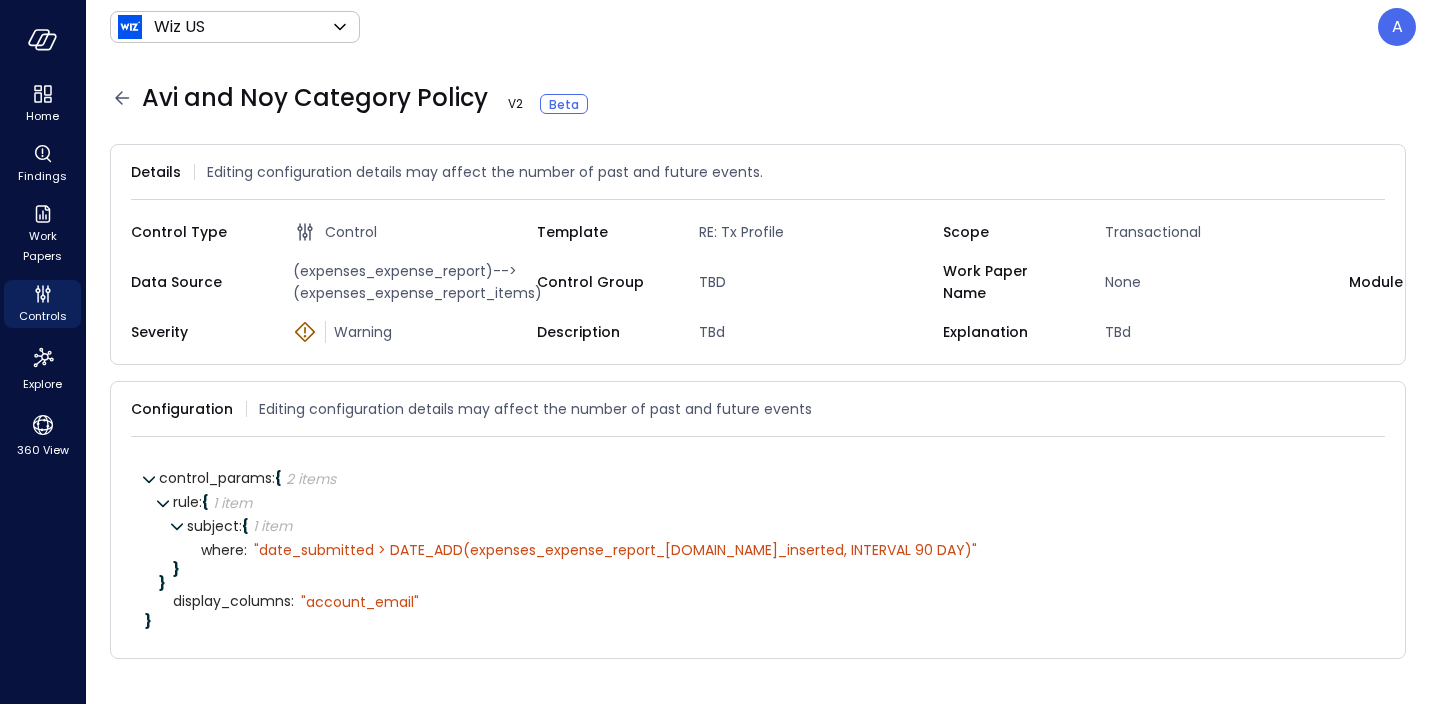 click on "(expenses_expense_report)-->(expenses_expense_report_items)" at bounding box center [411, 282] 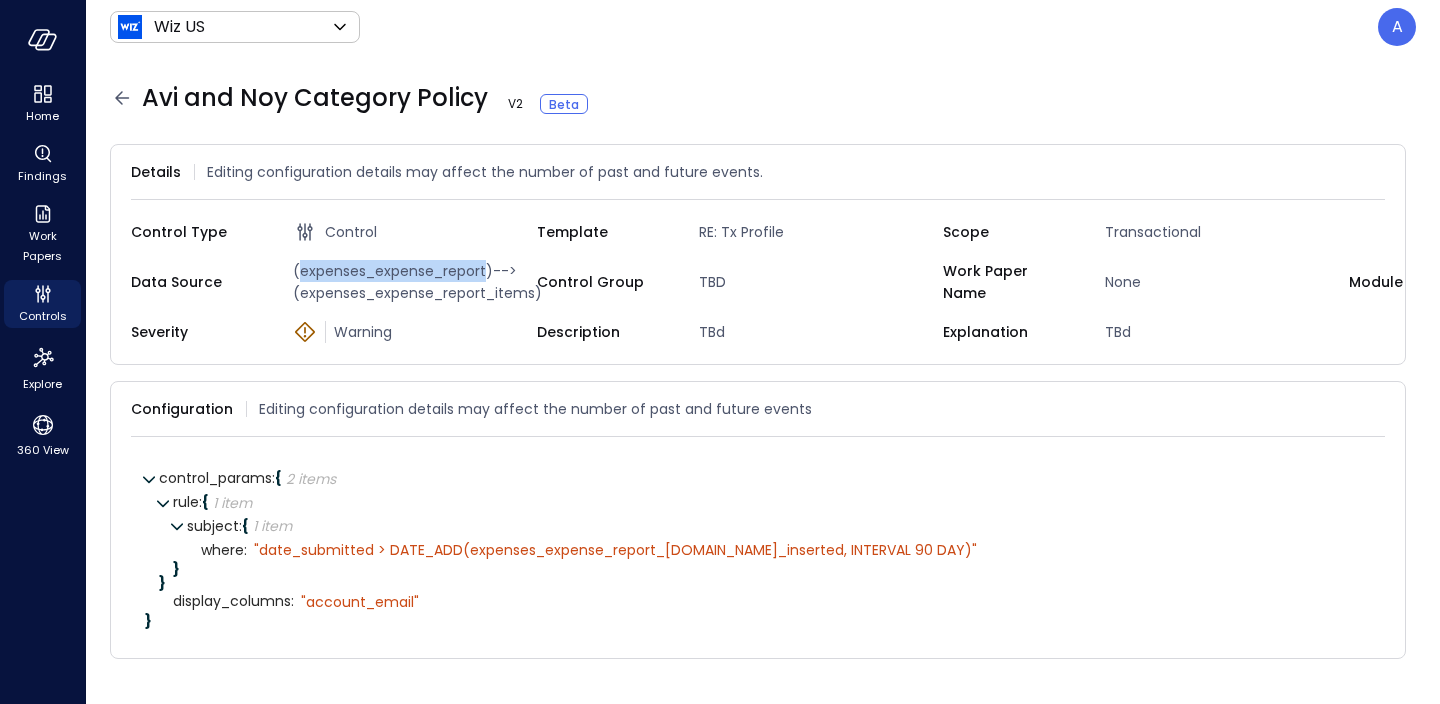 click on "(expenses_expense_report)-->(expenses_expense_report_items)" at bounding box center [411, 282] 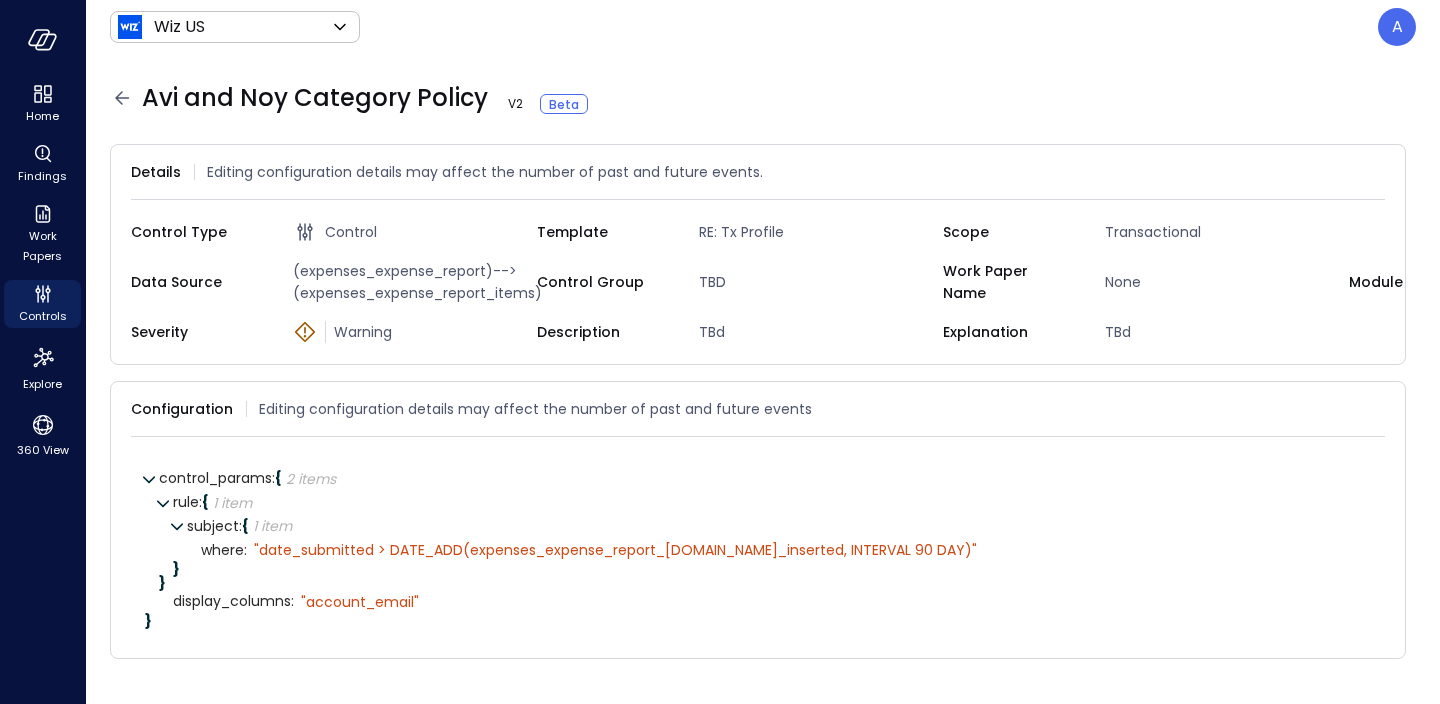 click on "(expenses_expense_report)-->(expenses_expense_report_items)" at bounding box center (411, 282) 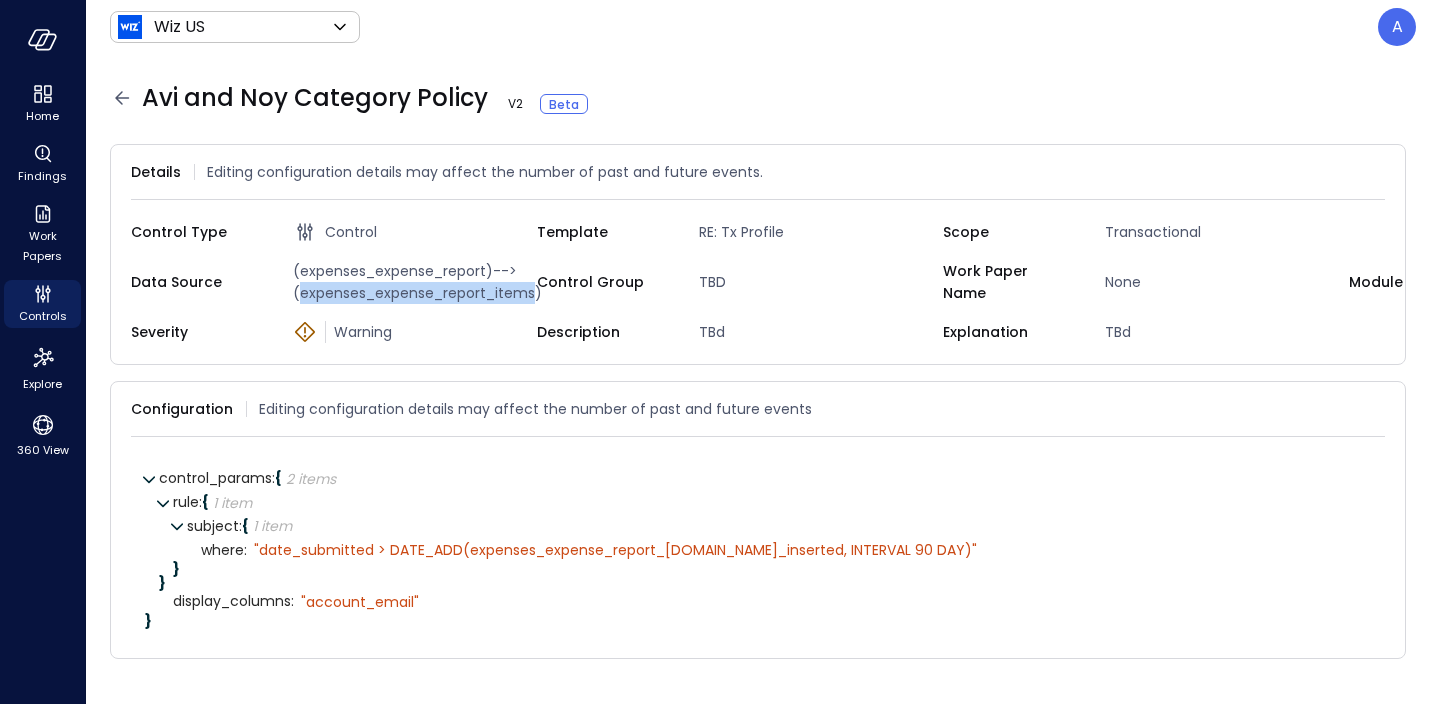 click on "(expenses_expense_report)-->(expenses_expense_report_items)" at bounding box center (411, 282) 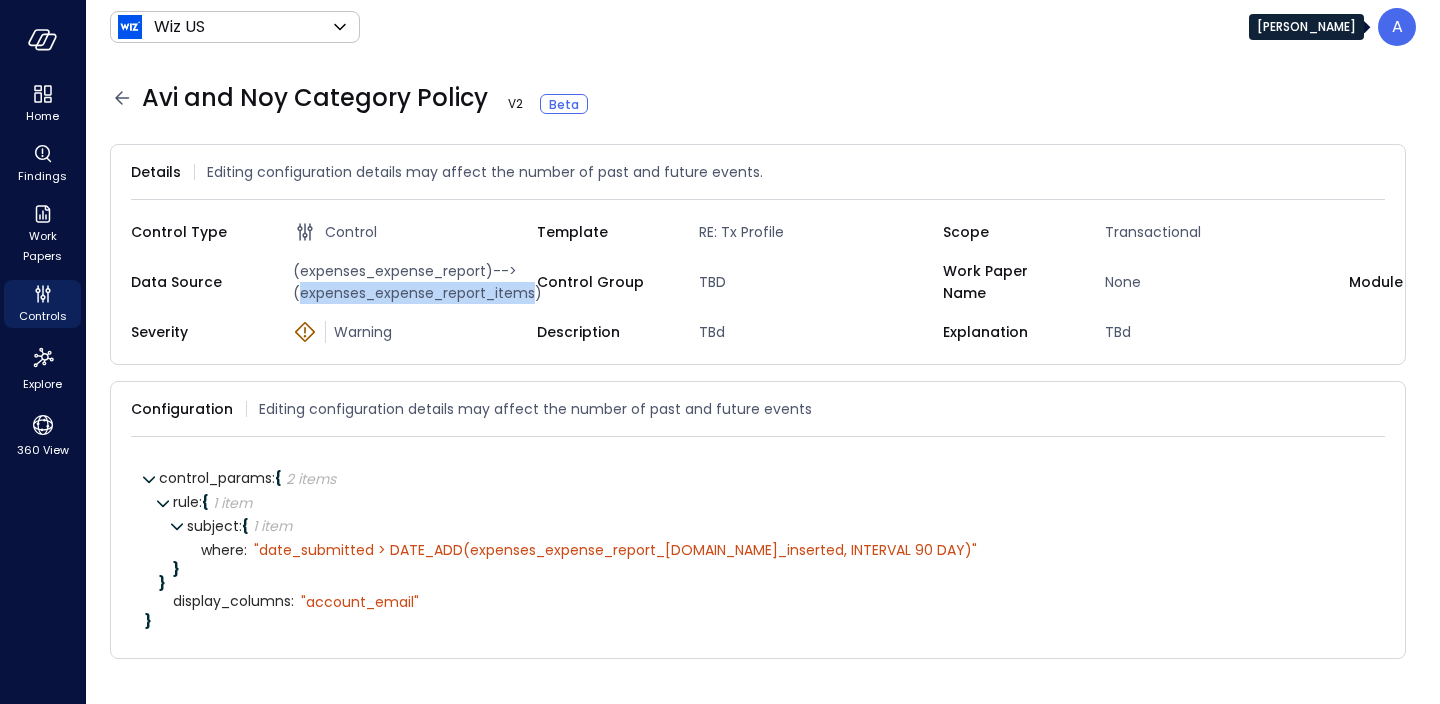 click on "A" at bounding box center [1397, 27] 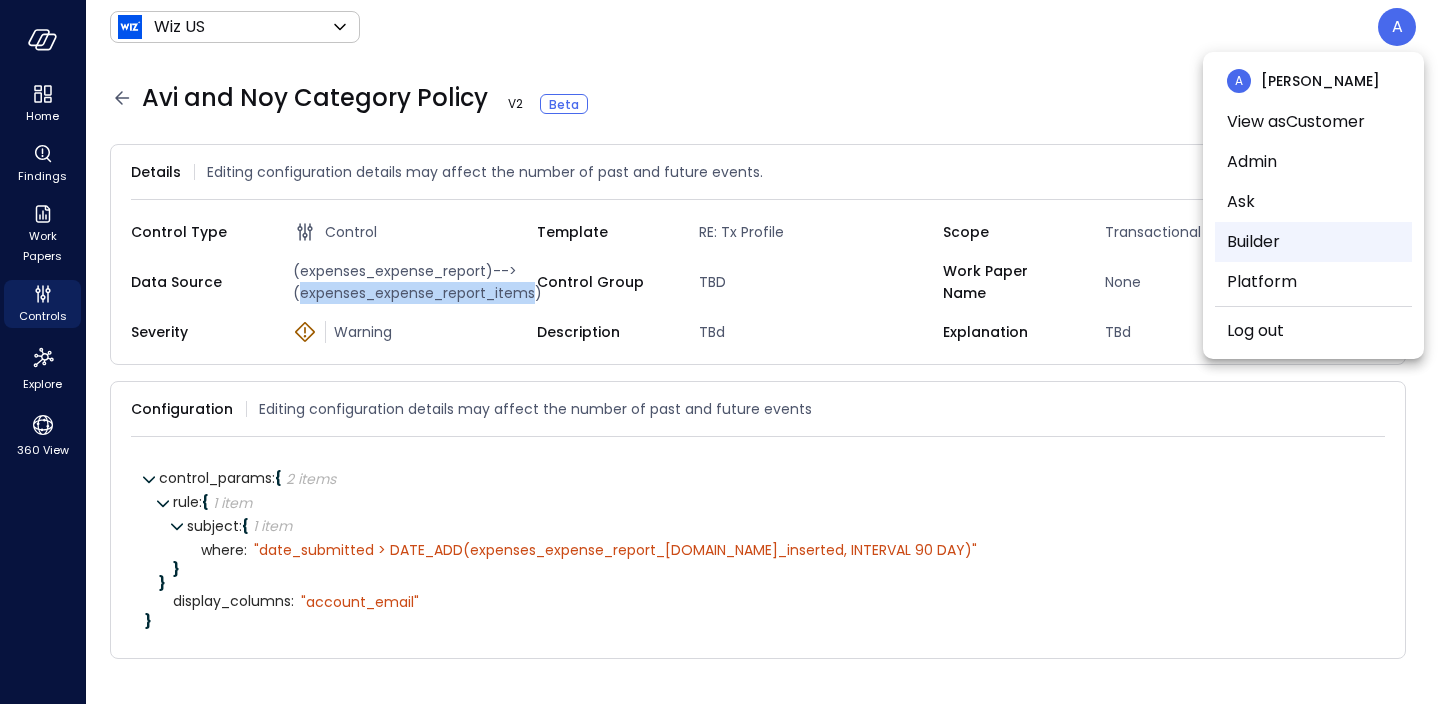 click on "Builder" at bounding box center (1313, 242) 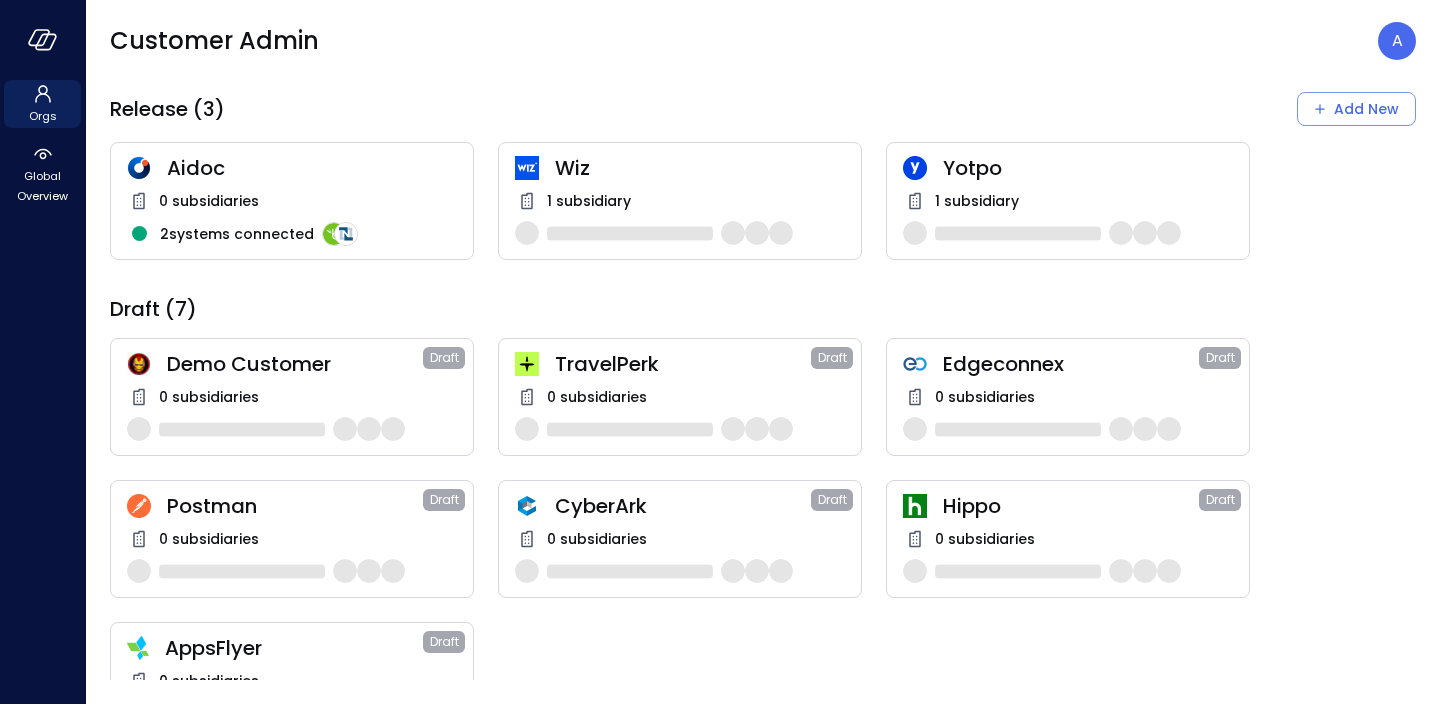click on "1 subsidiary" at bounding box center (589, 201) 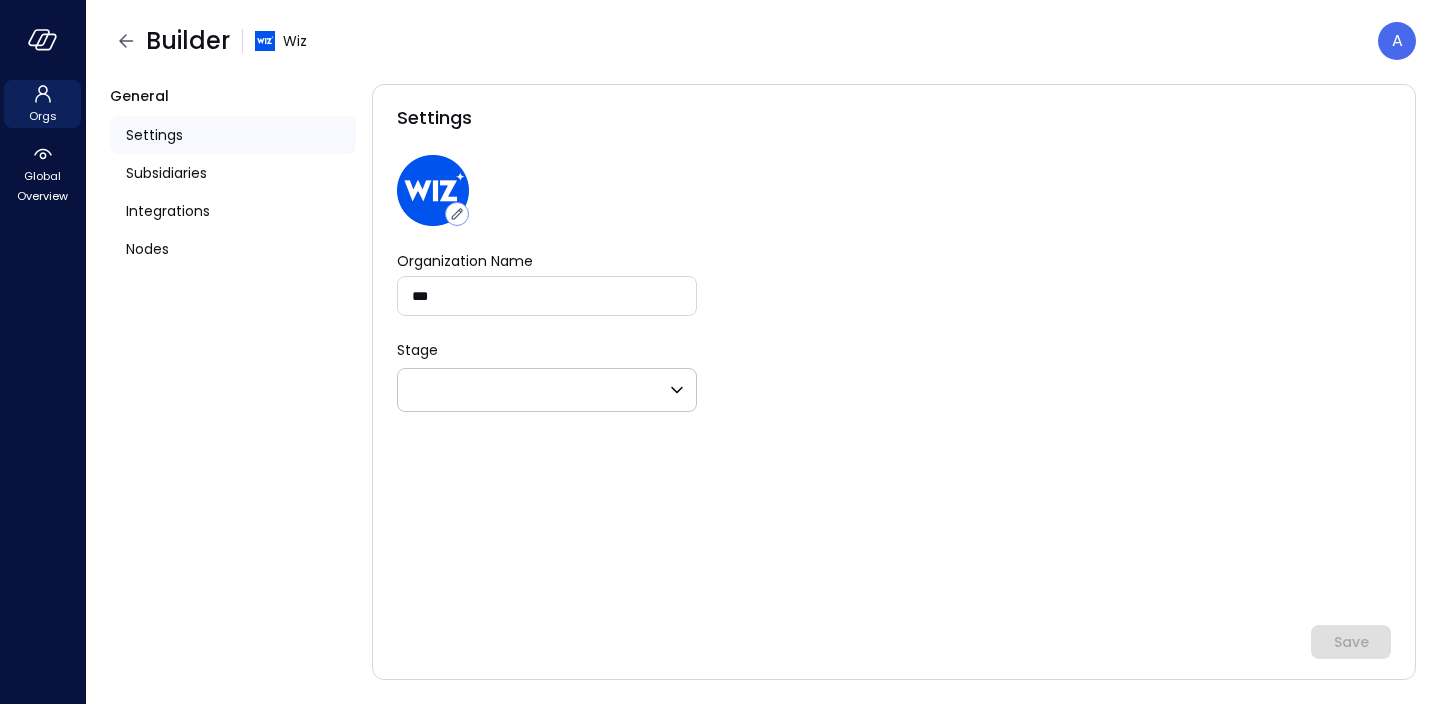 type on "*******" 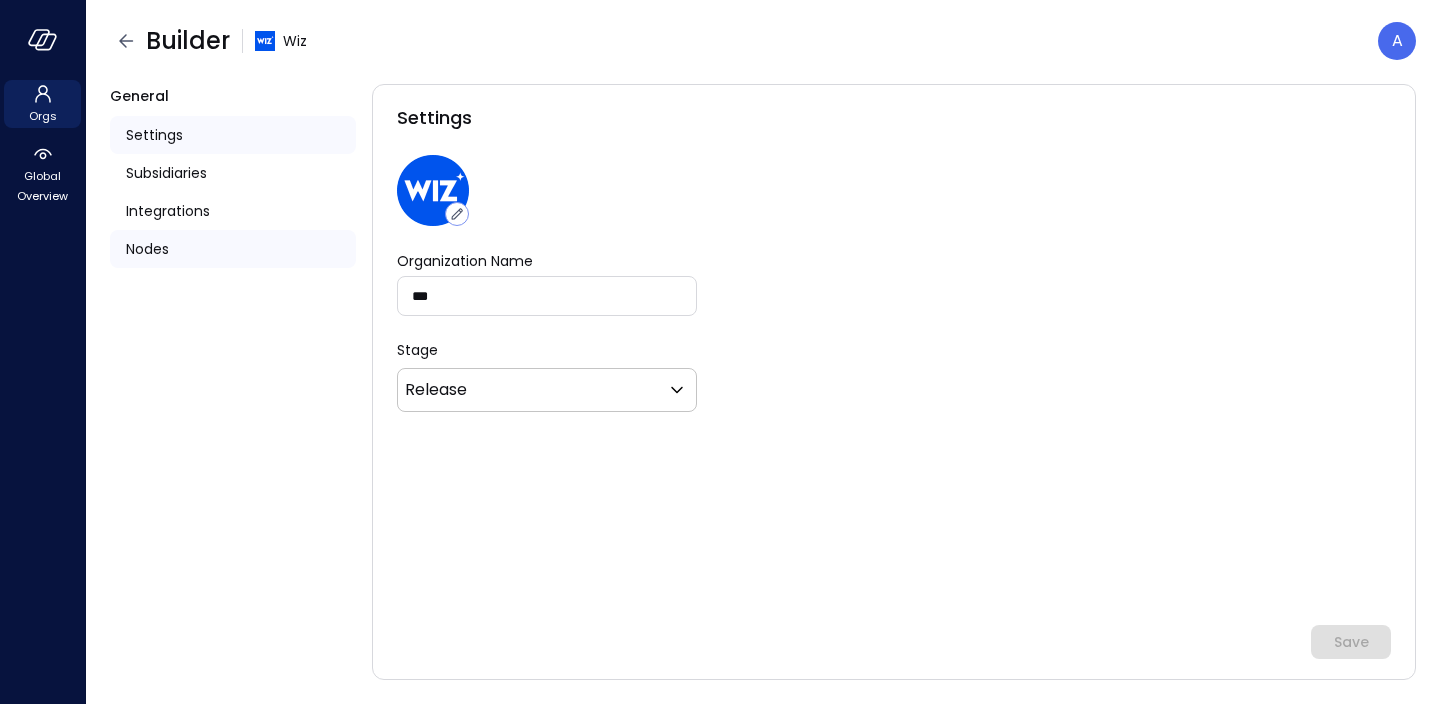 click on "Nodes" at bounding box center (233, 249) 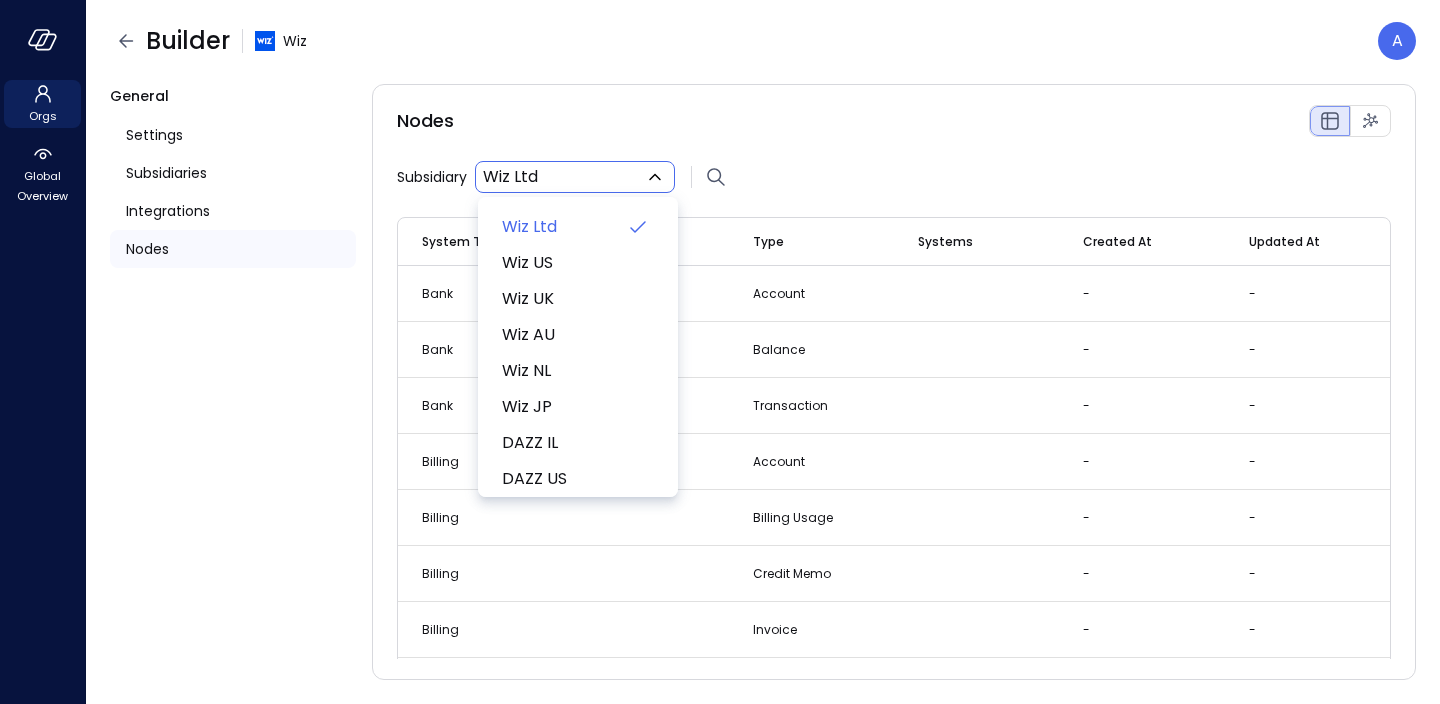 click on "Orgs Global Overview Builder Wiz A General Settings Subsidiaries Integrations Nodes Nodes Subsidiary Wiz Ltd ** ​ System Type State Type Systems Created At Updated At Bank Account - - Bank Balance - - Bank Transaction - - Billing Account - - Billing Billing Usage - - Billing Credit Memo - - Billing Invoice - - Billing Invoice - - Billing Invoice Item - - Billing Payment - - Billing Refund - - Billing Subscription - - Billing - - - CRM Account - - CRM Attachment - - CRM Opportunity - - CRM Opportunity Doc - - CRM Opportunity Item - - CRM - - - ERP Account - - ERP Bill - - ERP Bill Credit - - ERP Bill Credit Item - - ERP Bill Item - - ERP Bill Payment - - ERP Bill Payment Item - - ERP Billing Schedule - - ERP Billing Schedule Recurrences - - ERP Check - - ERP Cheque - - ERP Credit Memo Item - - ERP Currency Revaluation - - ERP Customized Customer - - ERP Deposit - - ERP Employee - - ERP erp_so_shipping_address - - ERP Expense Report - - ERP GL Entry - - ERP Invoice Item - - ERP Item Receipt - - ERP Journal -" at bounding box center [720, 352] 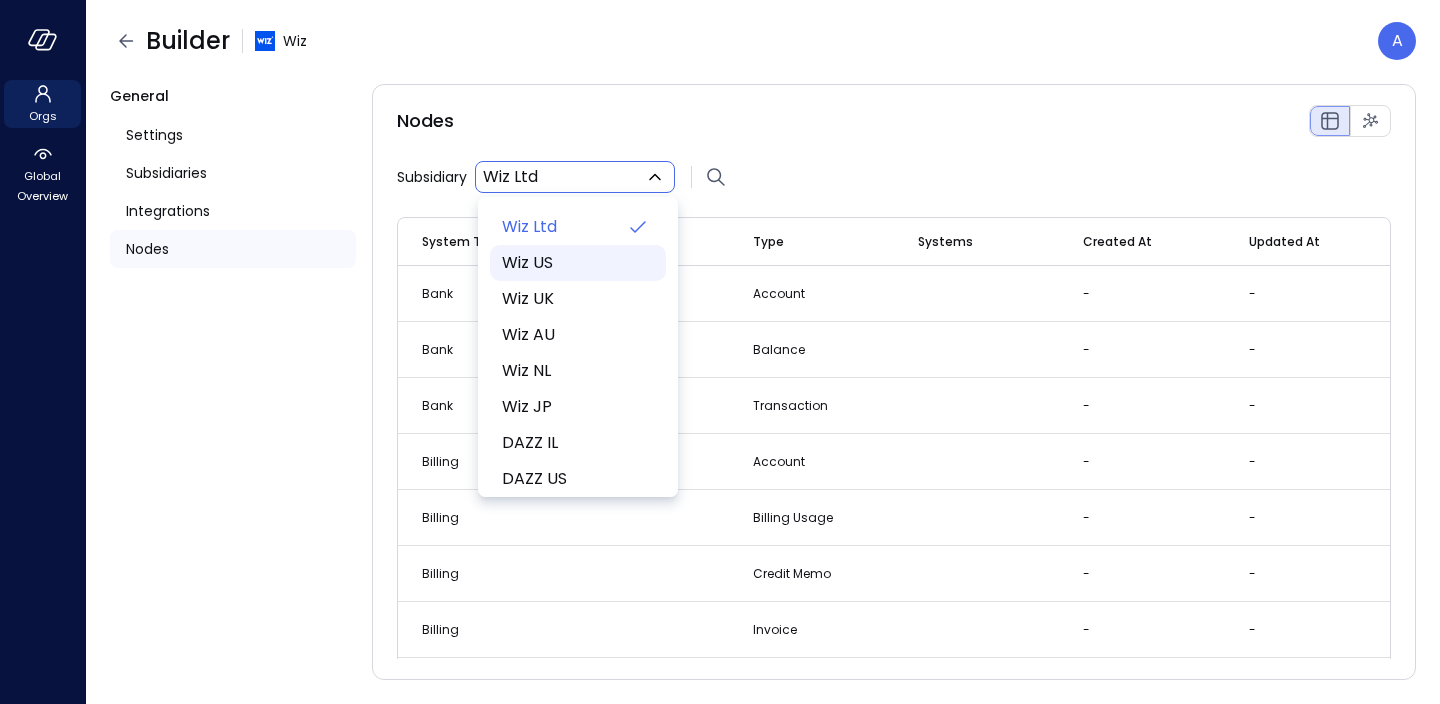 click on "Wiz US" at bounding box center [576, 263] 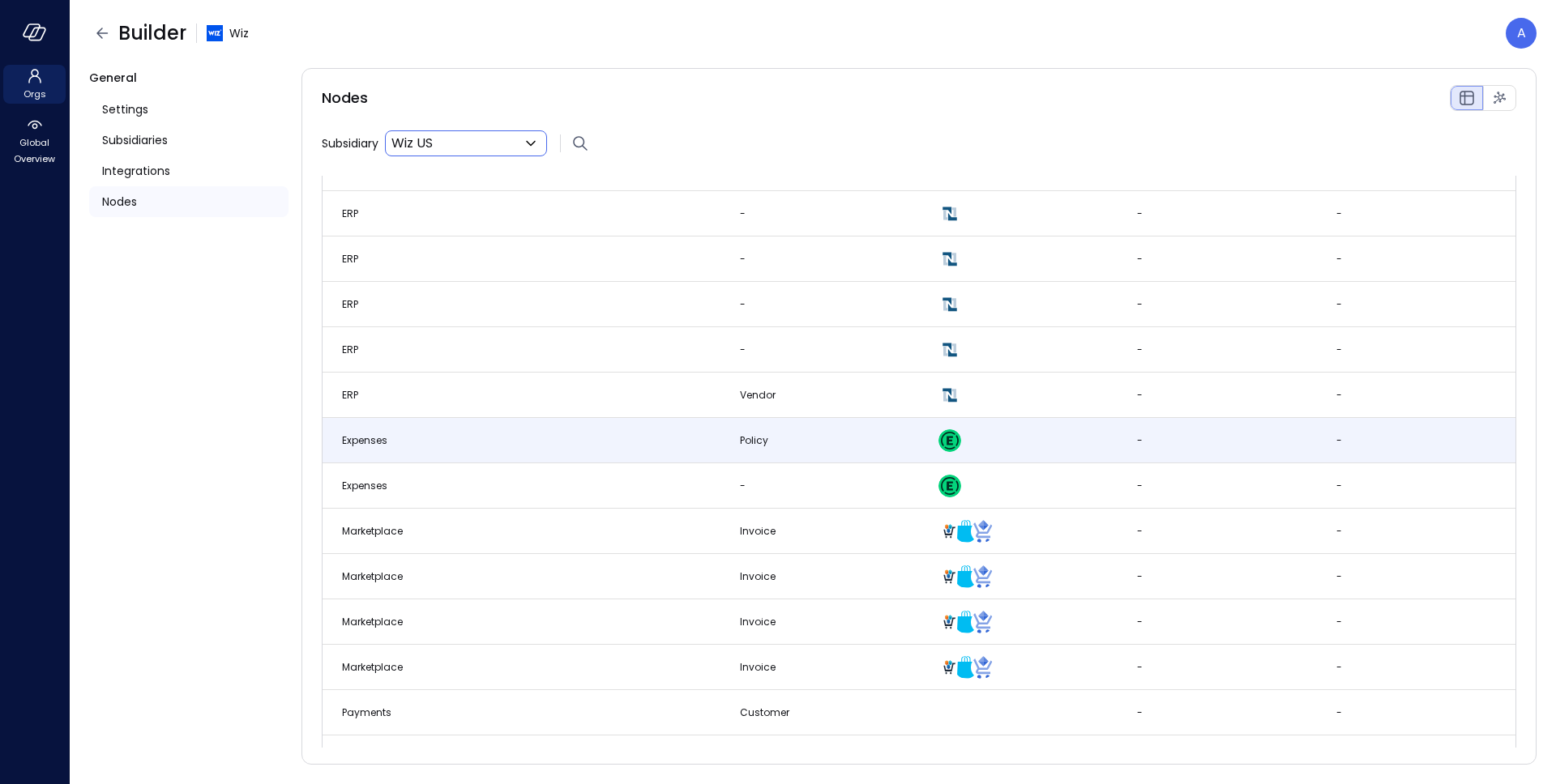 scroll, scrollTop: 3199, scrollLeft: 0, axis: vertical 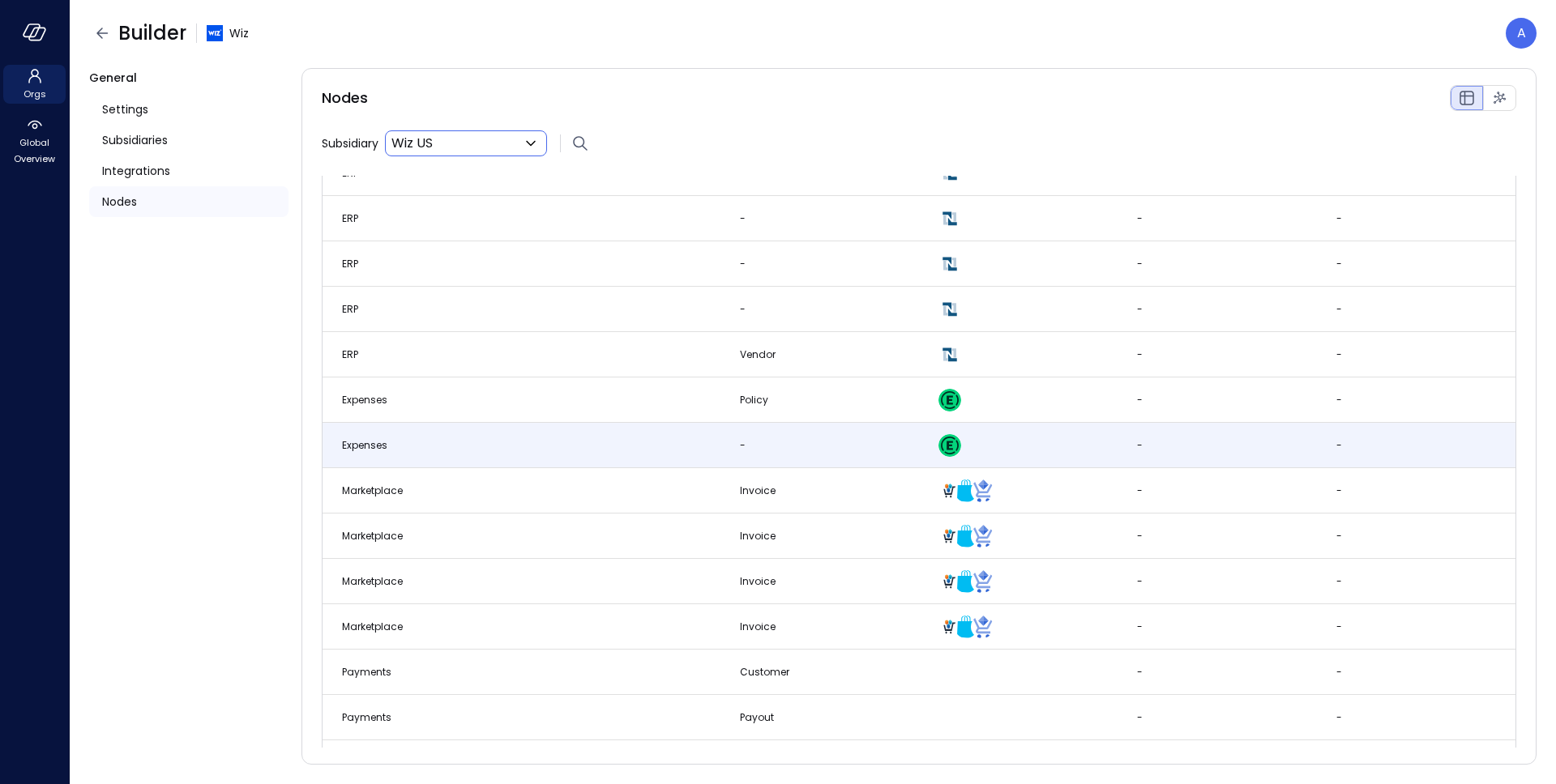 click on "-" at bounding box center (819, 445) 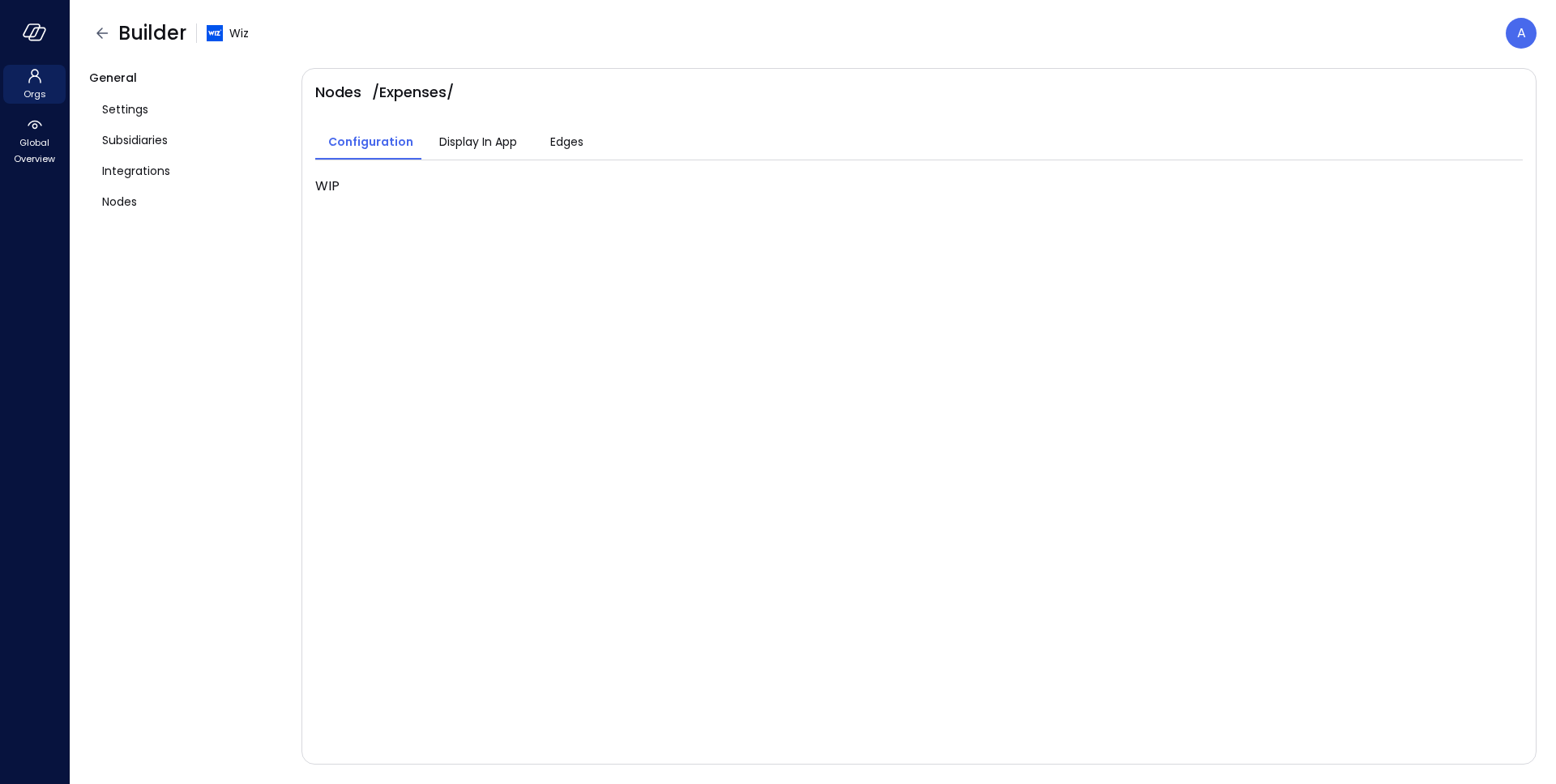 click on "Display In App" at bounding box center [478, 142] 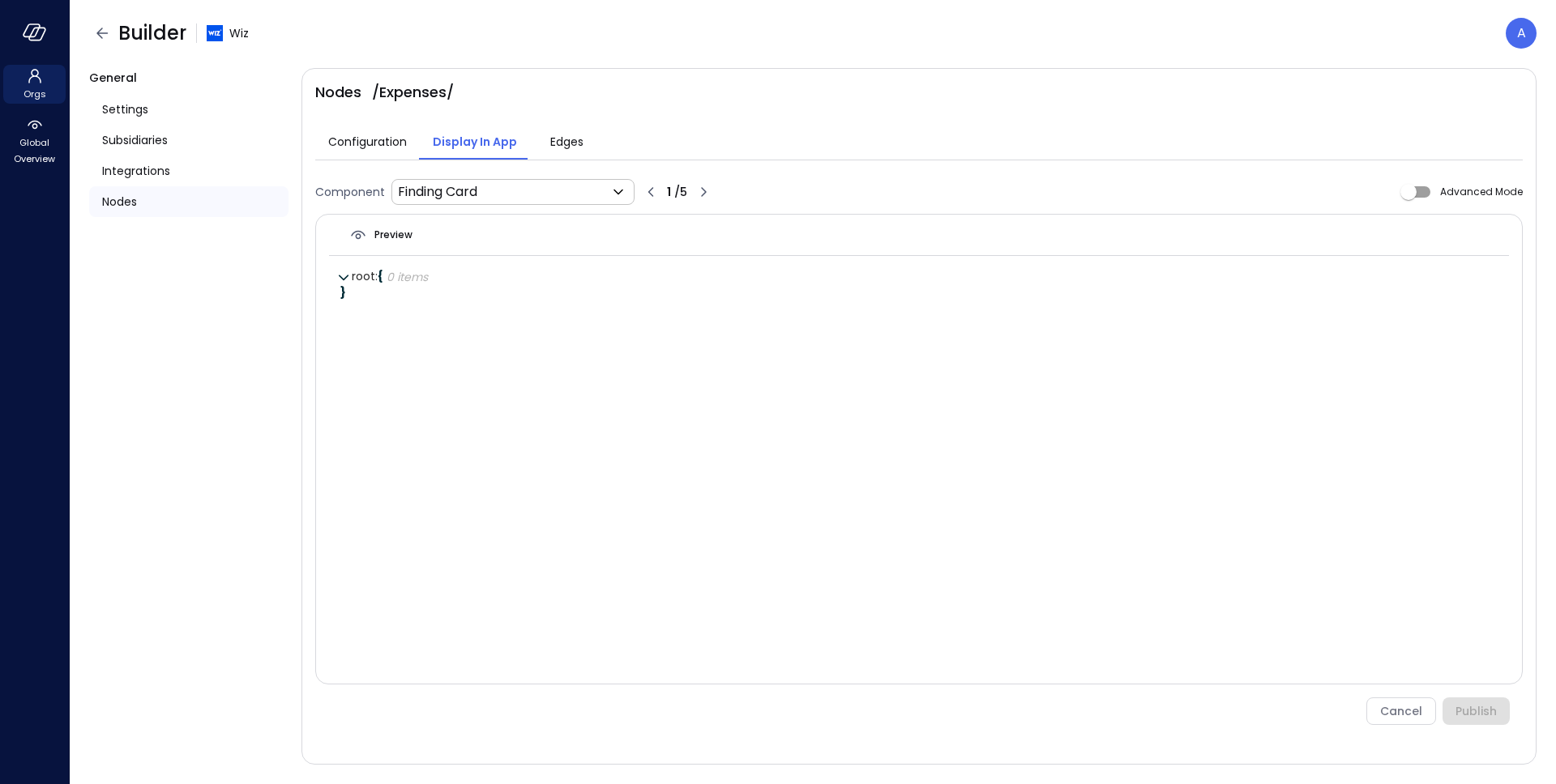 click on "Nodes" at bounding box center [119, 202] 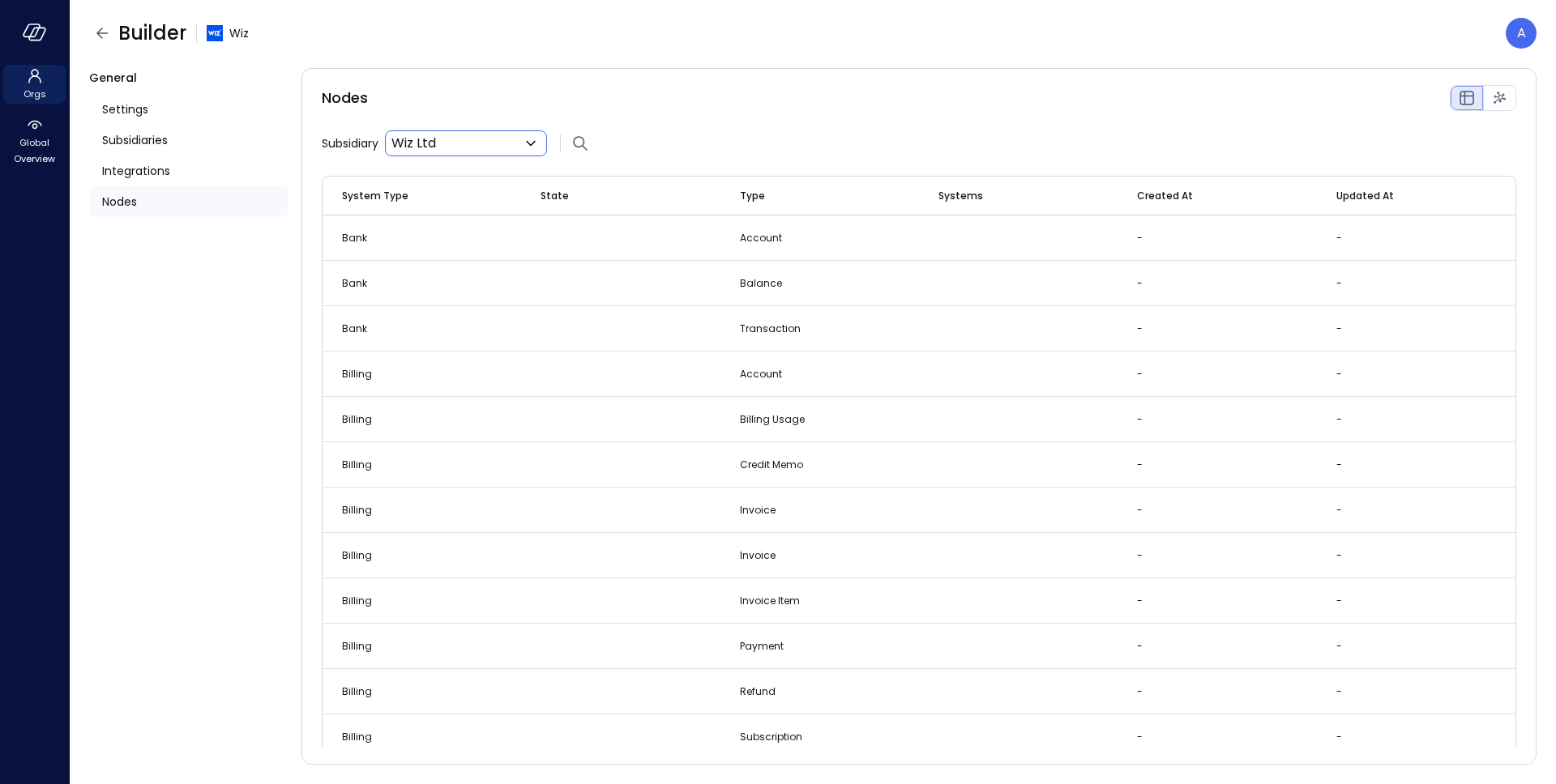 click 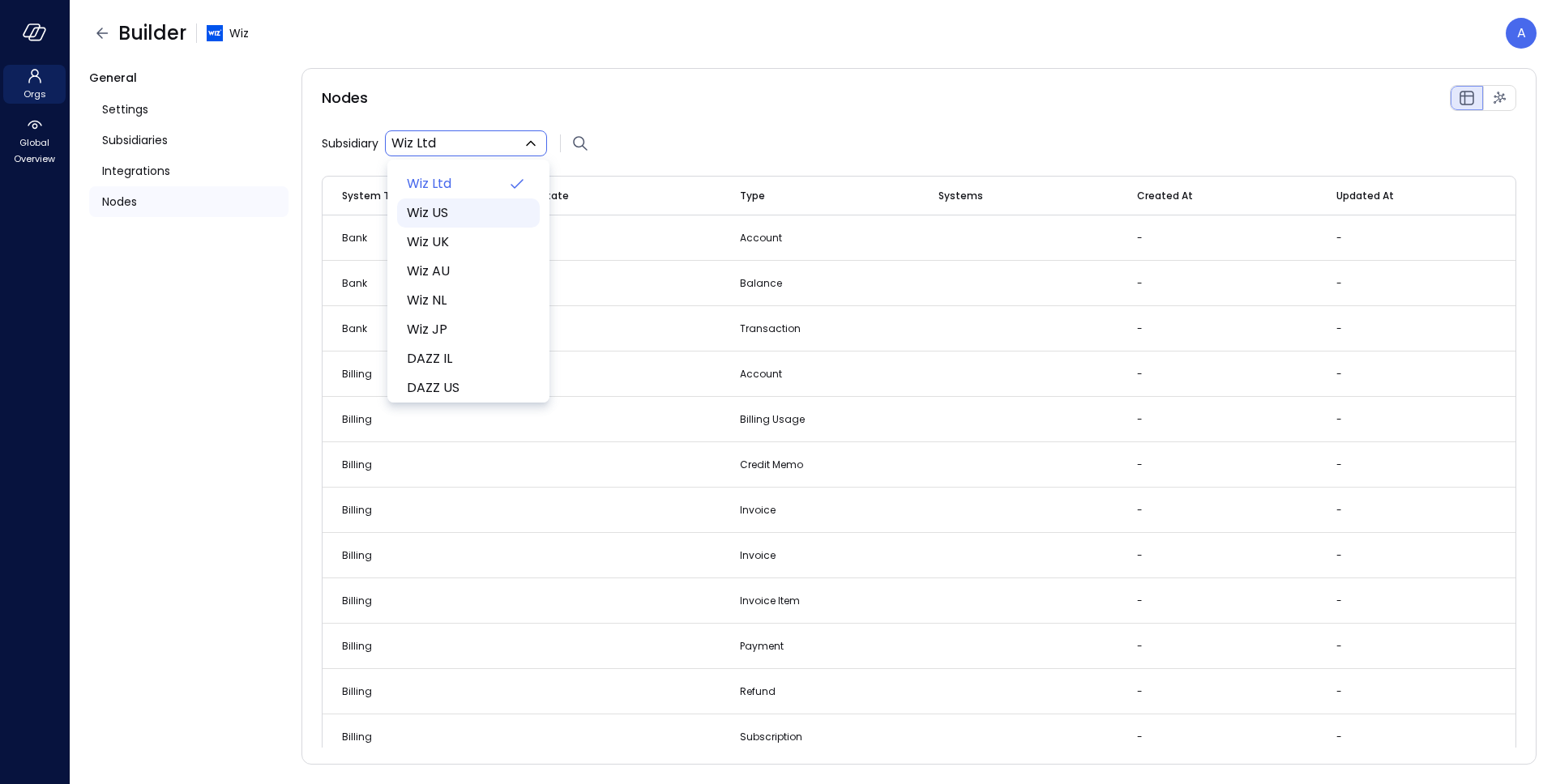 click on "Wiz US" at bounding box center (467, 213) 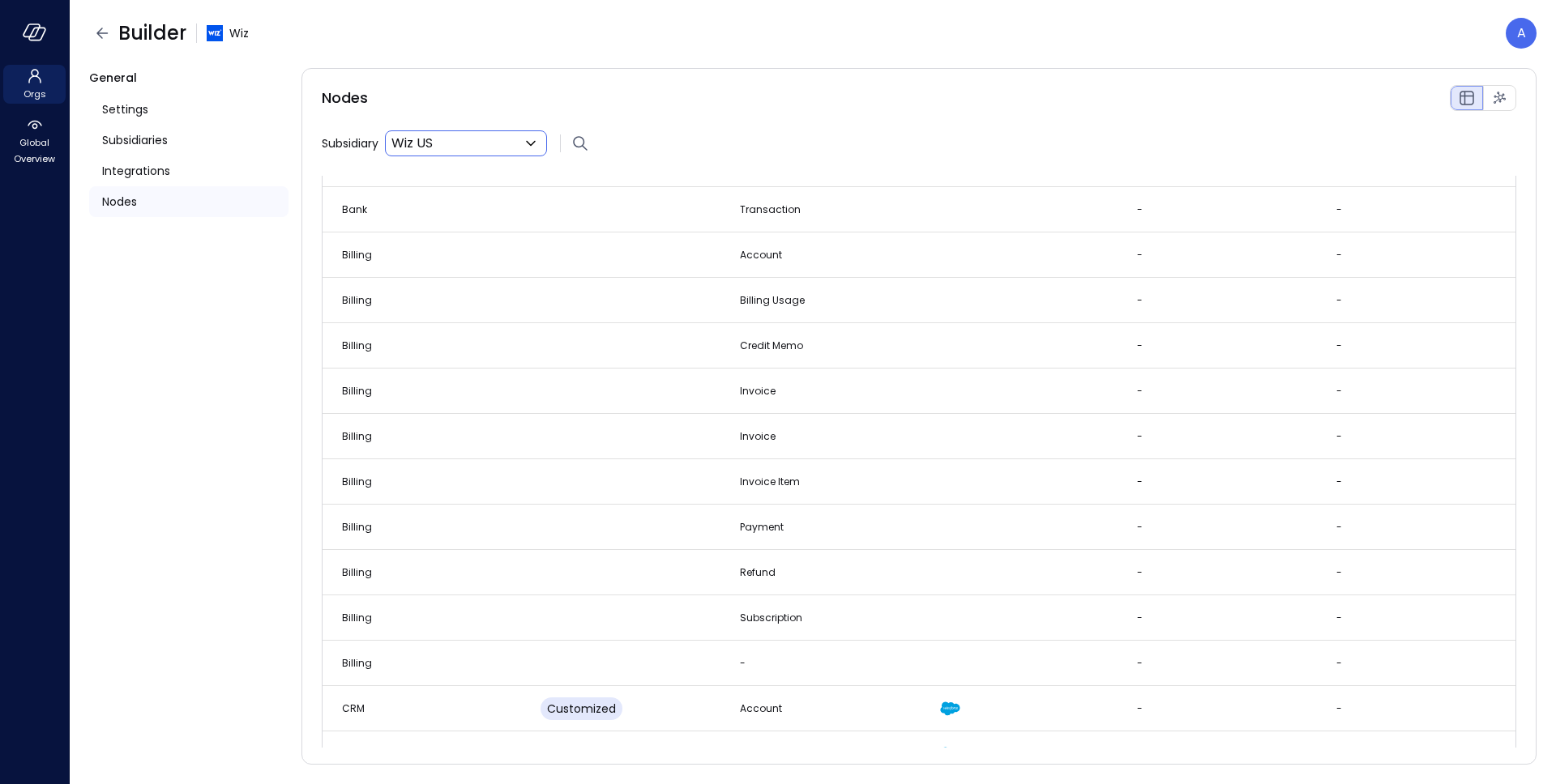 scroll, scrollTop: 0, scrollLeft: 0, axis: both 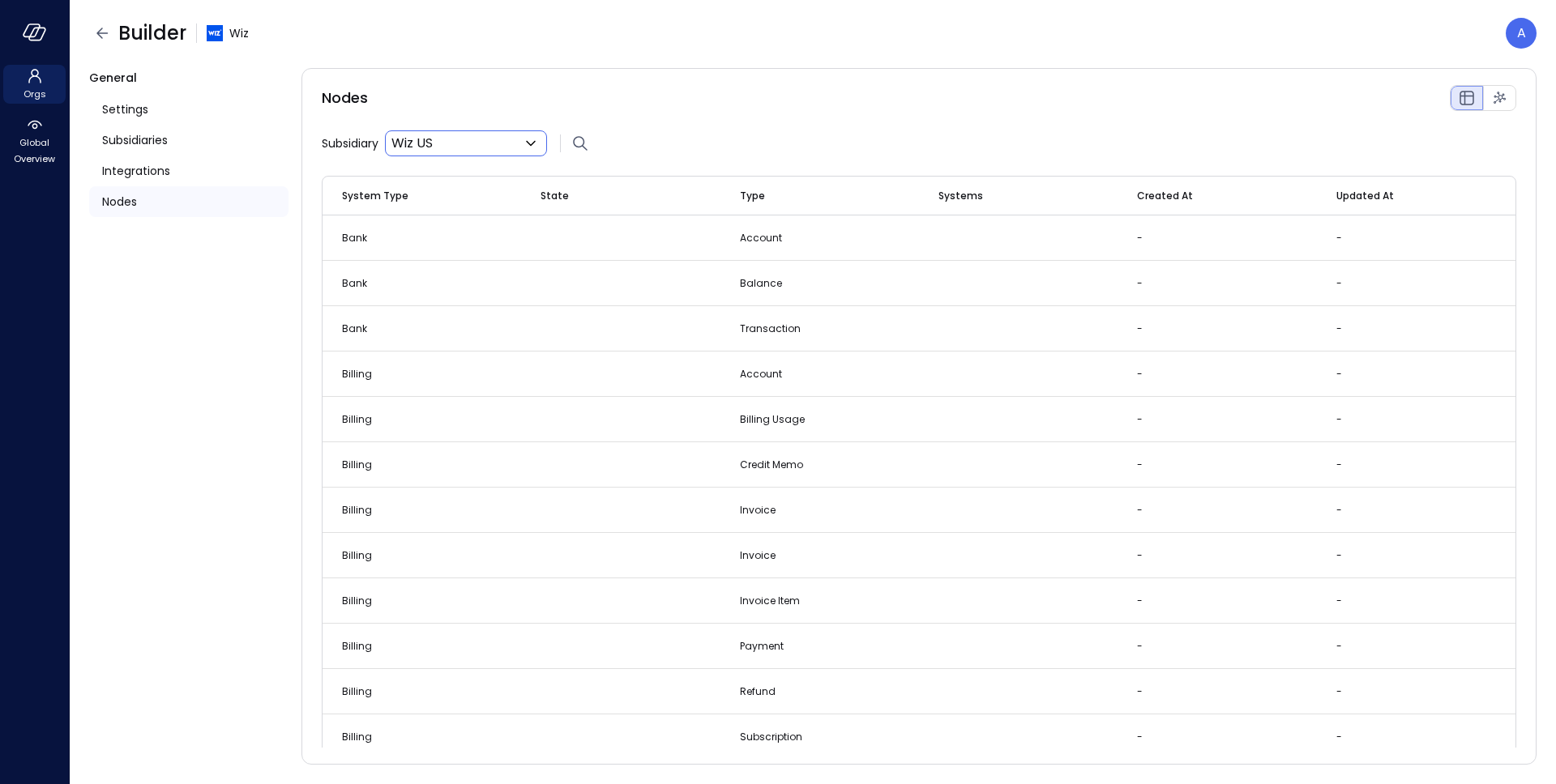 click on "Nodes" at bounding box center [189, 202] 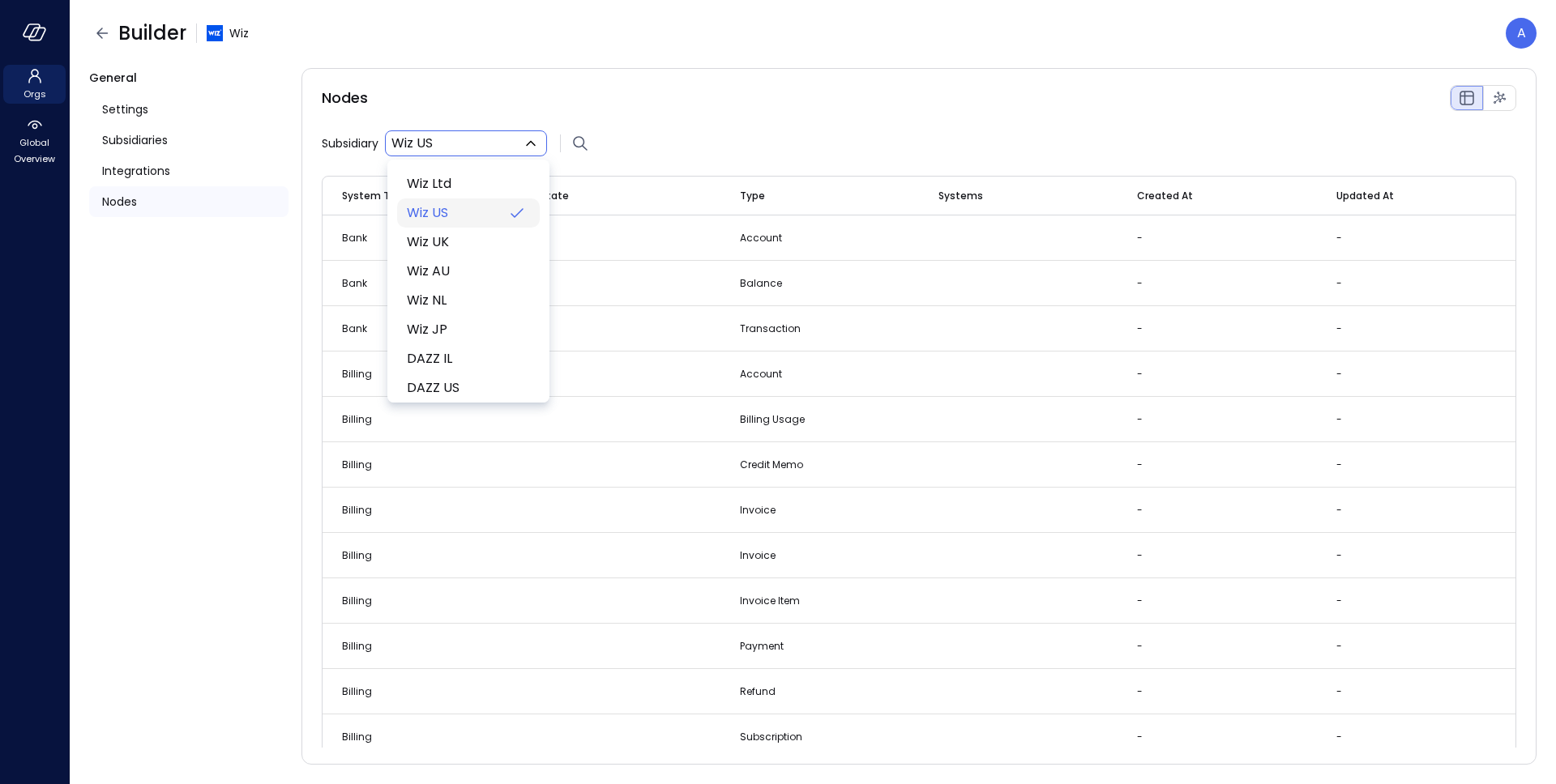 click on "Wiz US" at bounding box center [454, 213] 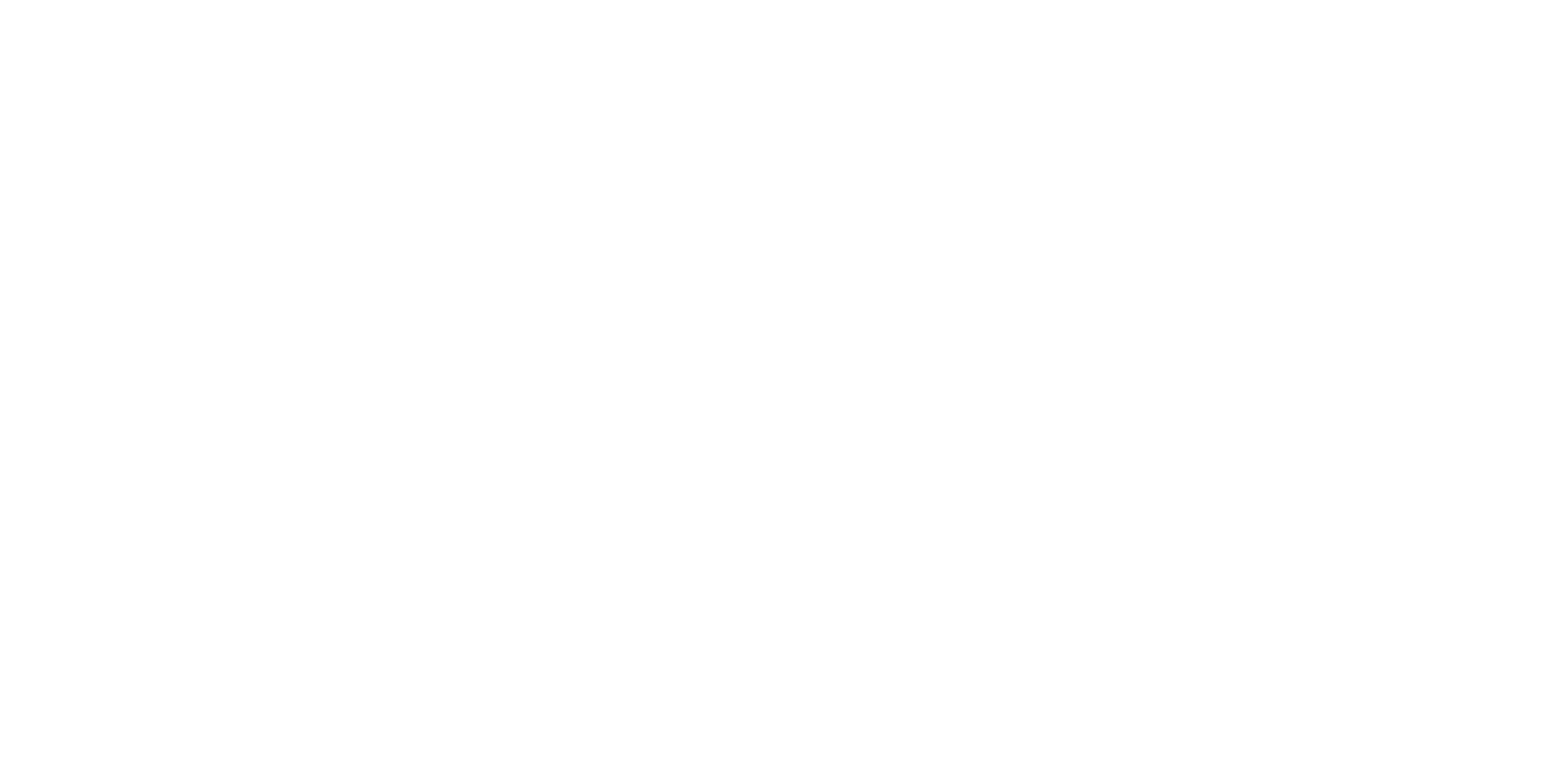 scroll, scrollTop: 0, scrollLeft: 0, axis: both 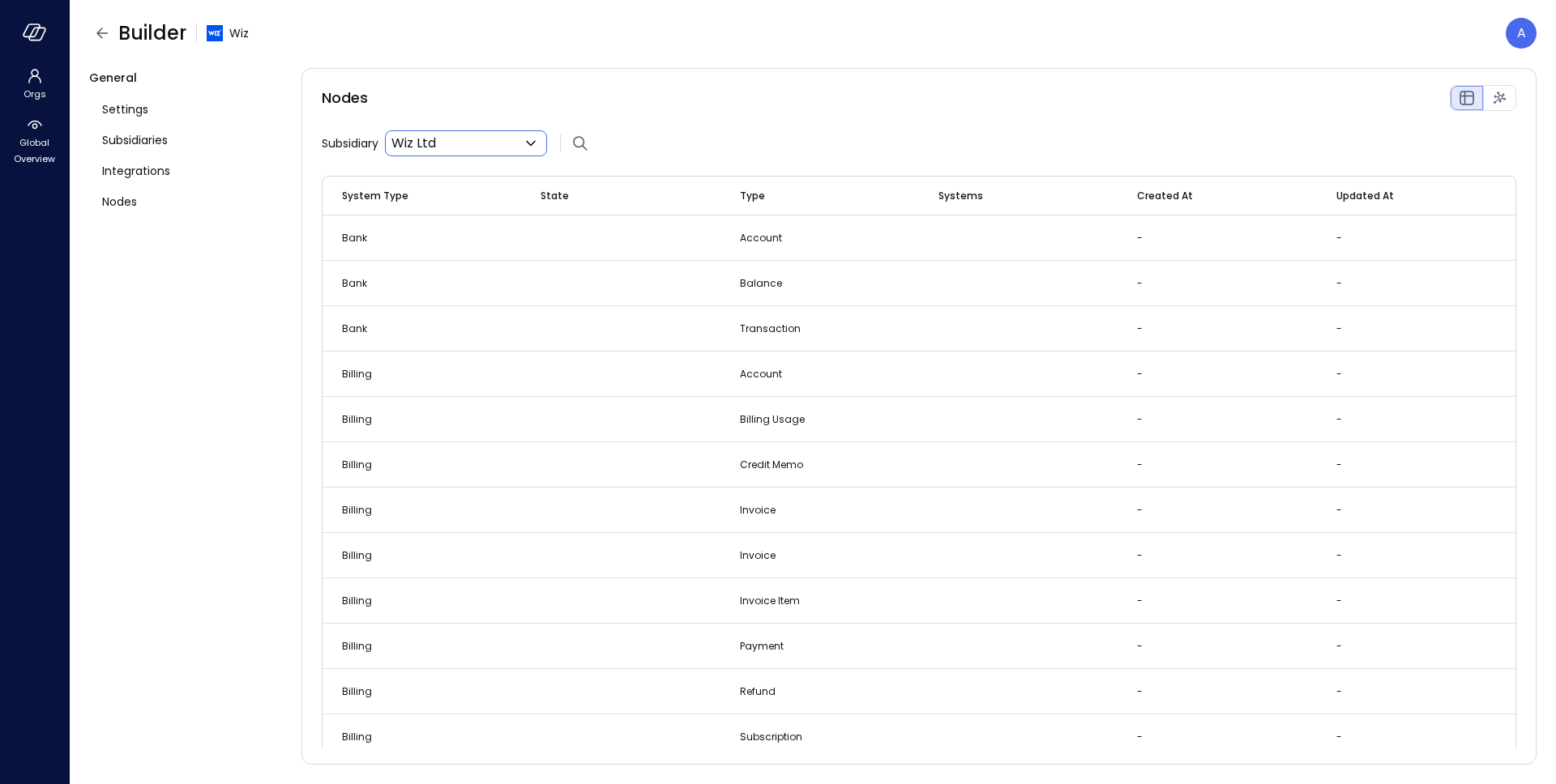 click on "Wiz Ltd ** ​" at bounding box center (466, 143) 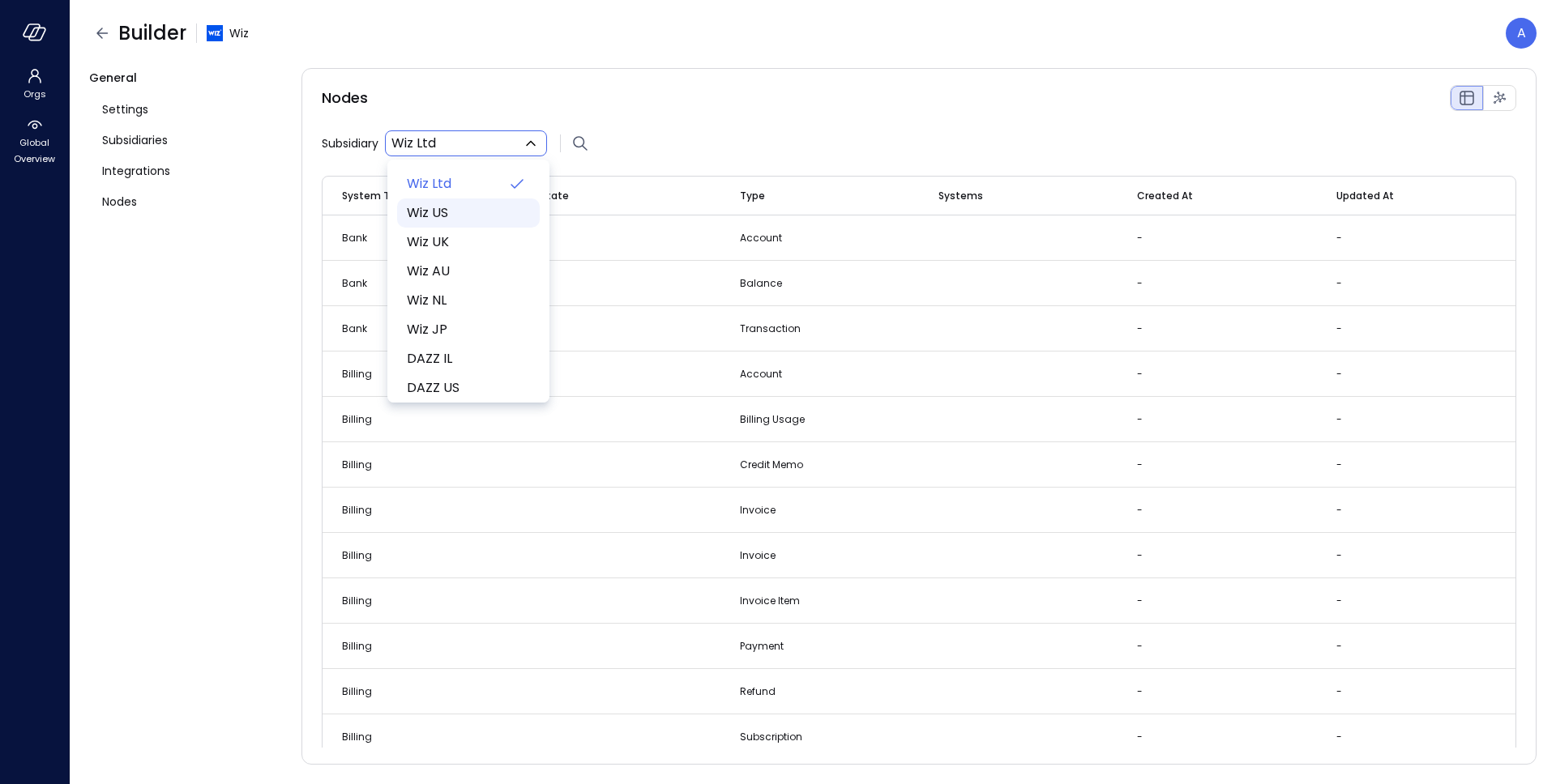 click on "Wiz US" at bounding box center (467, 213) 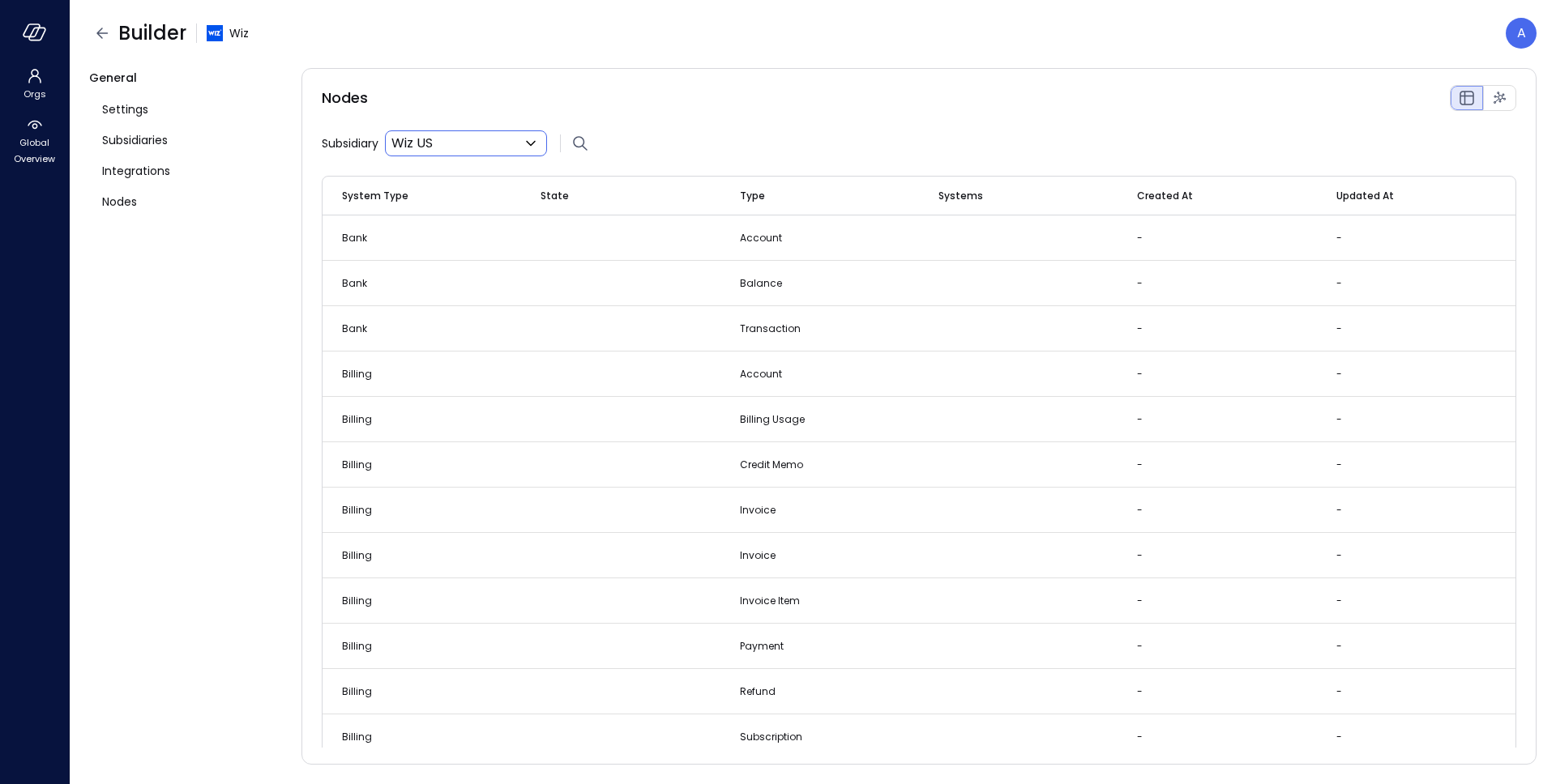 click on "Subsidiary Wiz US ** ​" at bounding box center (919, 143) 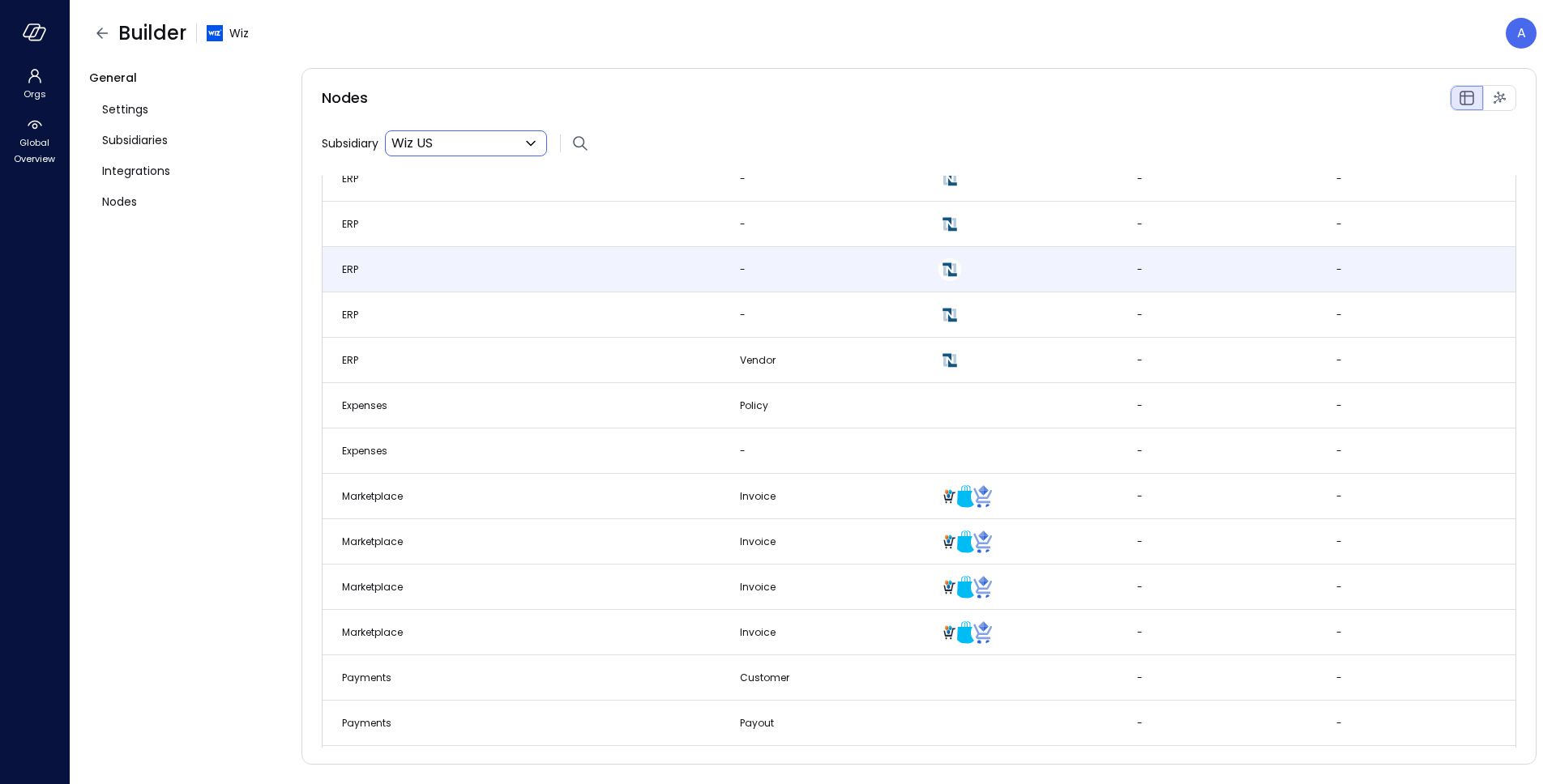 scroll, scrollTop: 3253, scrollLeft: 0, axis: vertical 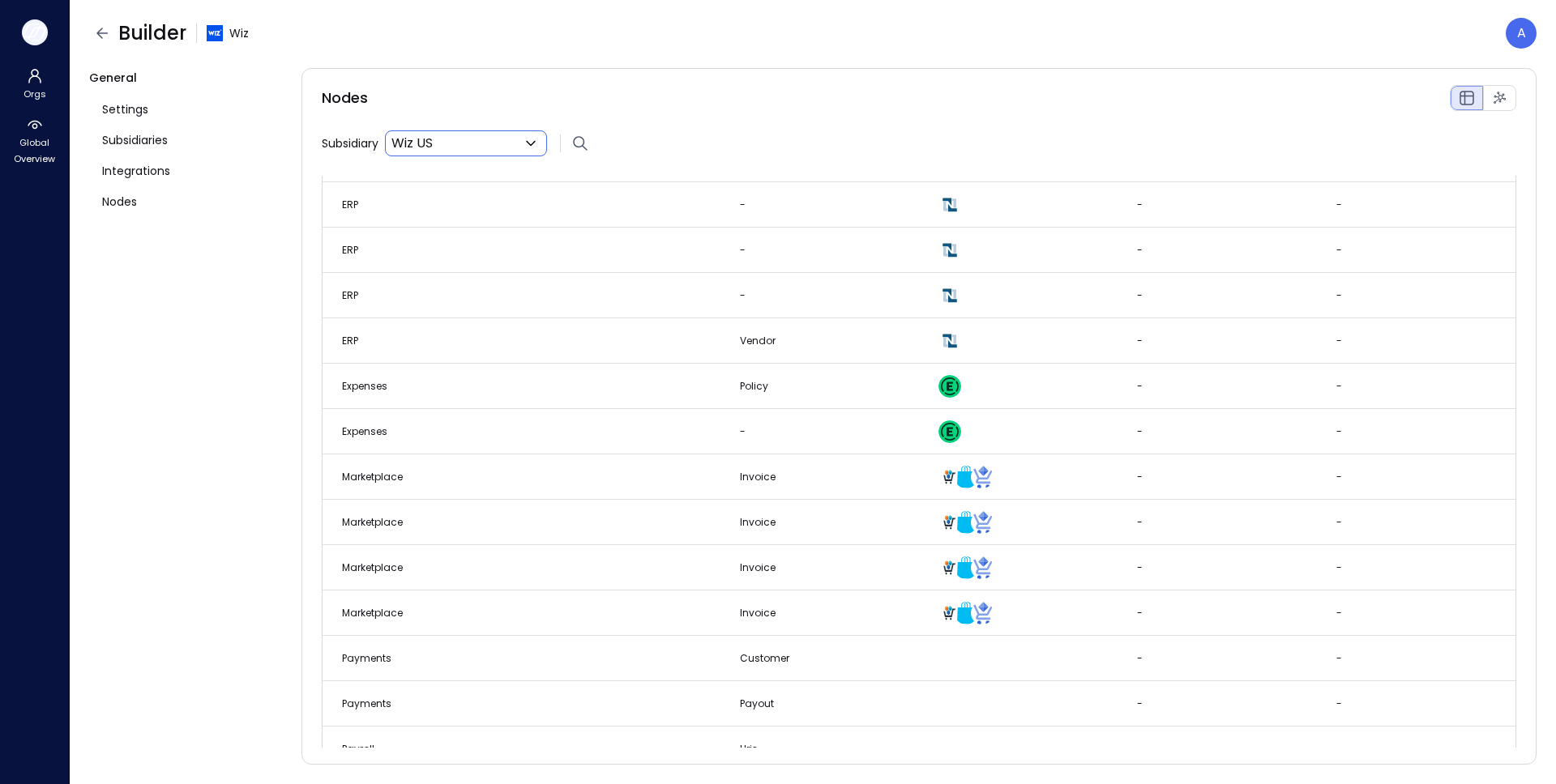 click 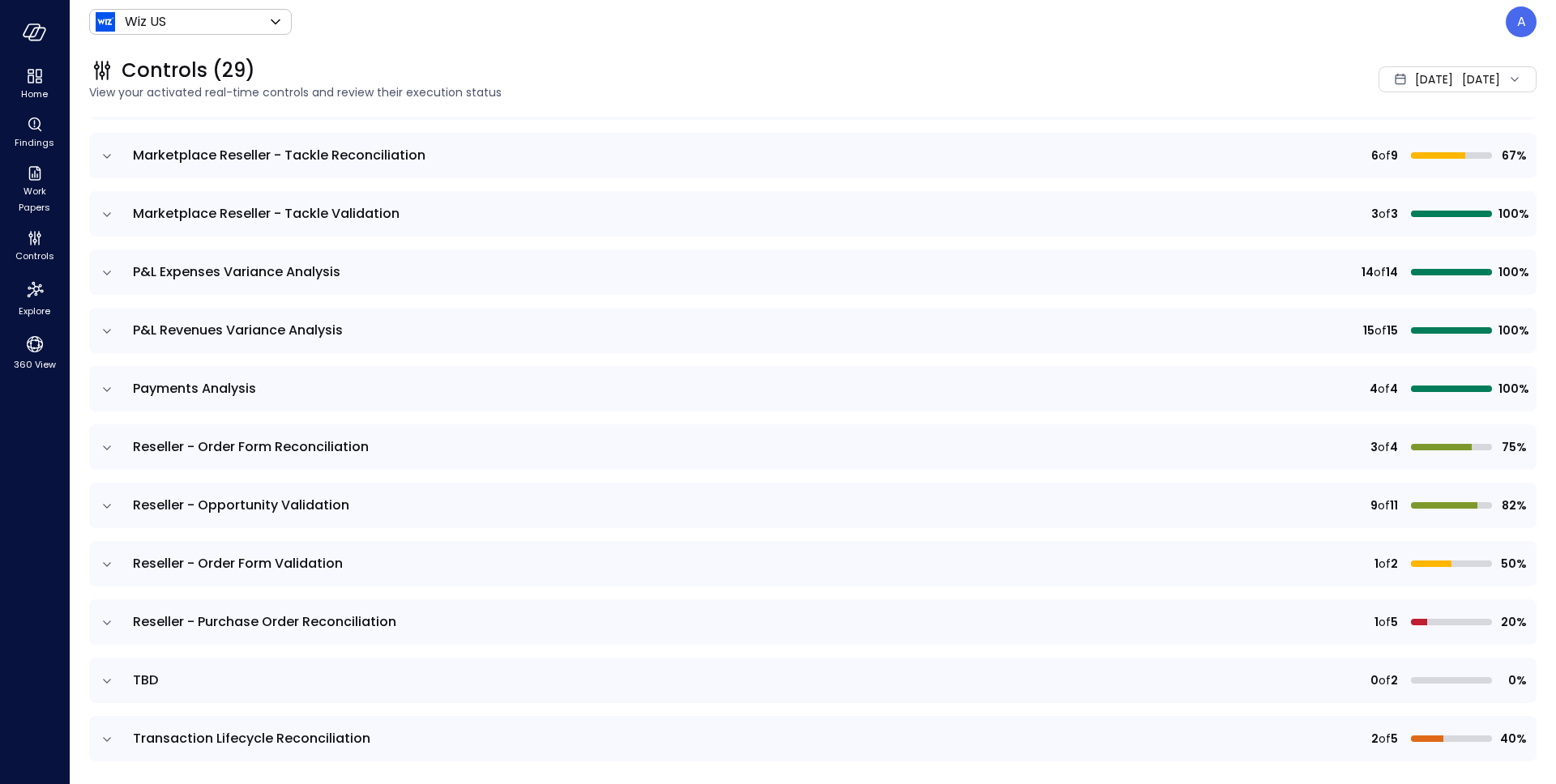 scroll, scrollTop: 1192, scrollLeft: 0, axis: vertical 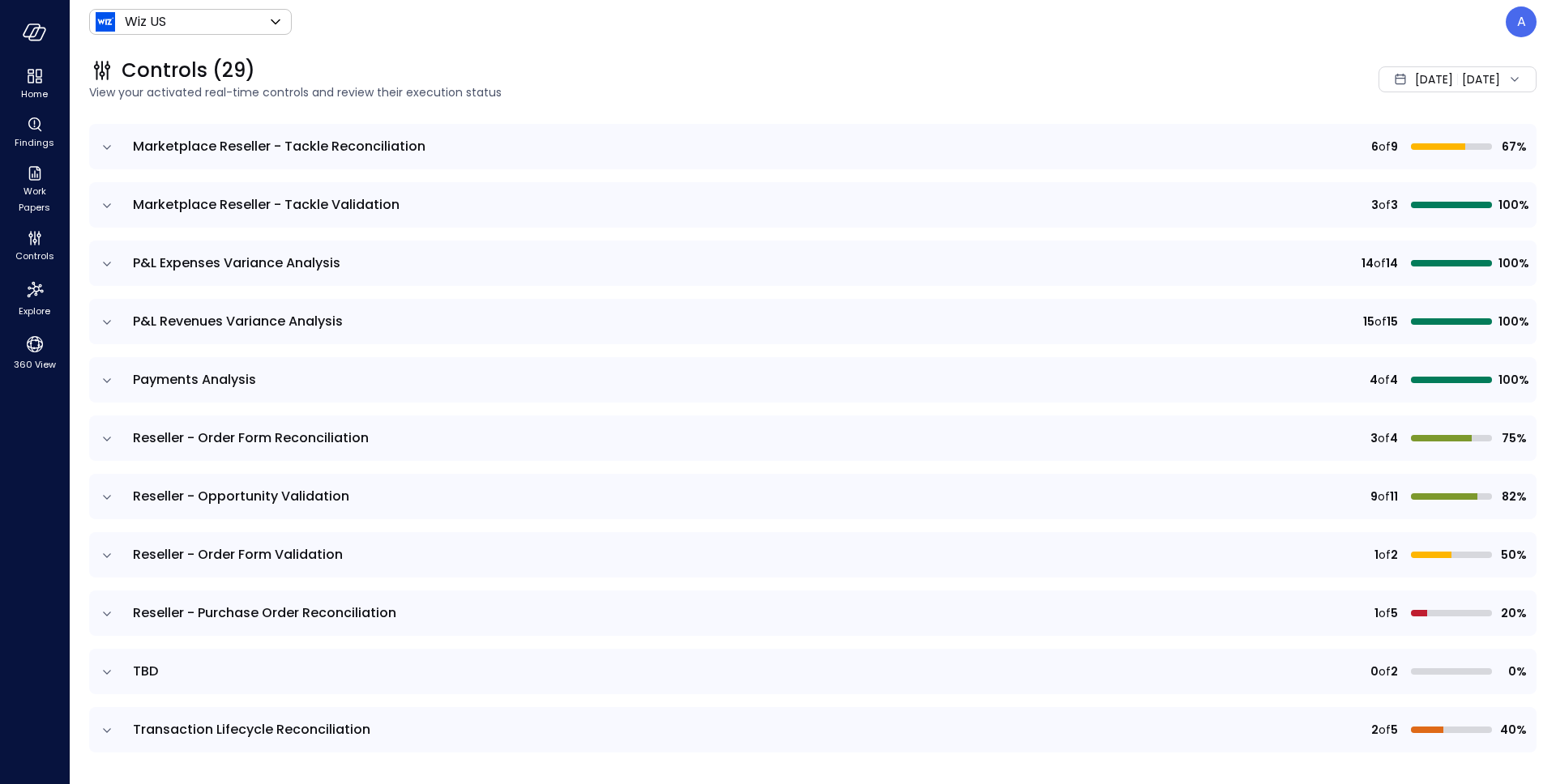 click 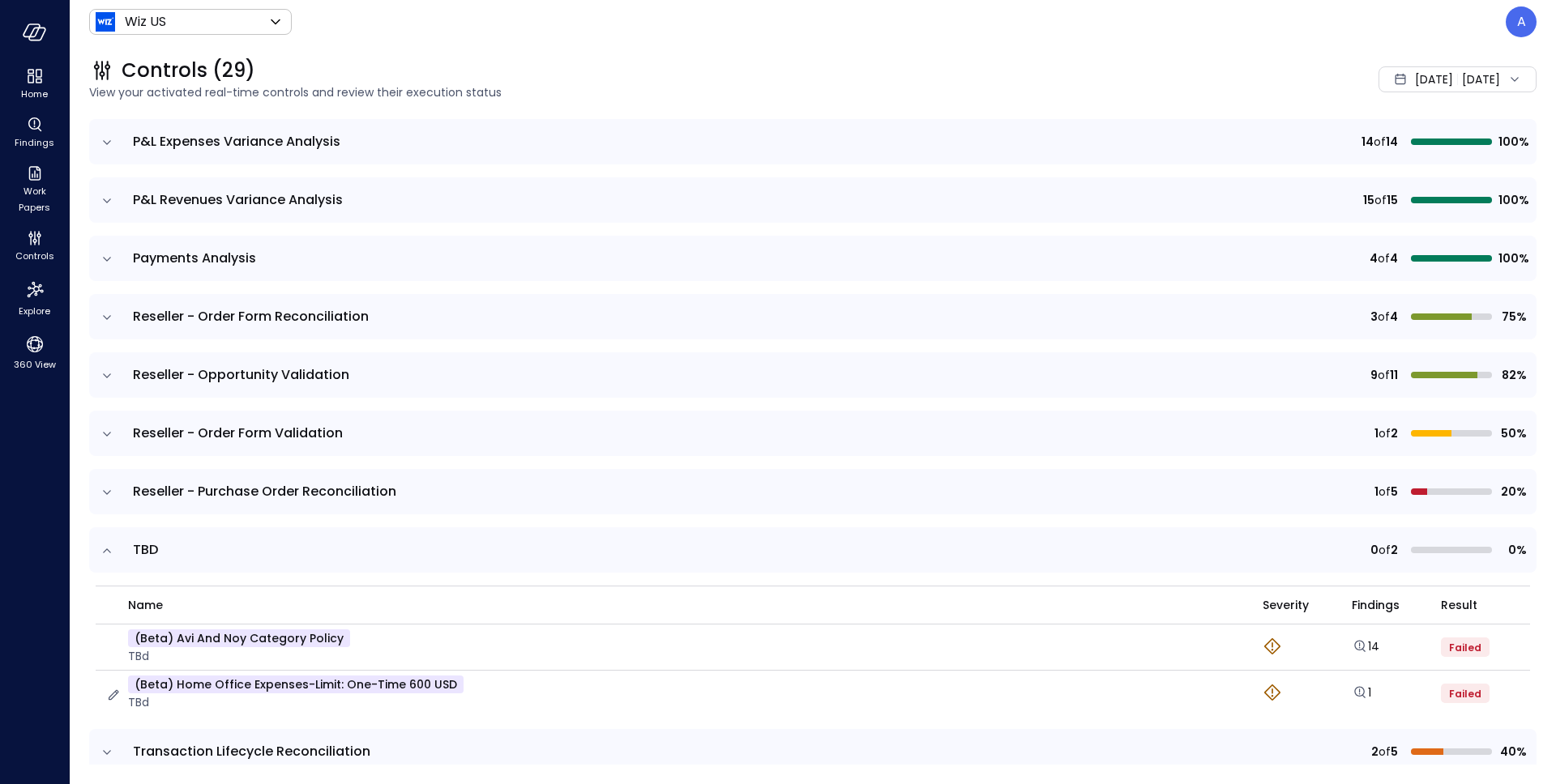 scroll, scrollTop: 1336, scrollLeft: 0, axis: vertical 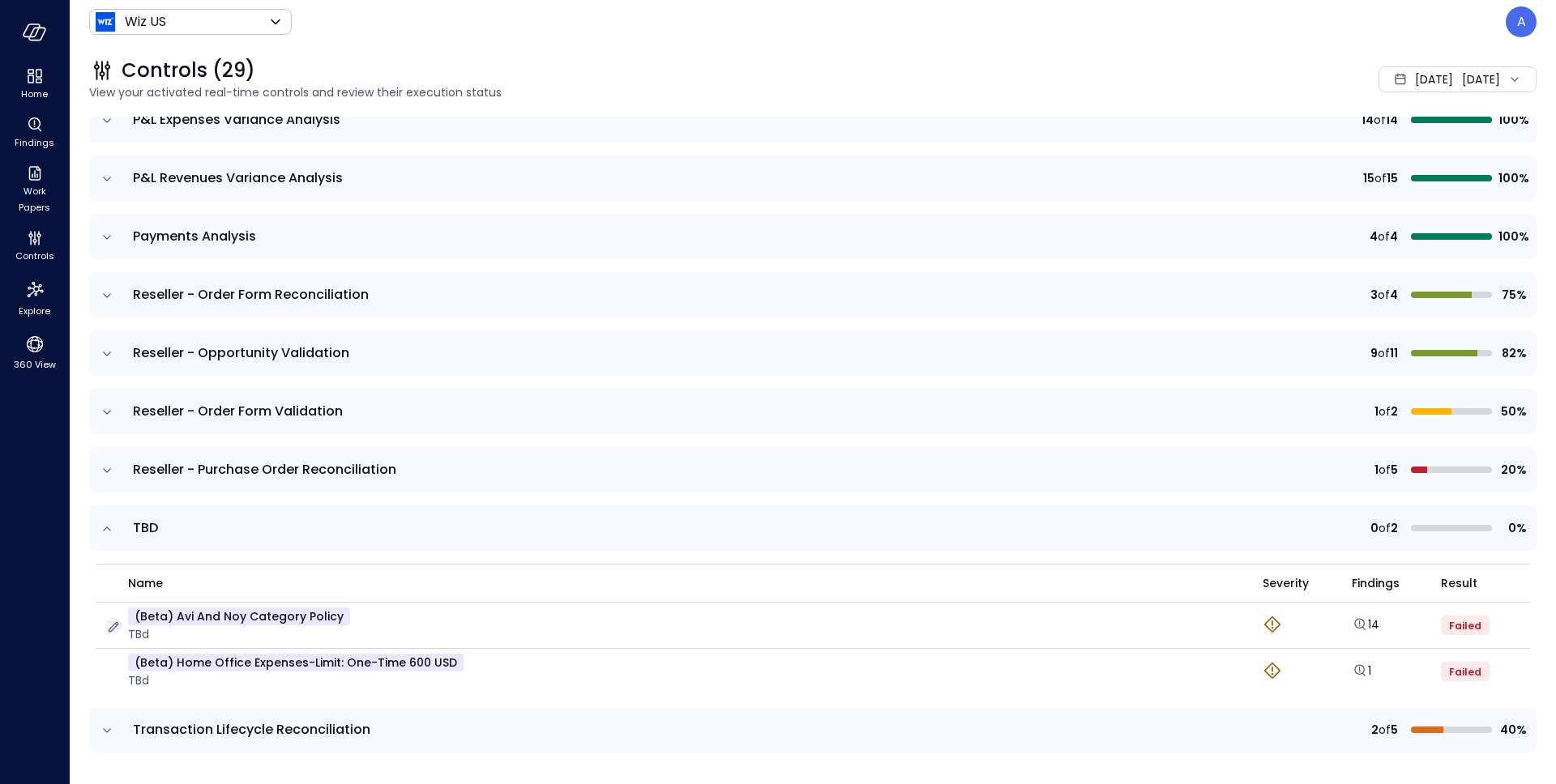 click 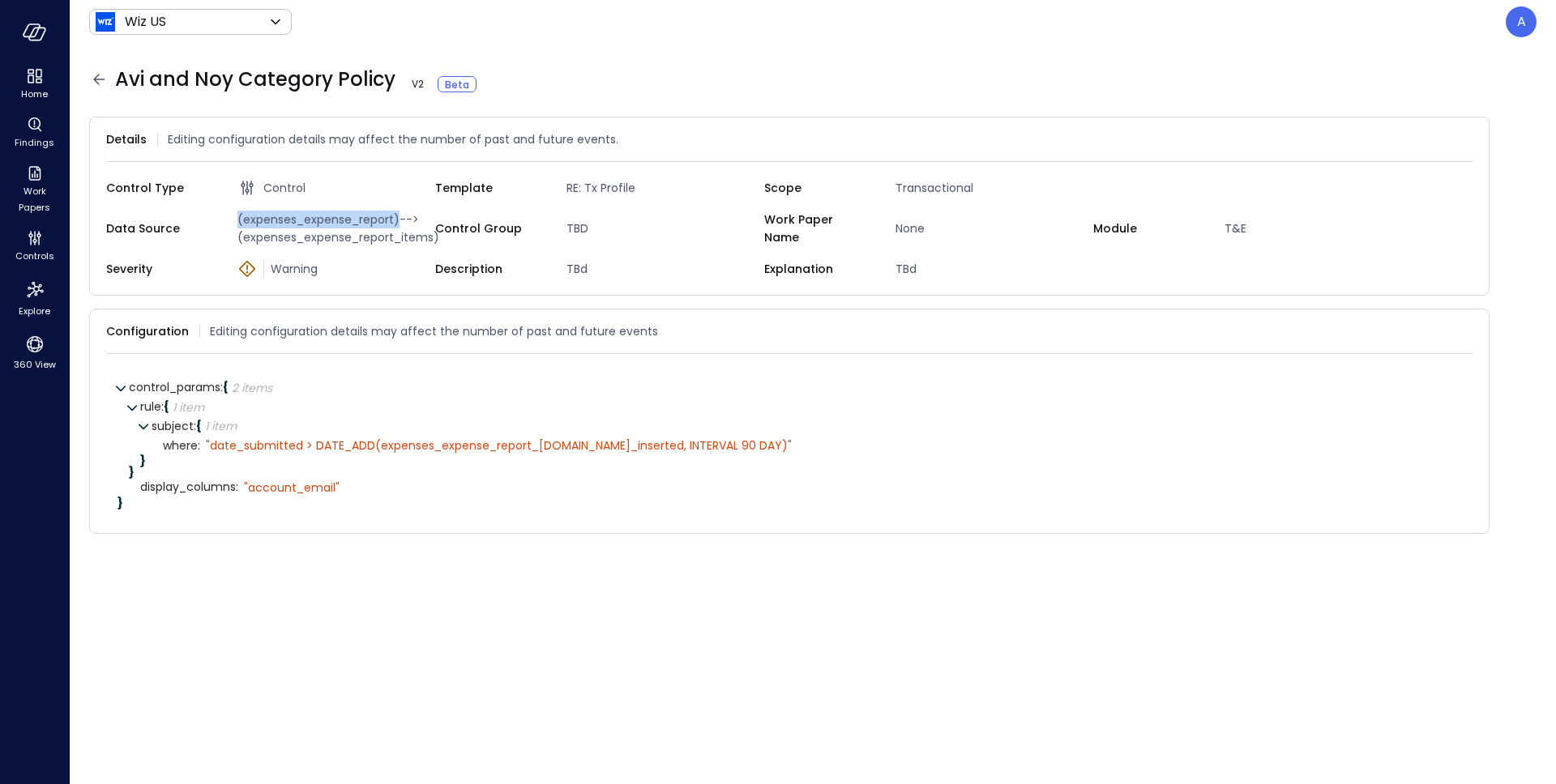 drag, startPoint x: 230, startPoint y: 219, endPoint x: 399, endPoint y: 226, distance: 169.14491 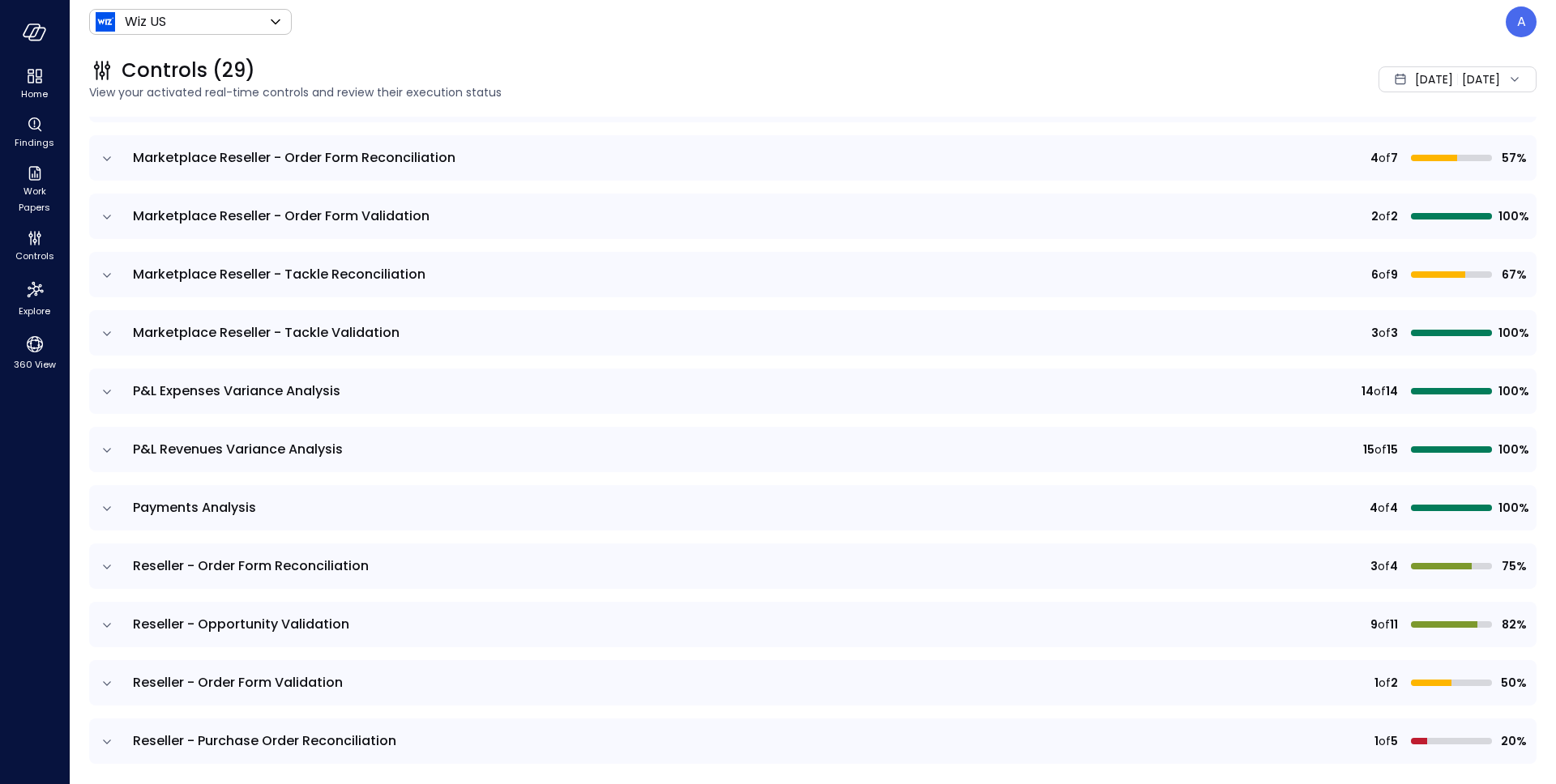scroll, scrollTop: 1192, scrollLeft: 0, axis: vertical 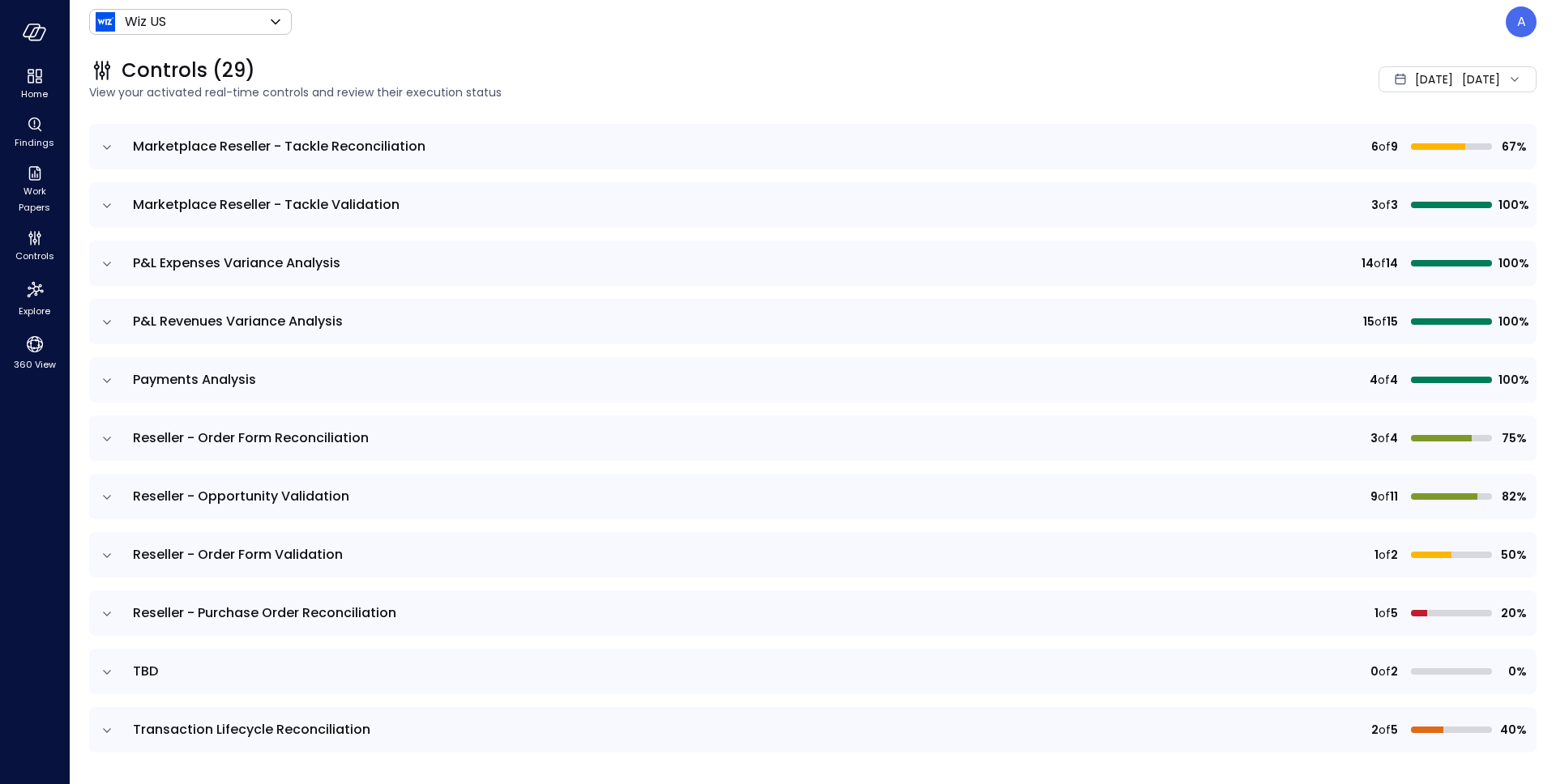 click 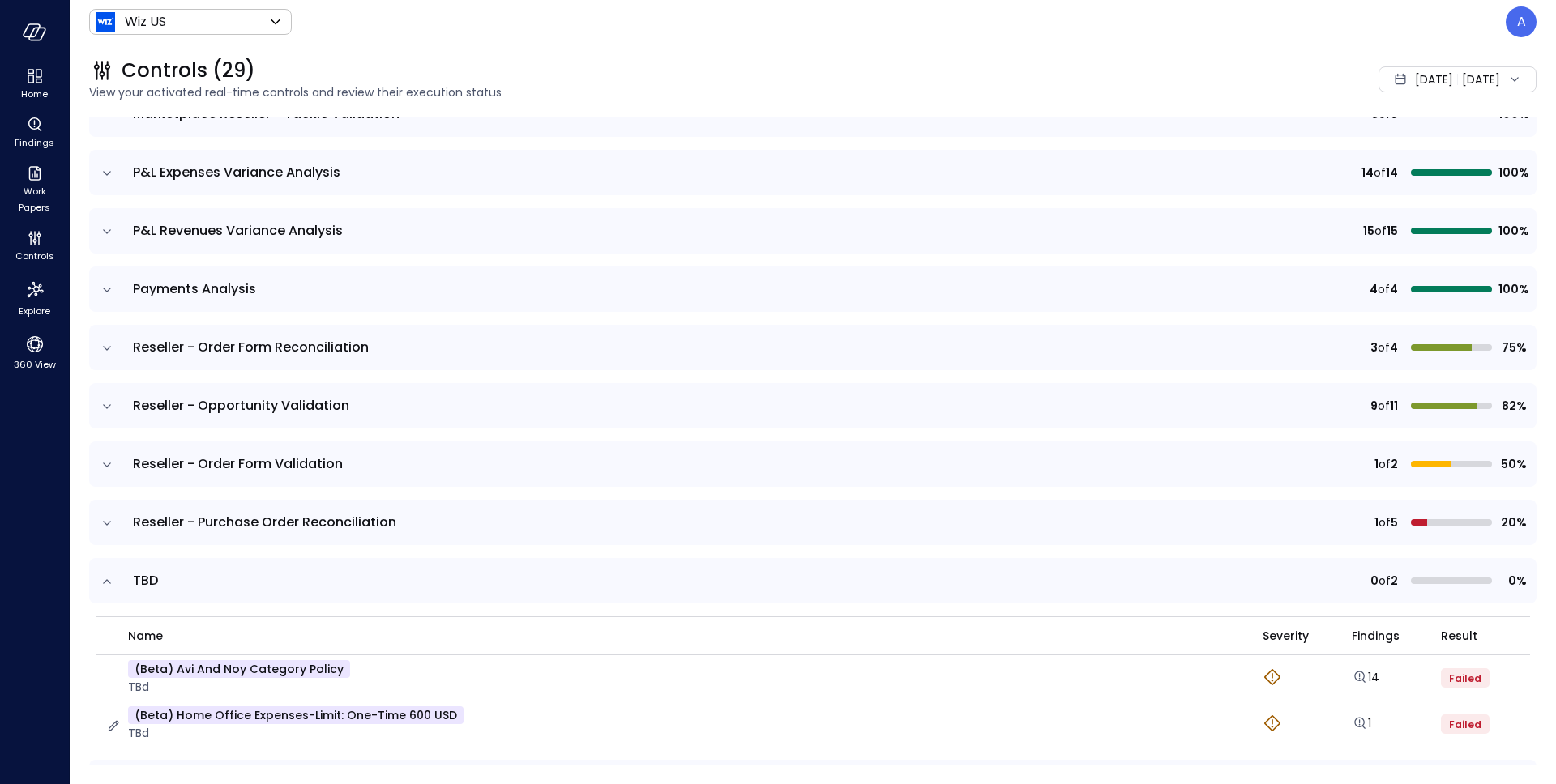 scroll, scrollTop: 1336, scrollLeft: 0, axis: vertical 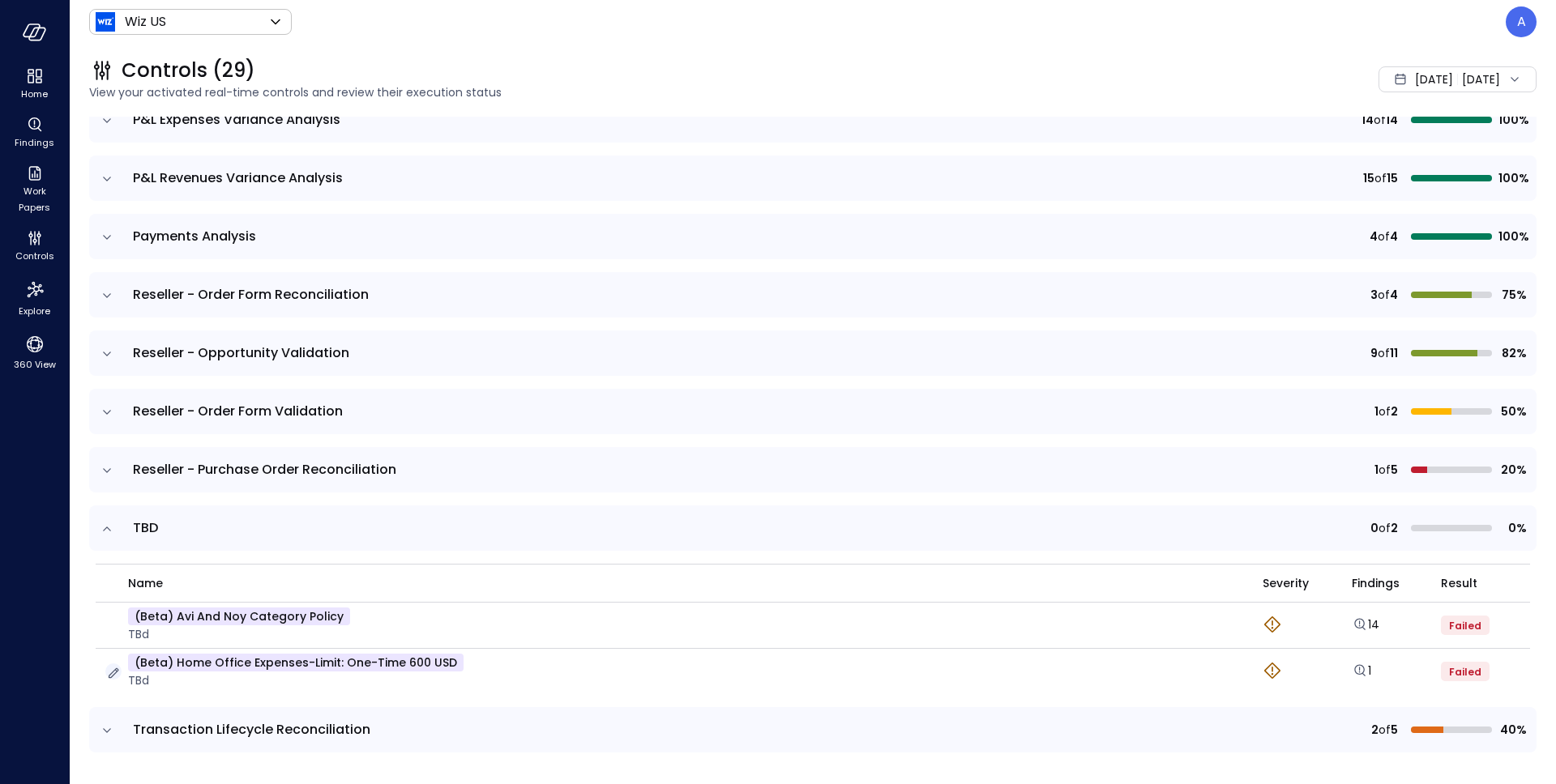 click 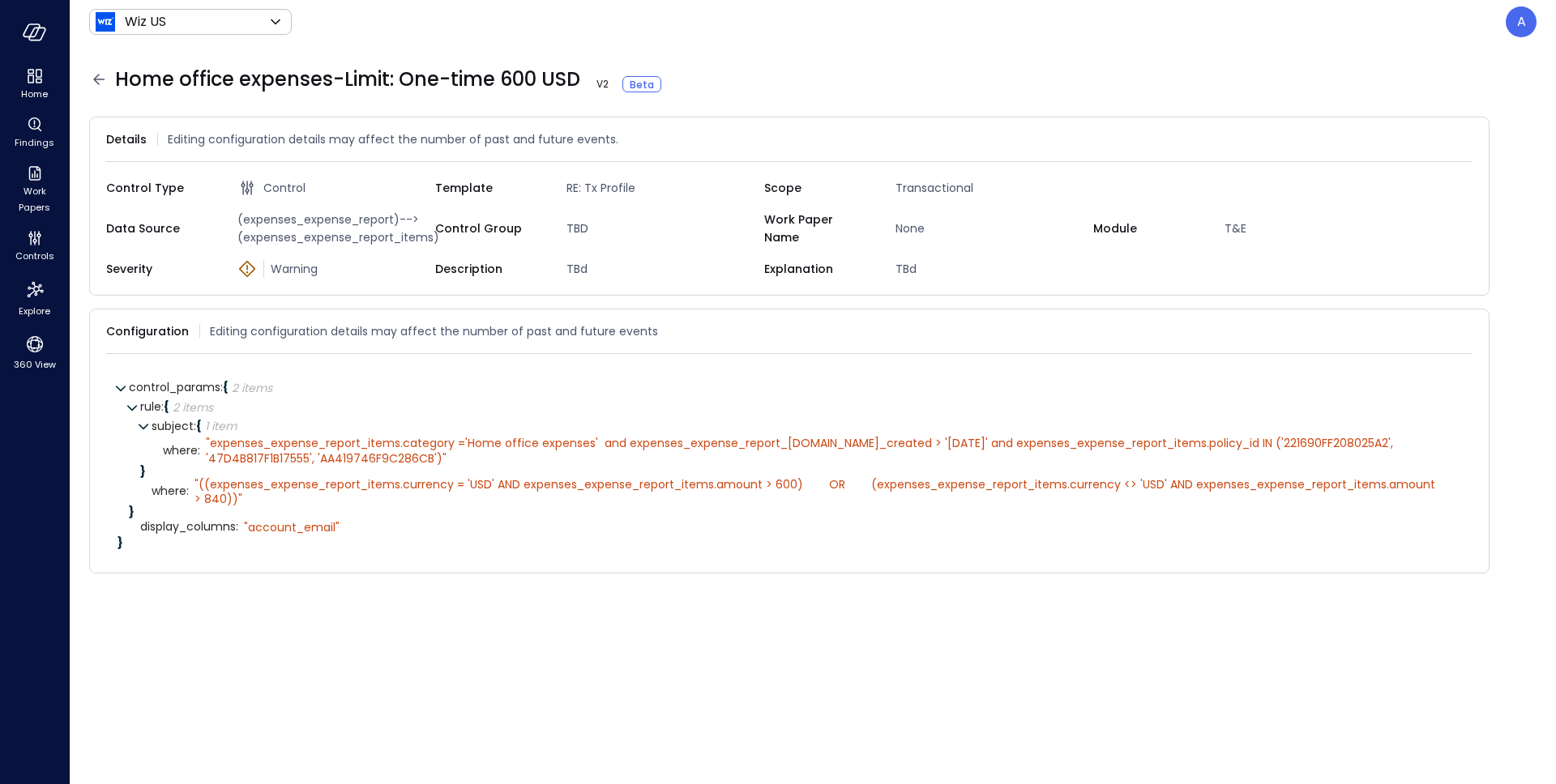 click on "(expenses_expense_report)-->(expenses_expense_report_items)" at bounding box center (333, 228) 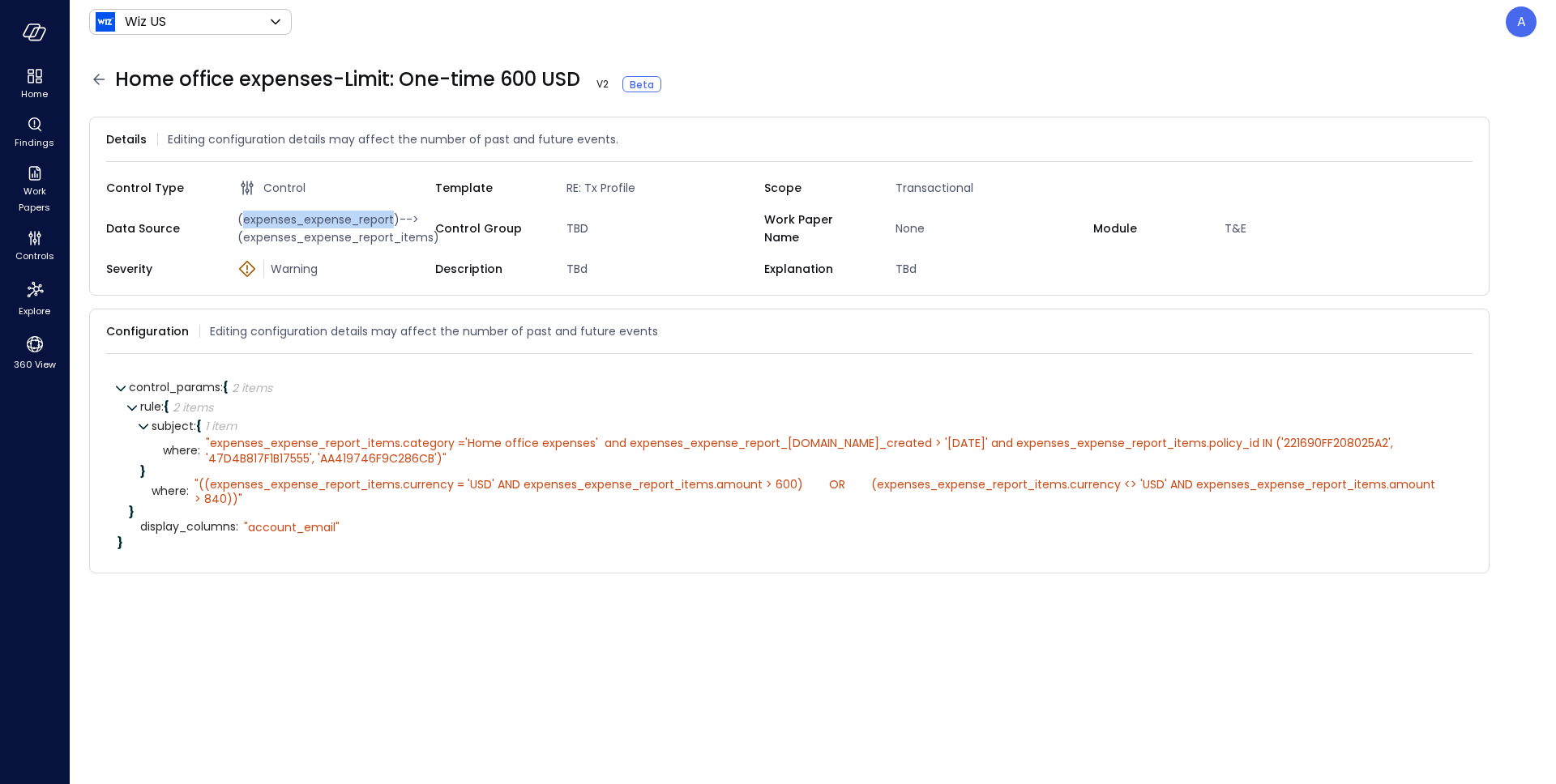 click on "(expenses_expense_report)-->(expenses_expense_report_items)" at bounding box center [333, 228] 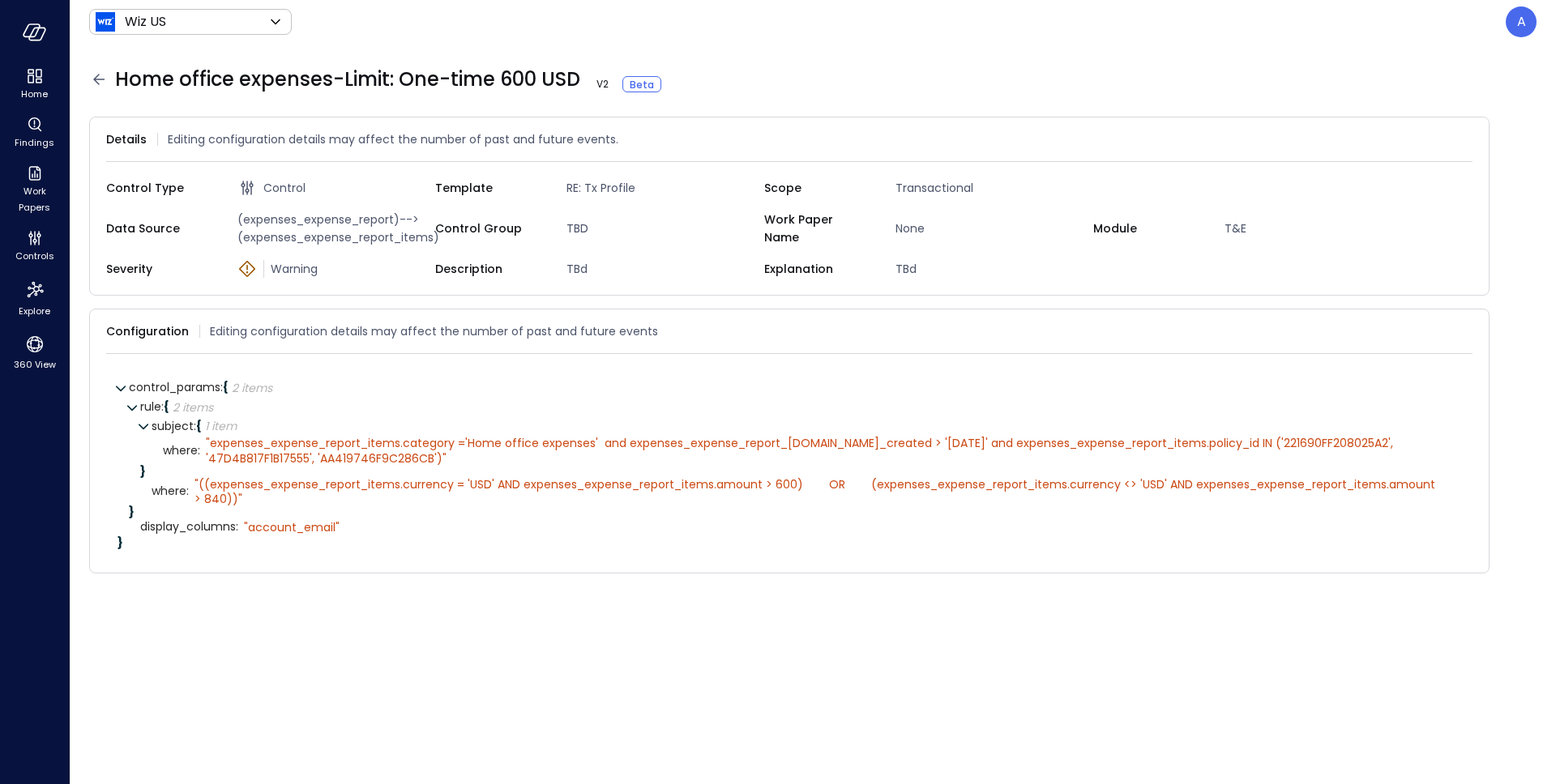click on "(expenses_expense_report)-->(expenses_expense_report_items)" at bounding box center [333, 228] 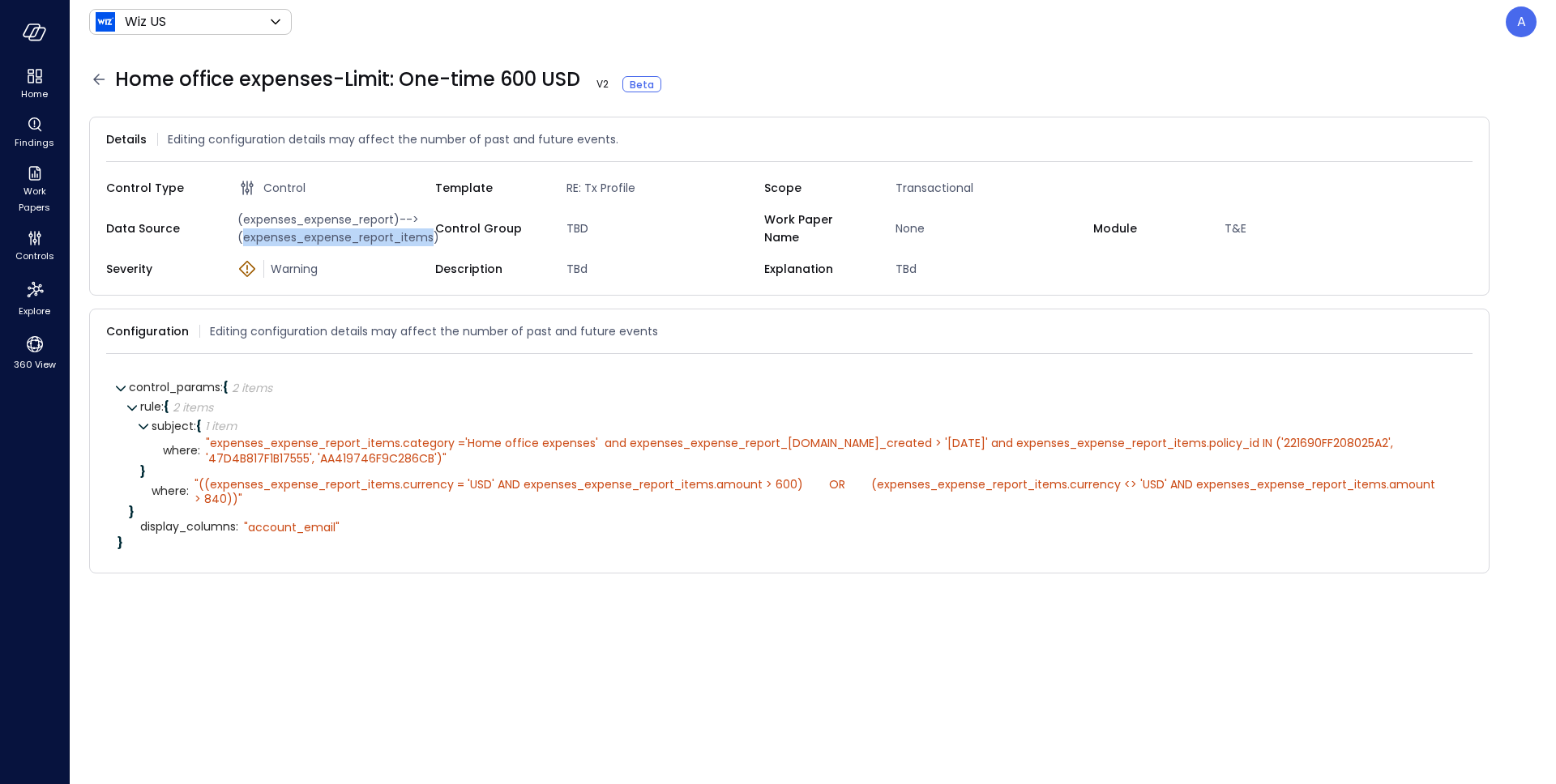 click on "(expenses_expense_report)-->(expenses_expense_report_items)" at bounding box center [333, 228] 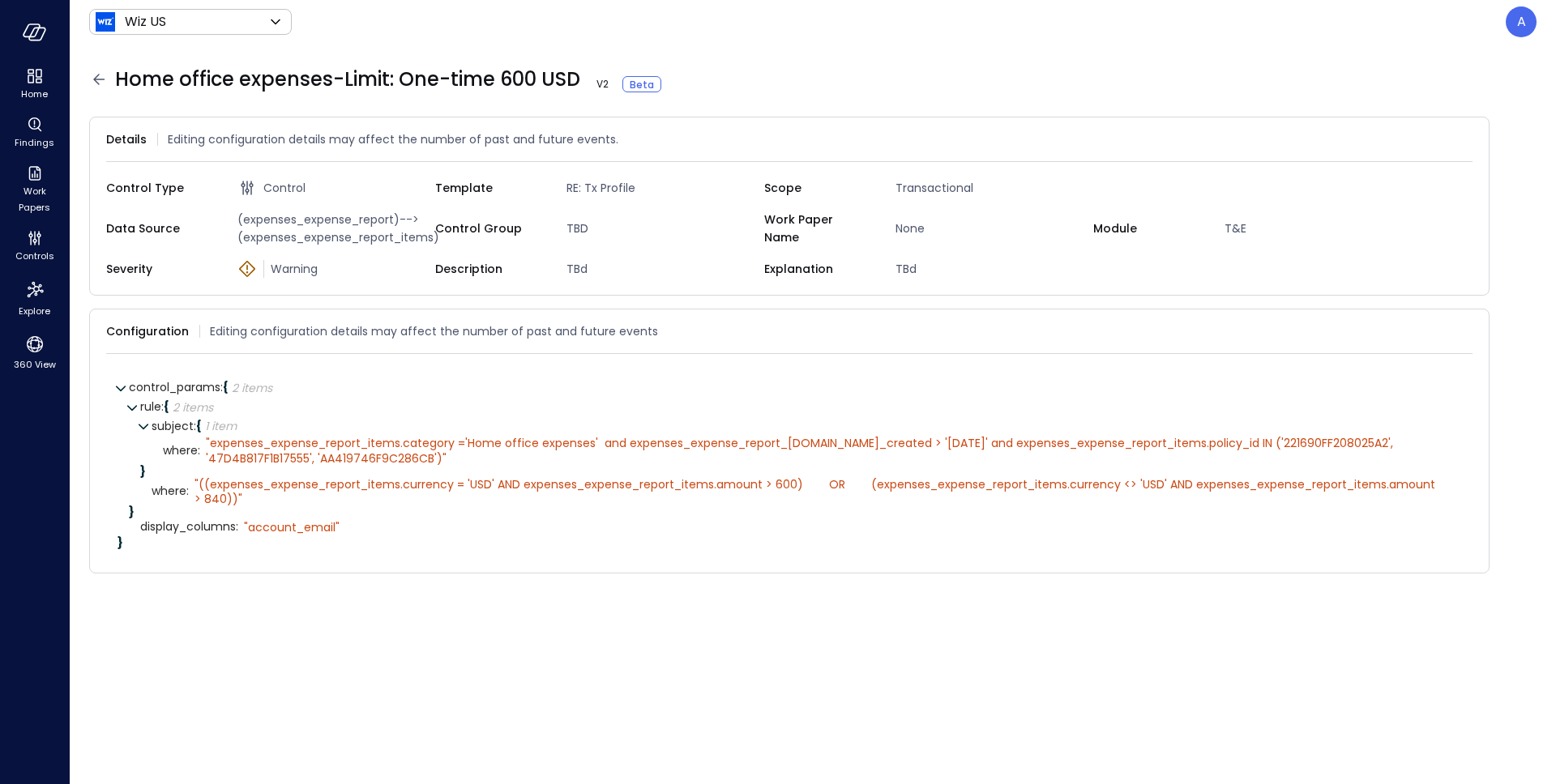 click 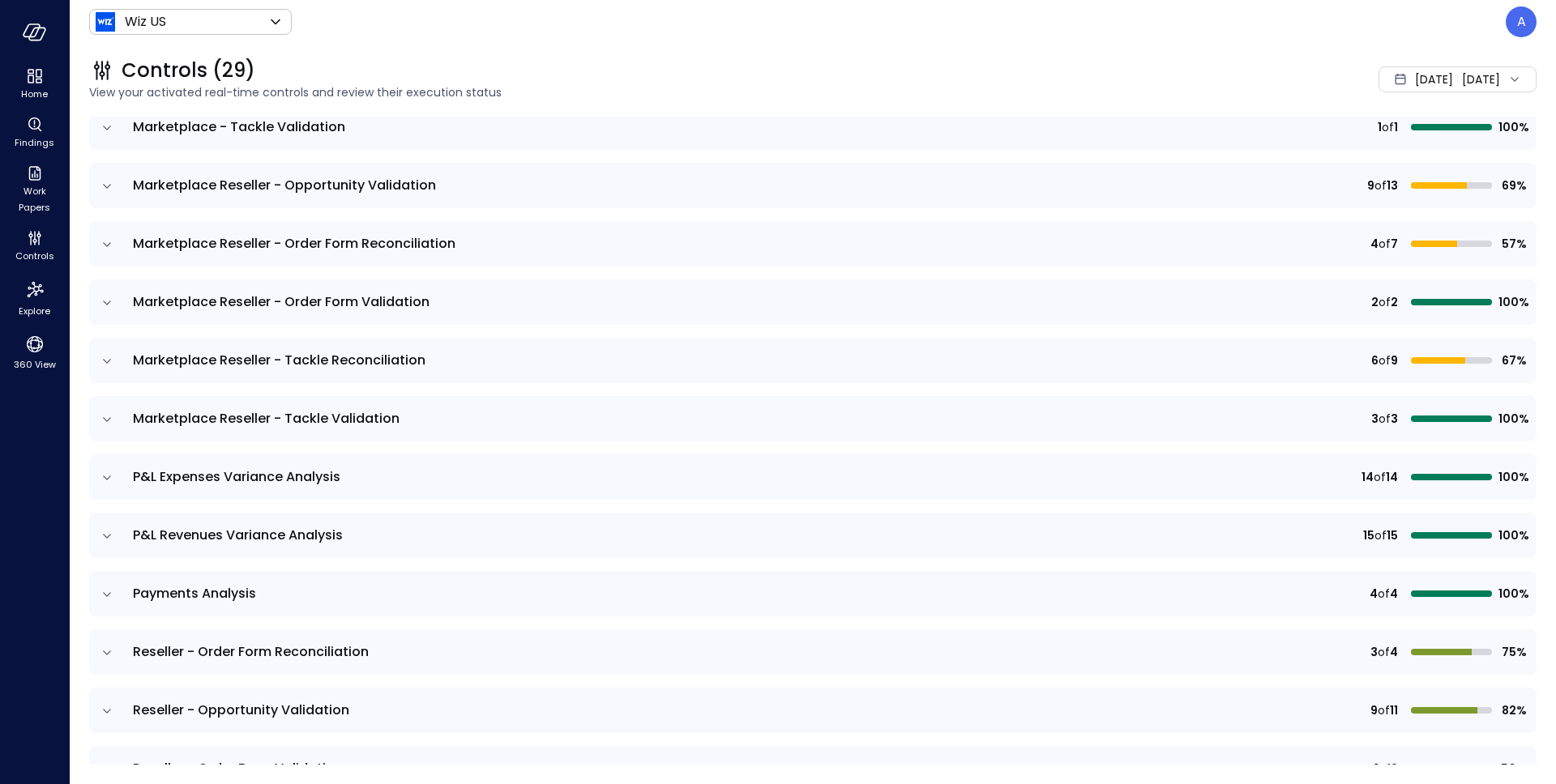 scroll, scrollTop: 1192, scrollLeft: 0, axis: vertical 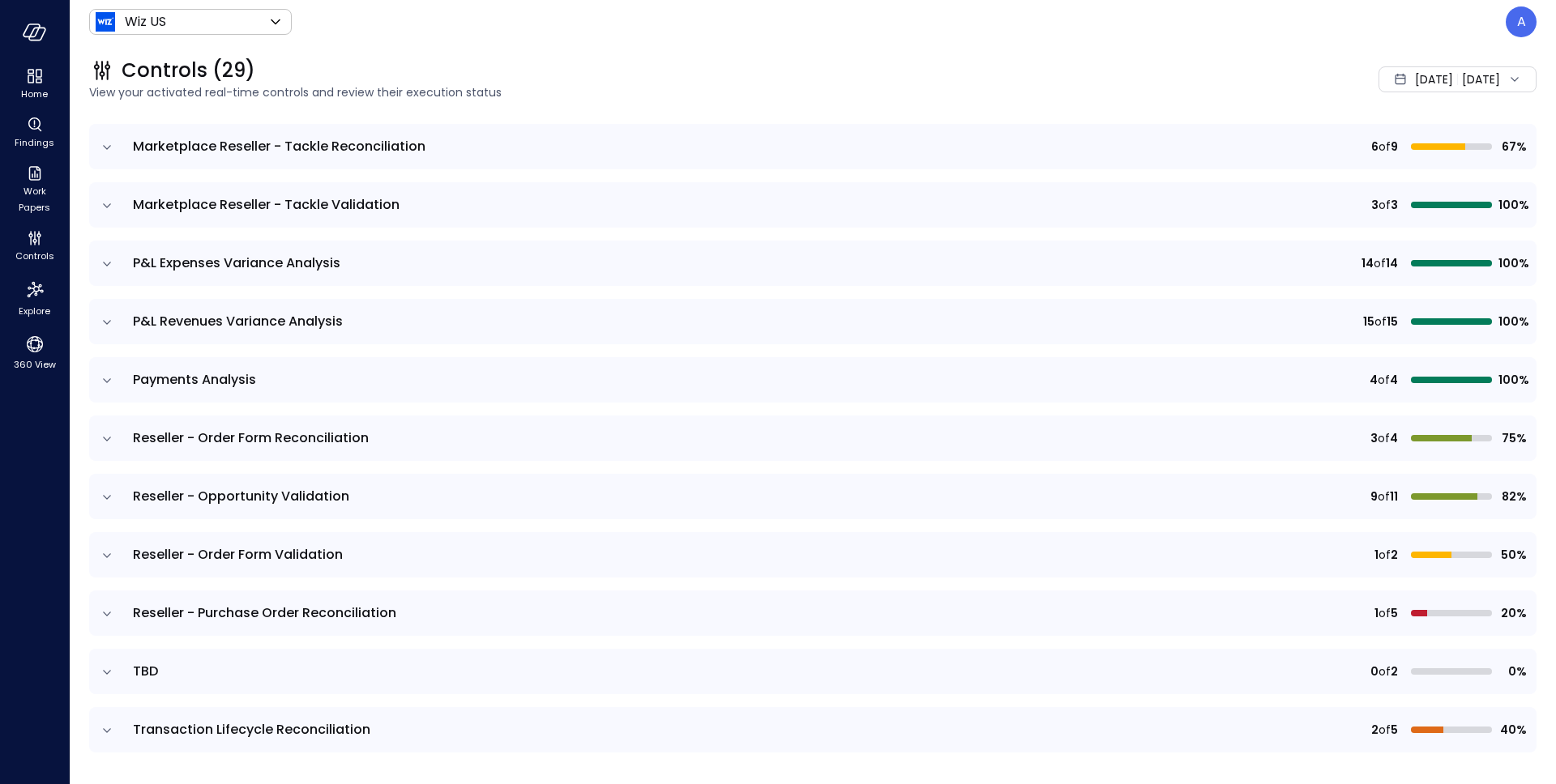 click 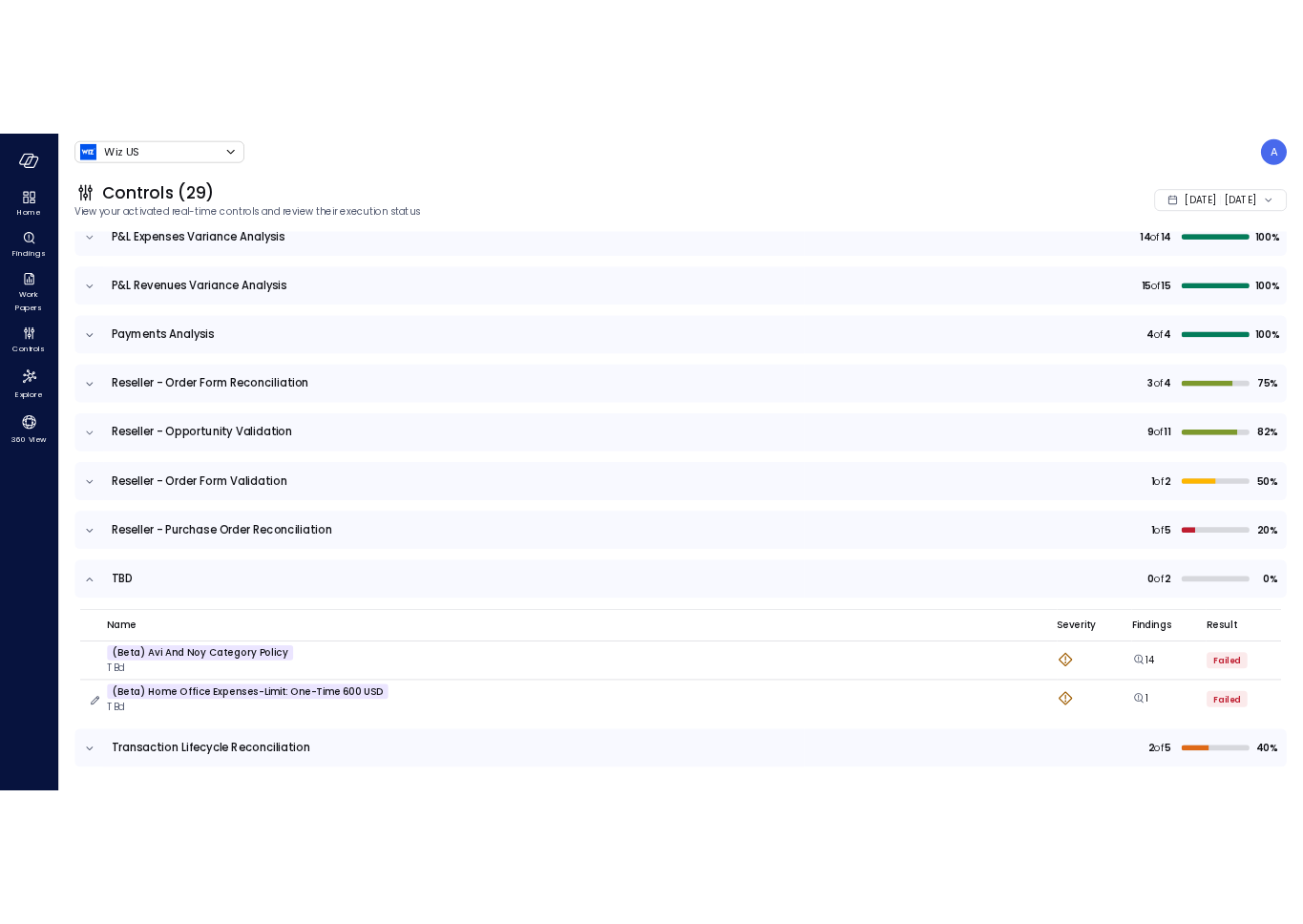 scroll, scrollTop: 1574, scrollLeft: 0, axis: vertical 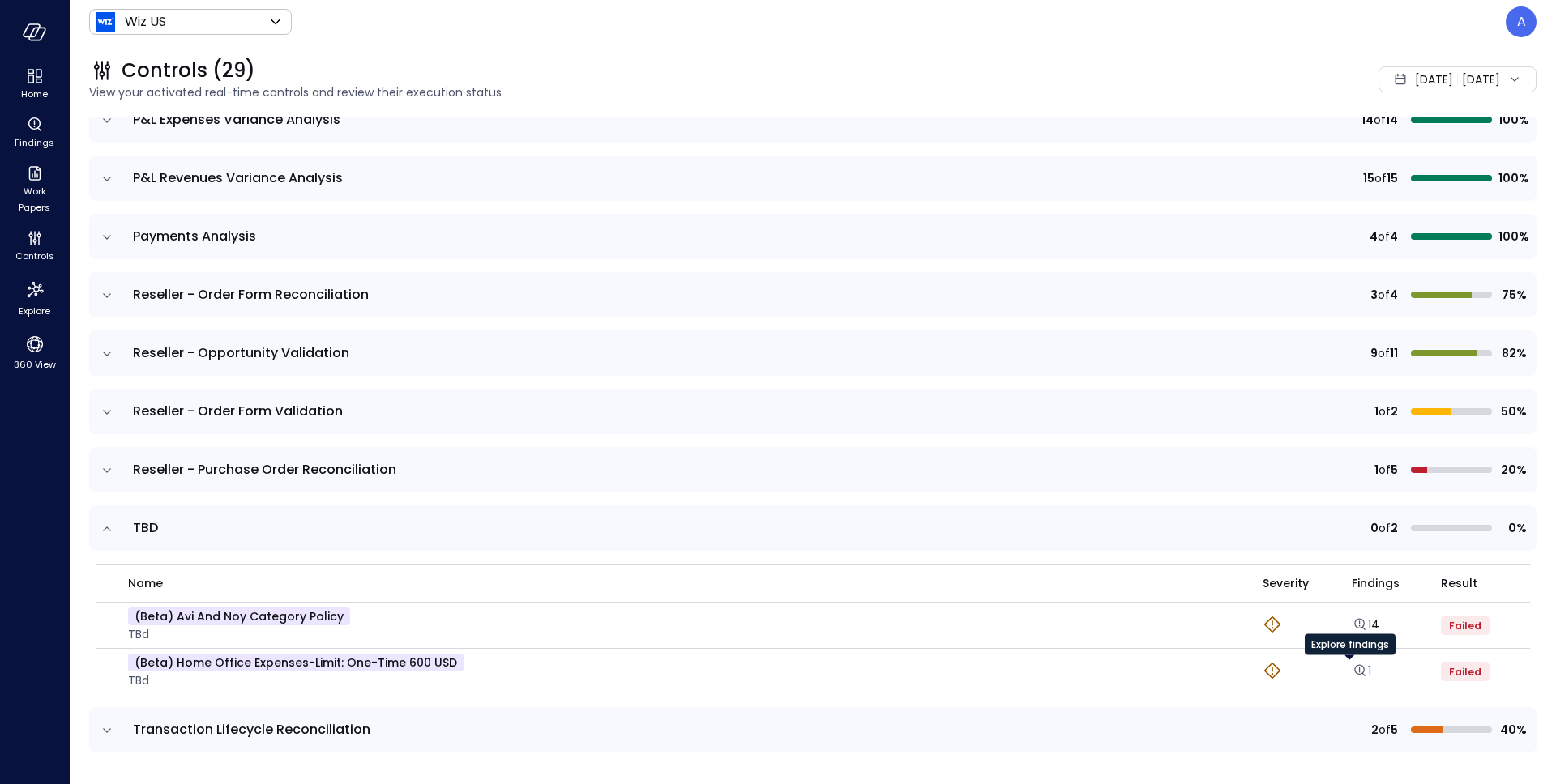 click 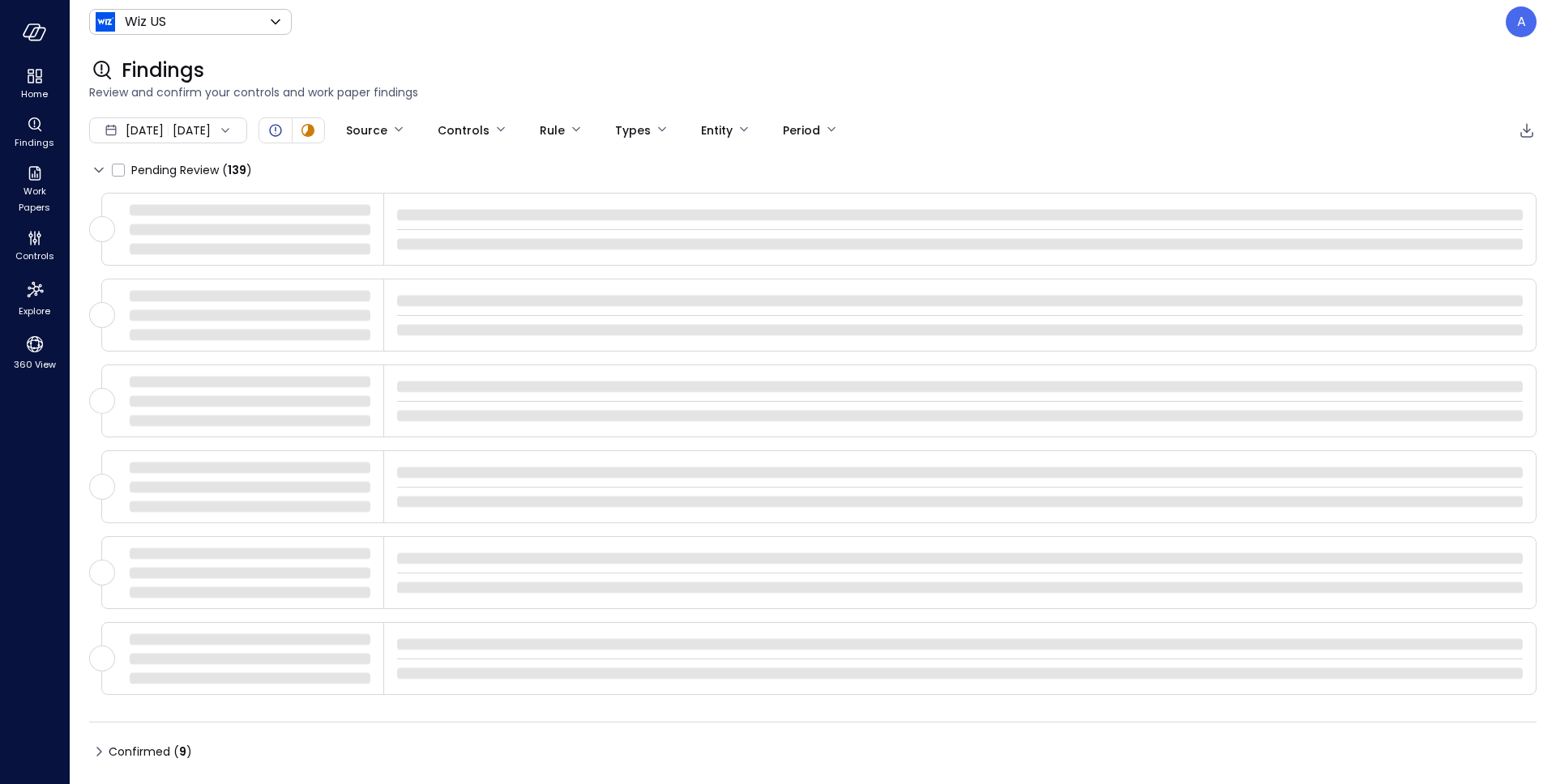 type on "****" 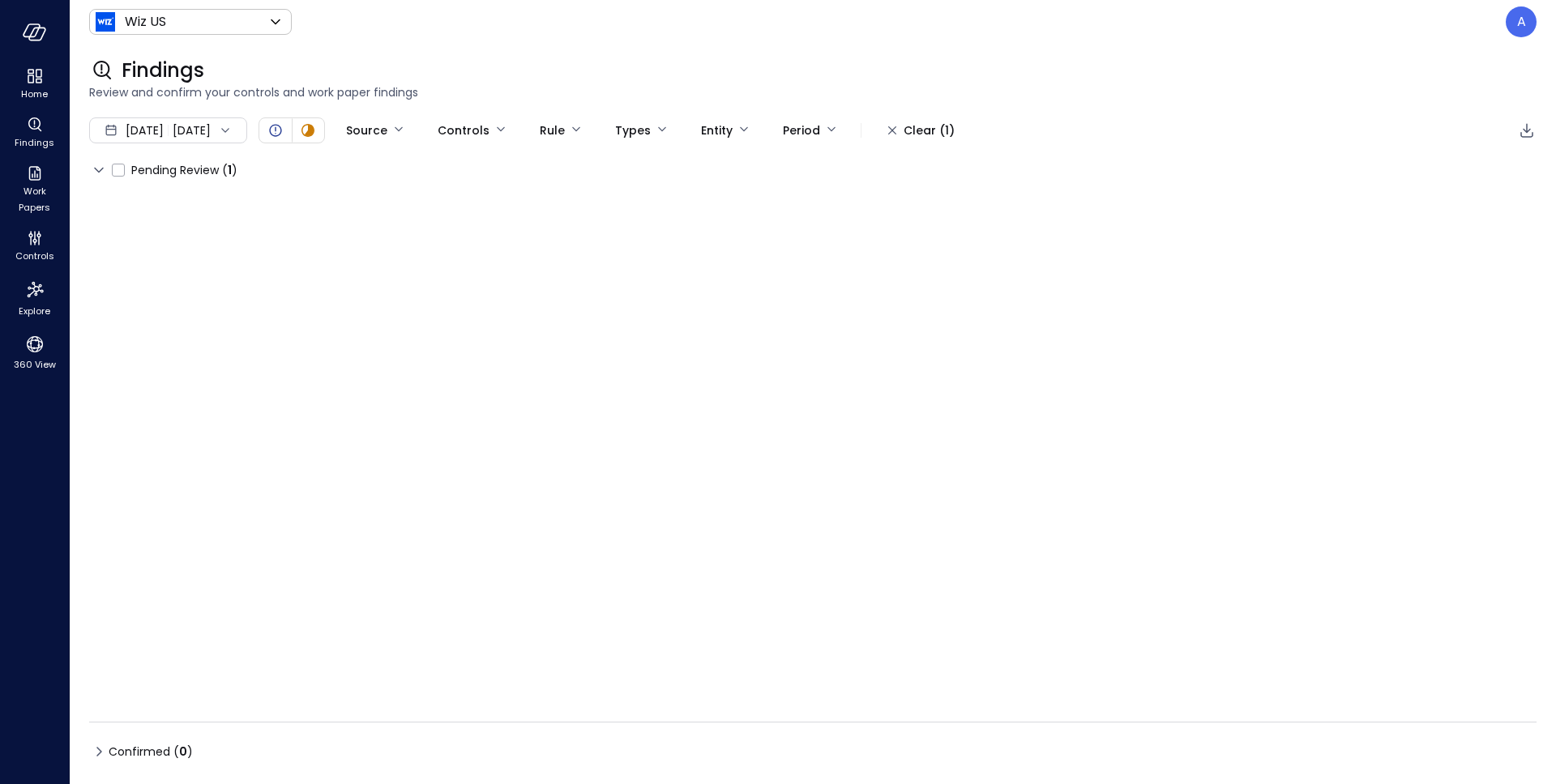 drag, startPoint x: 280, startPoint y: 286, endPoint x: 293, endPoint y: 462, distance: 176.47946 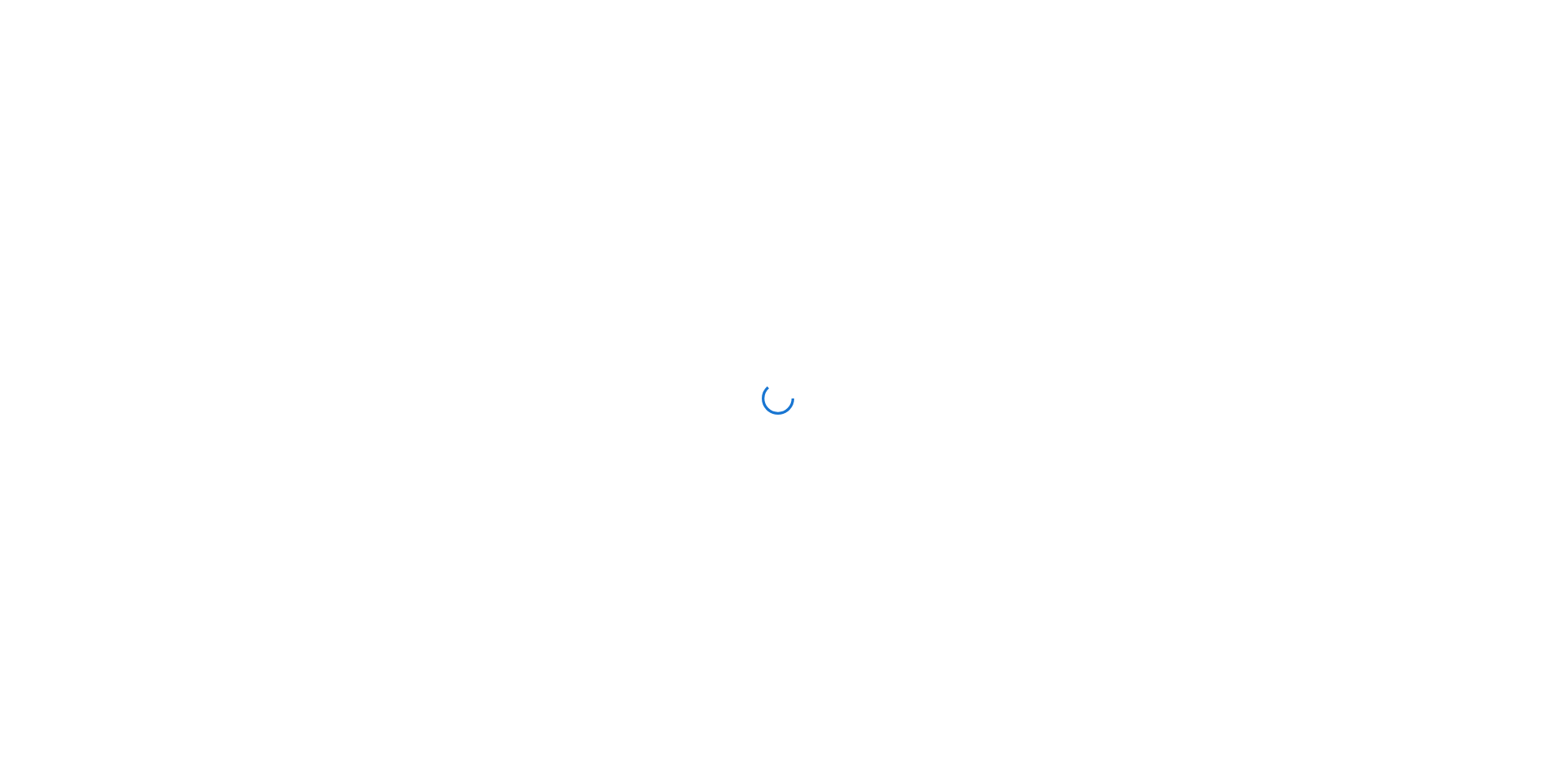 scroll, scrollTop: 0, scrollLeft: 0, axis: both 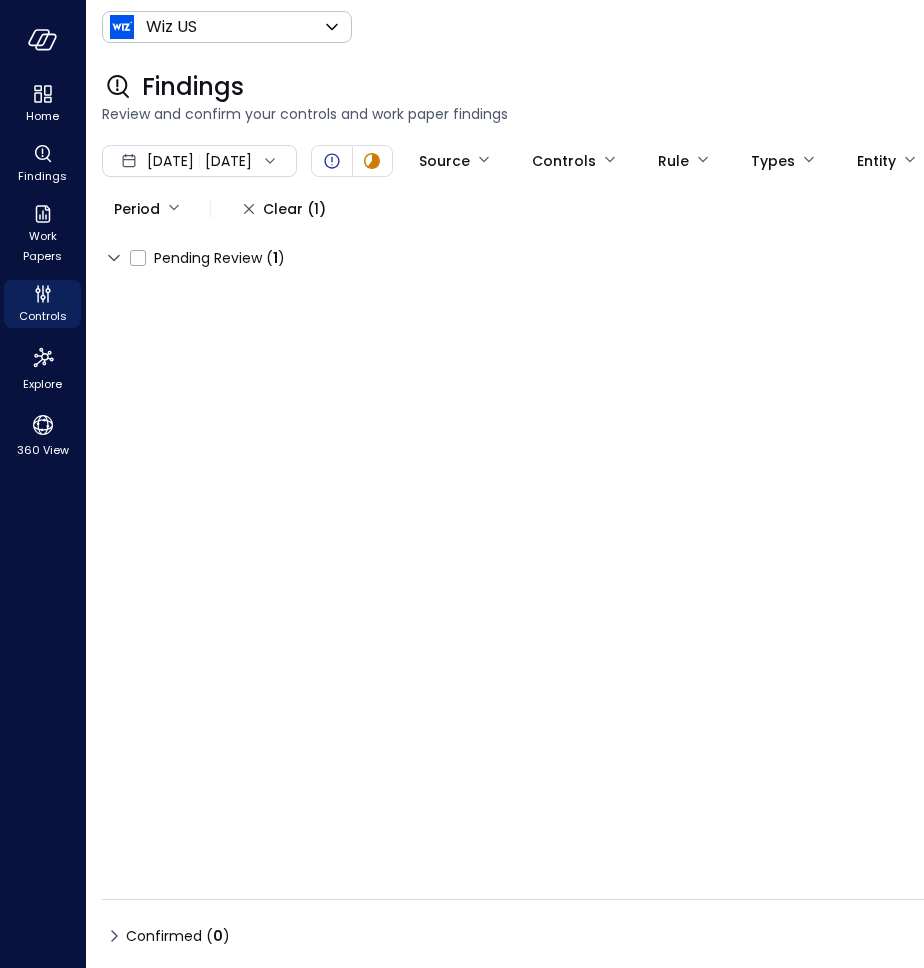 drag, startPoint x: 584, startPoint y: 335, endPoint x: 569, endPoint y: 335, distance: 15 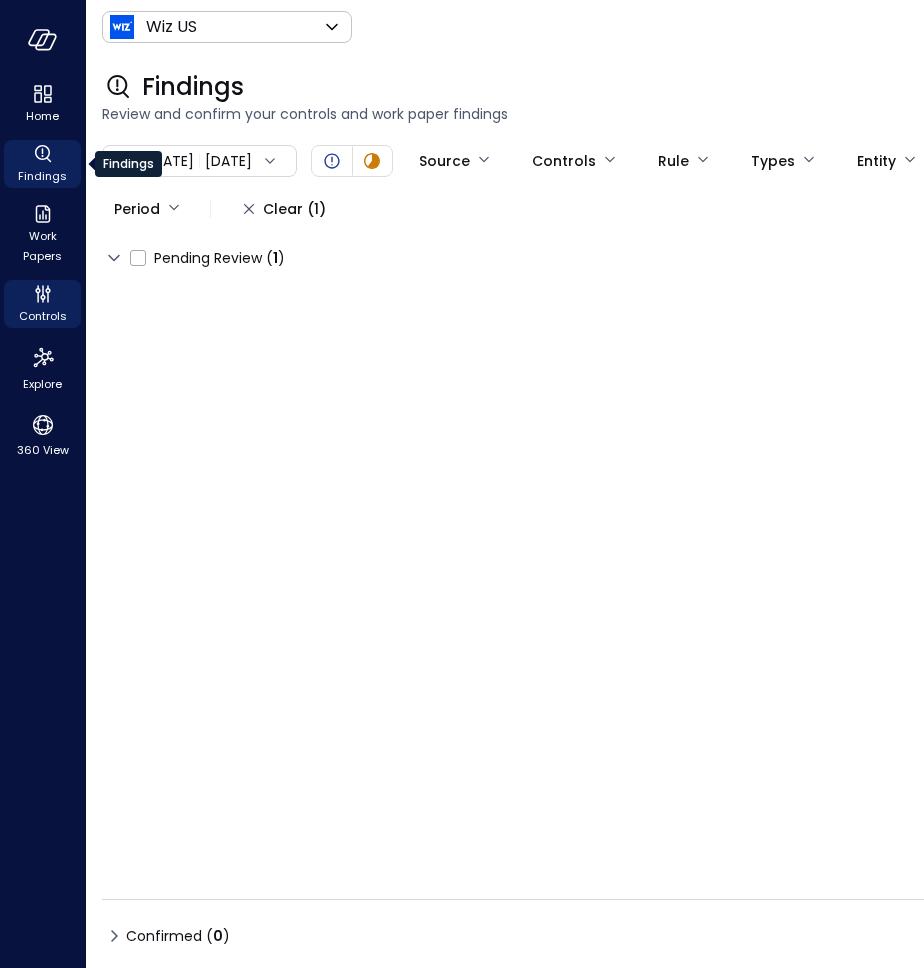 click on "Findings" at bounding box center (42, 176) 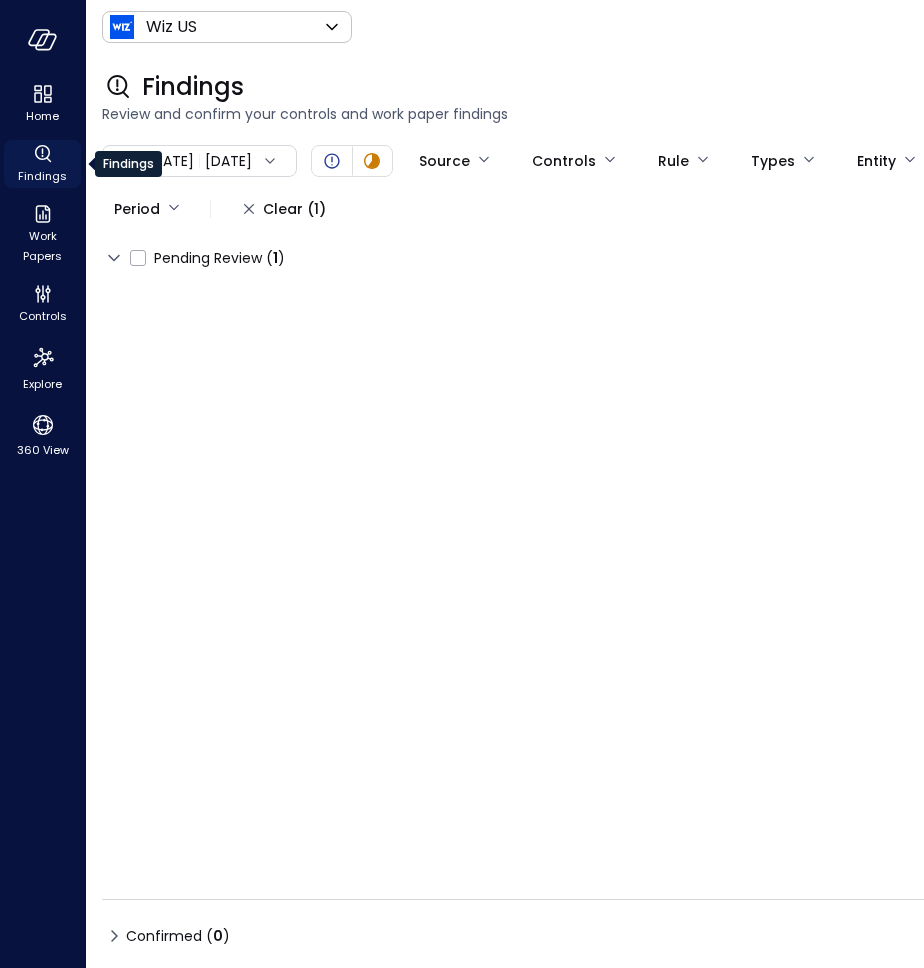 click on "Findings" at bounding box center [42, 176] 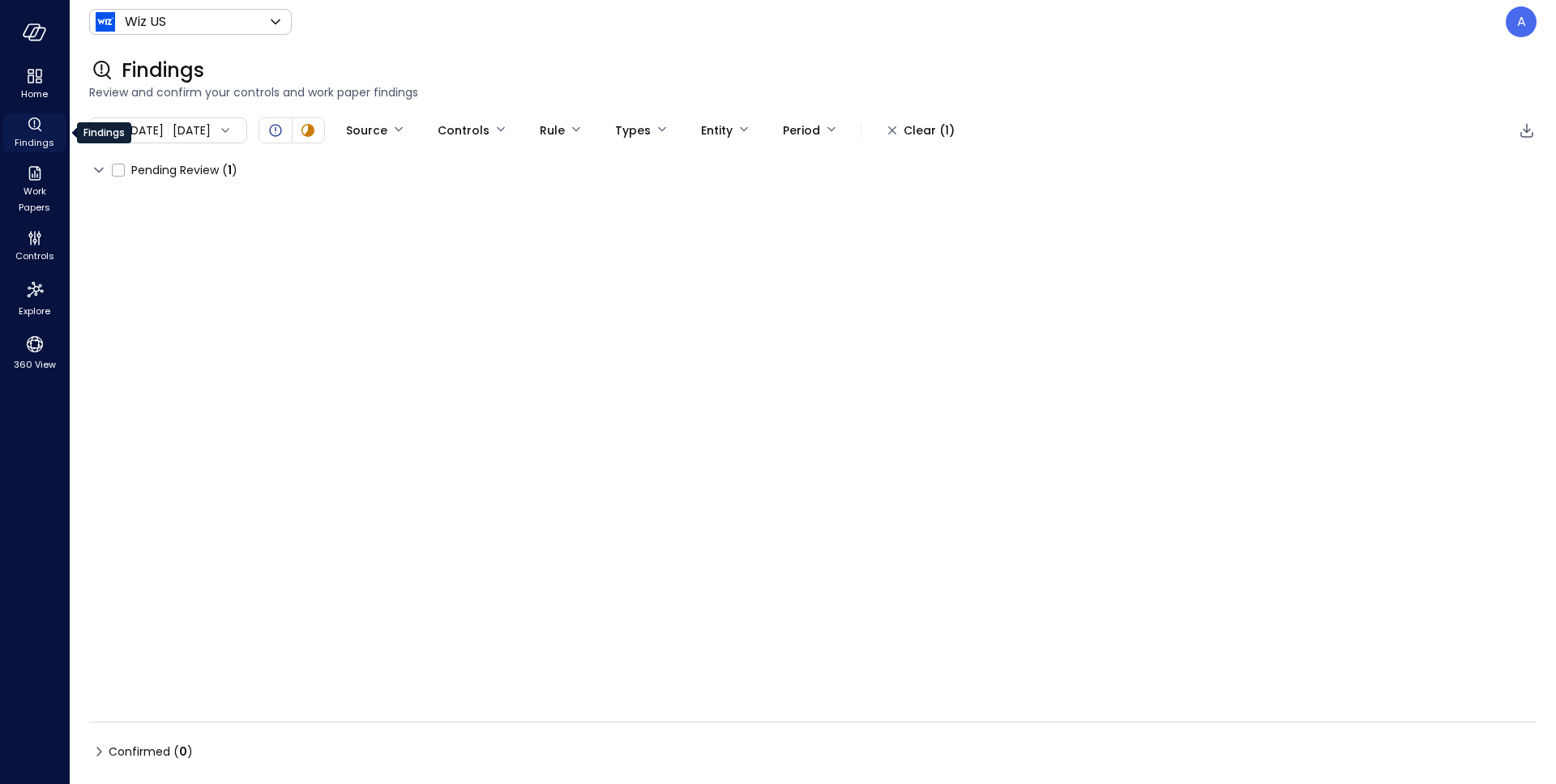 click 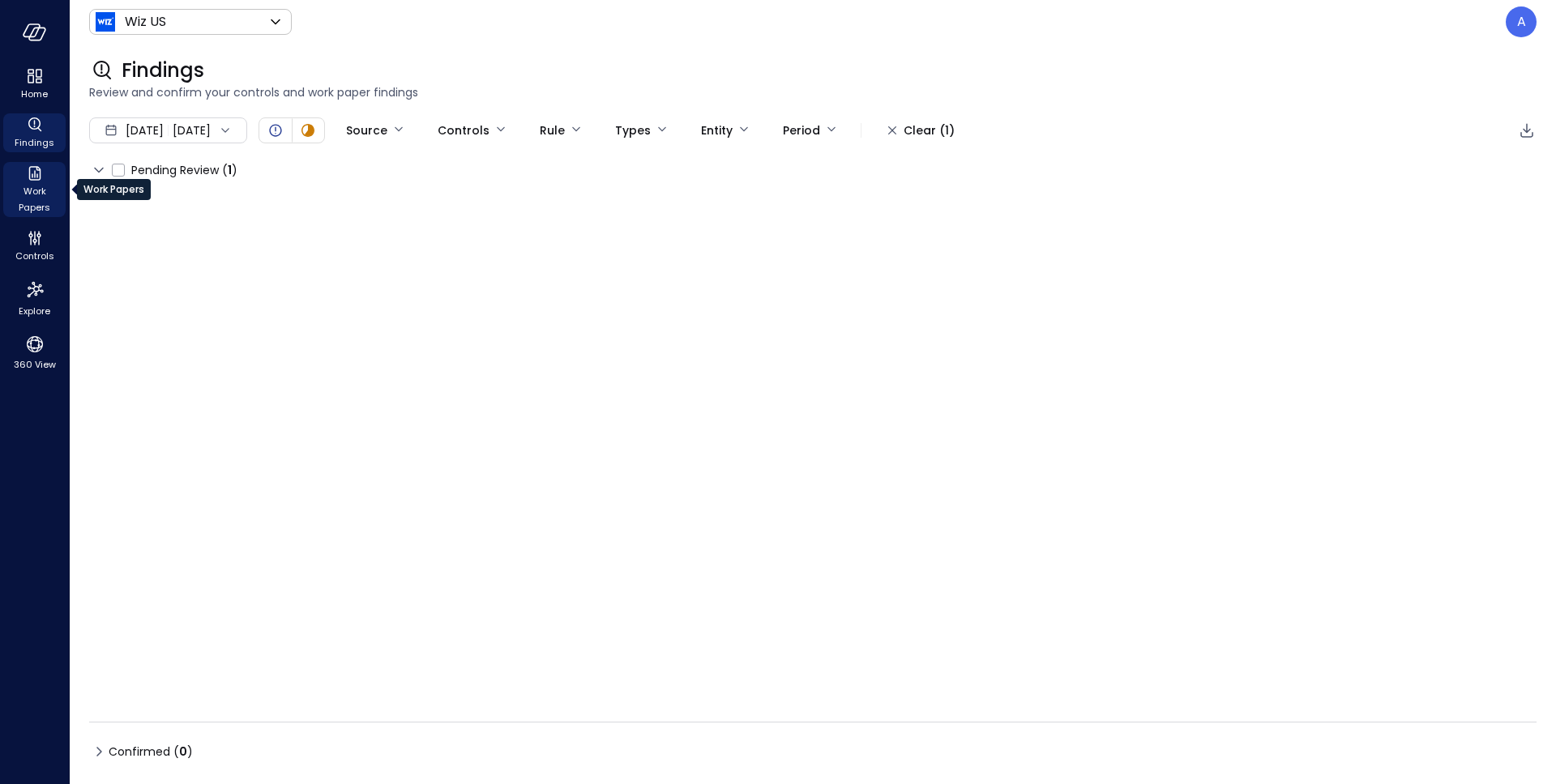 click on "Work Papers" at bounding box center (34, 199) 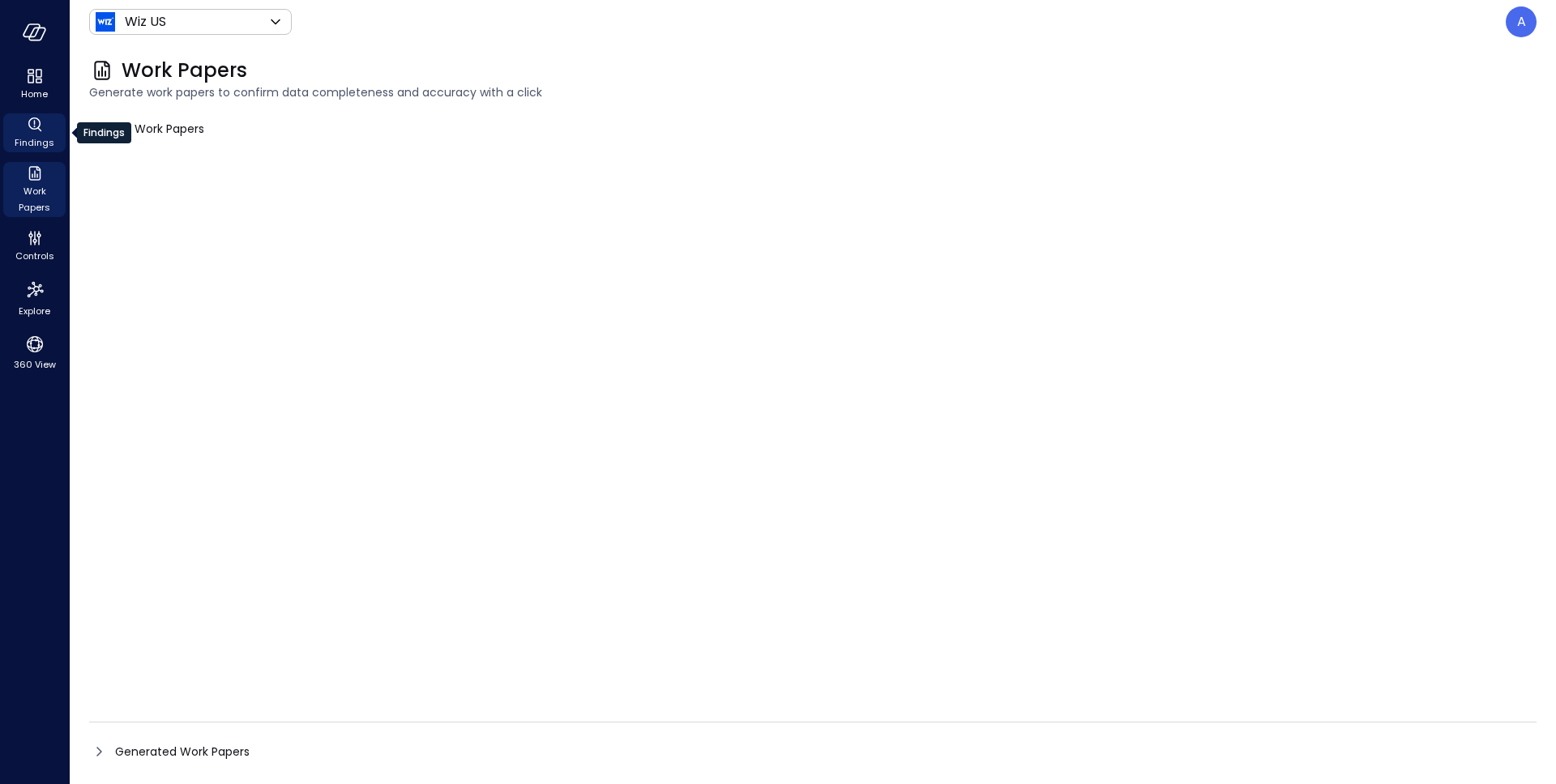 click 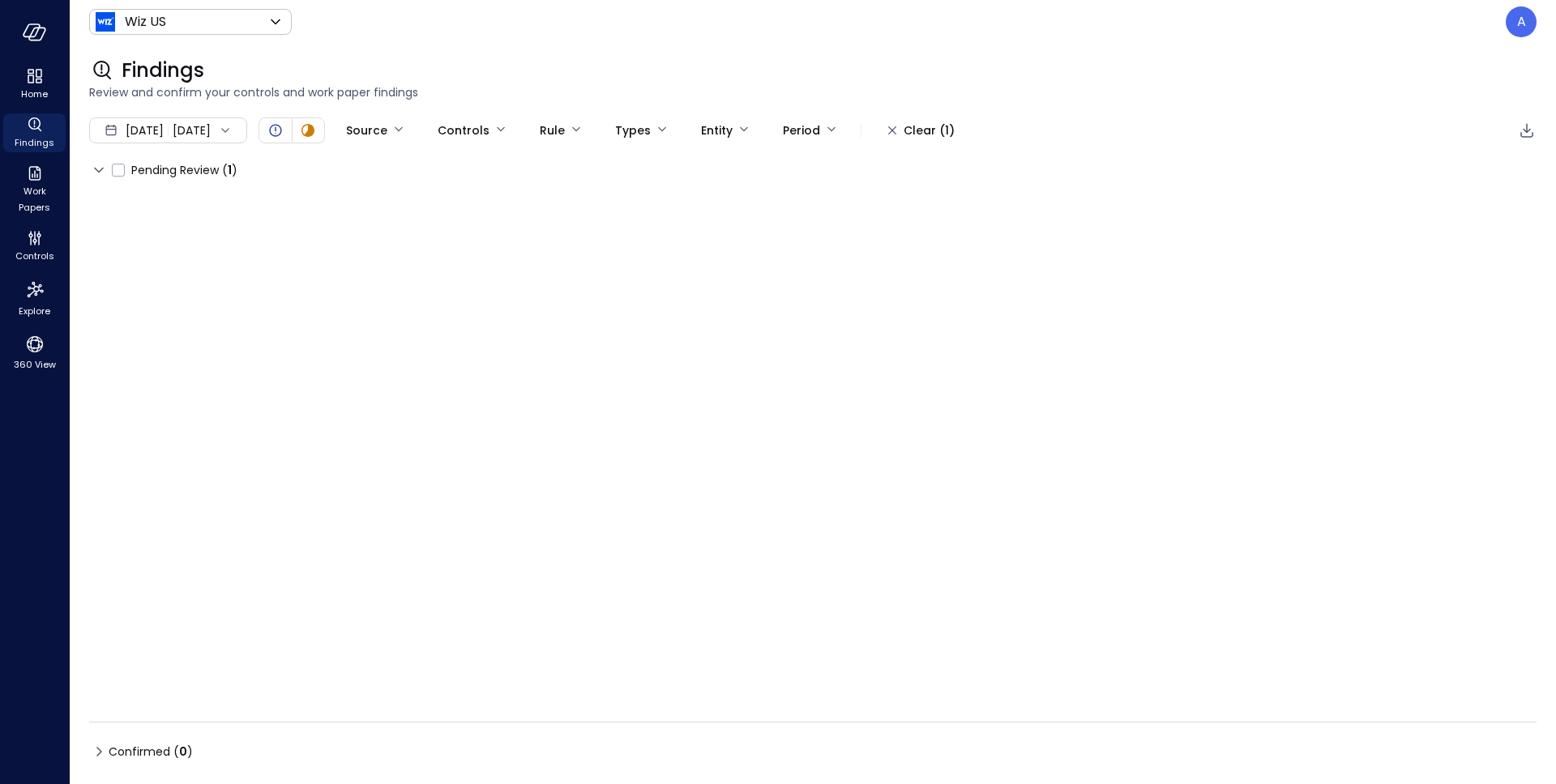 click 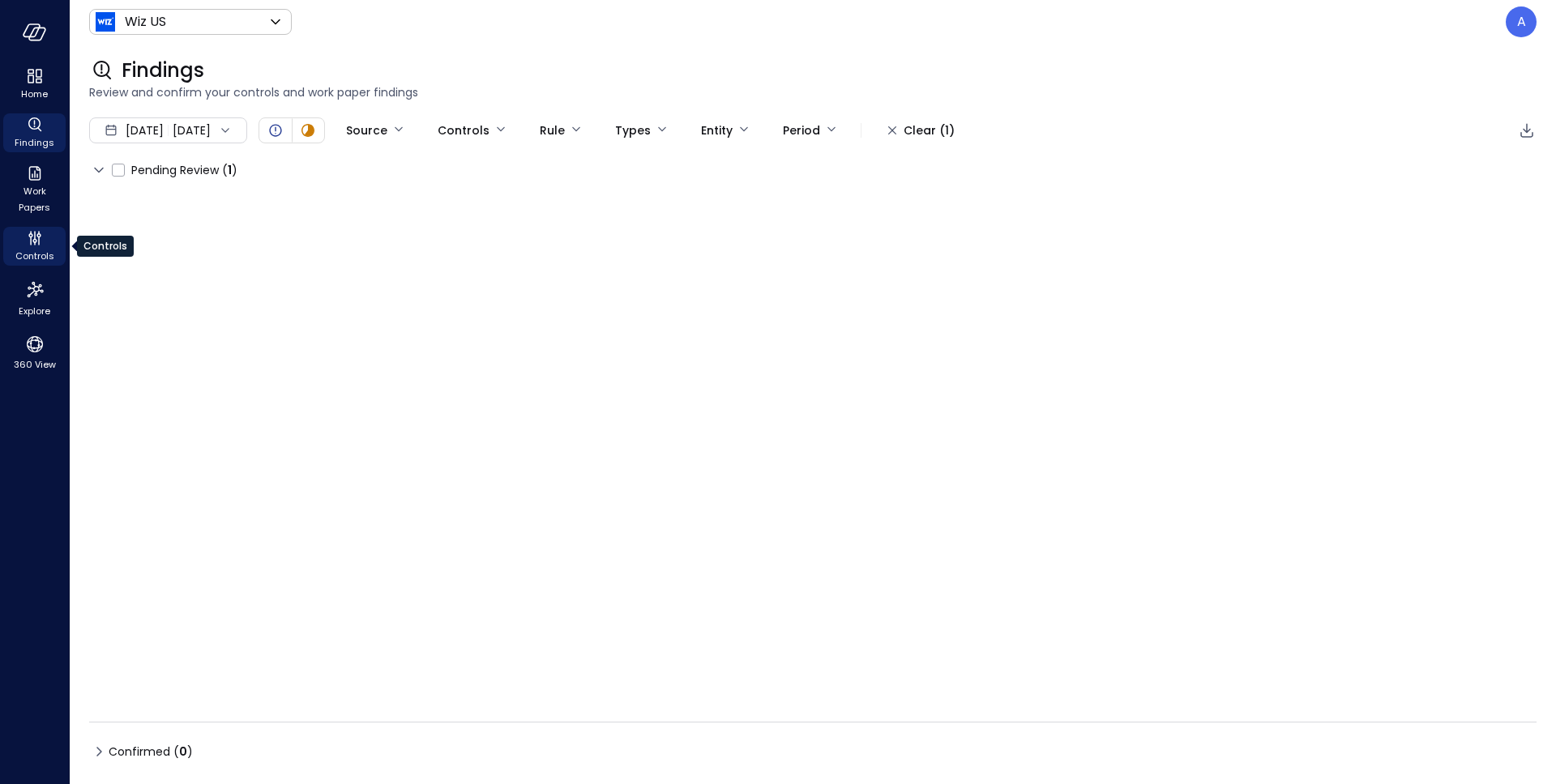click on "Controls" at bounding box center (34, 246) 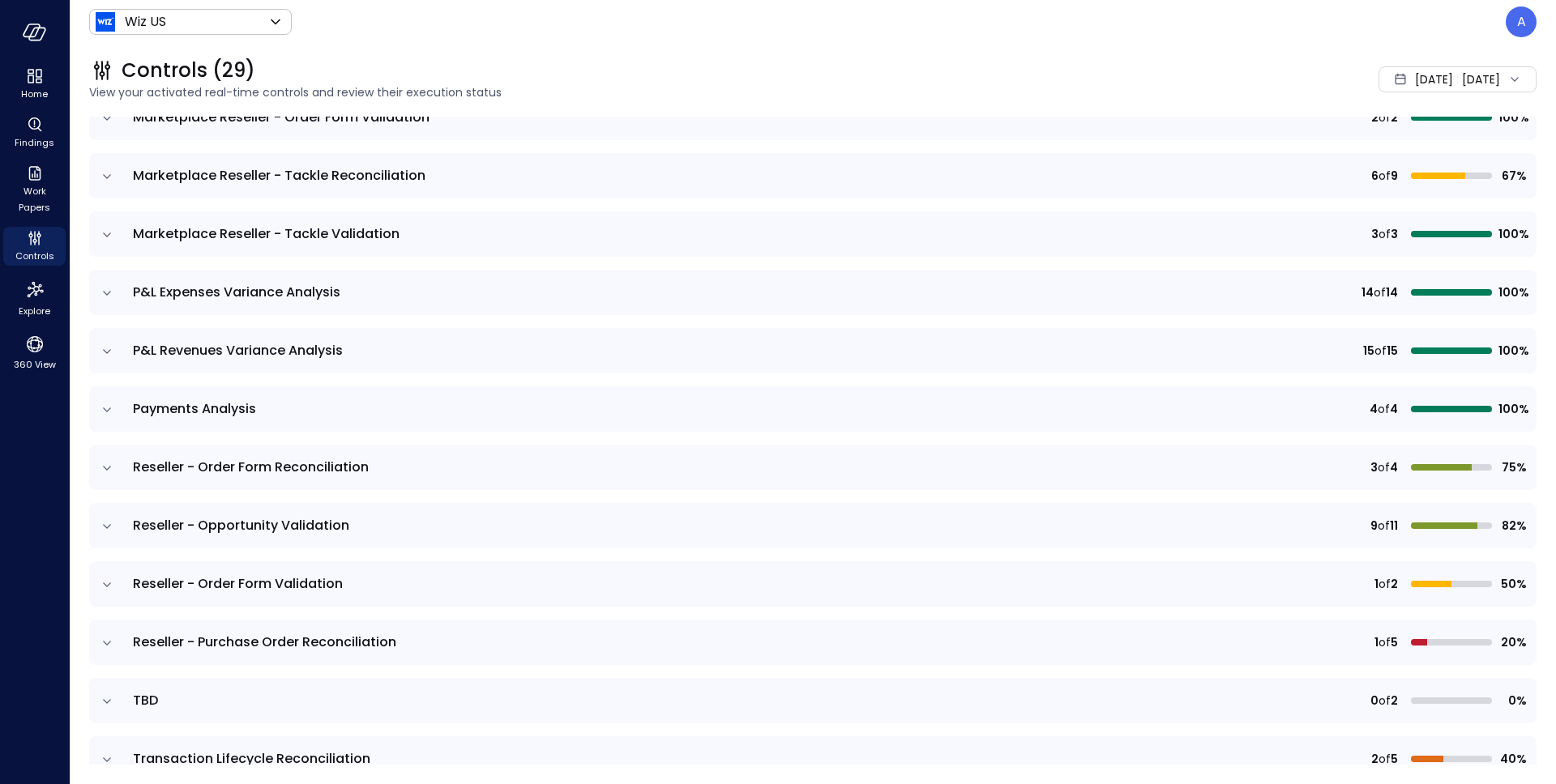 scroll, scrollTop: 1192, scrollLeft: 0, axis: vertical 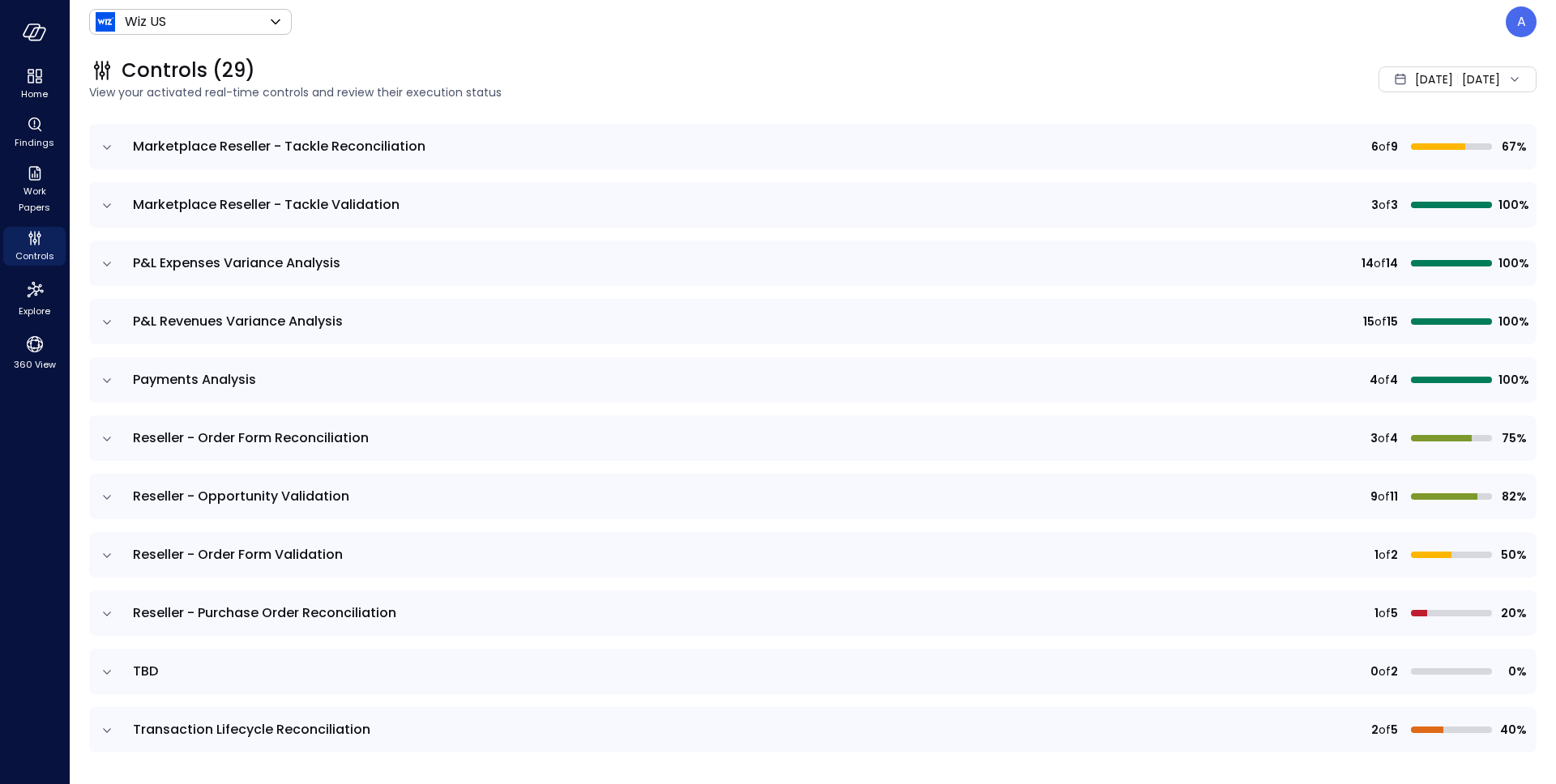 click on "TBD" at bounding box center (145, 671) 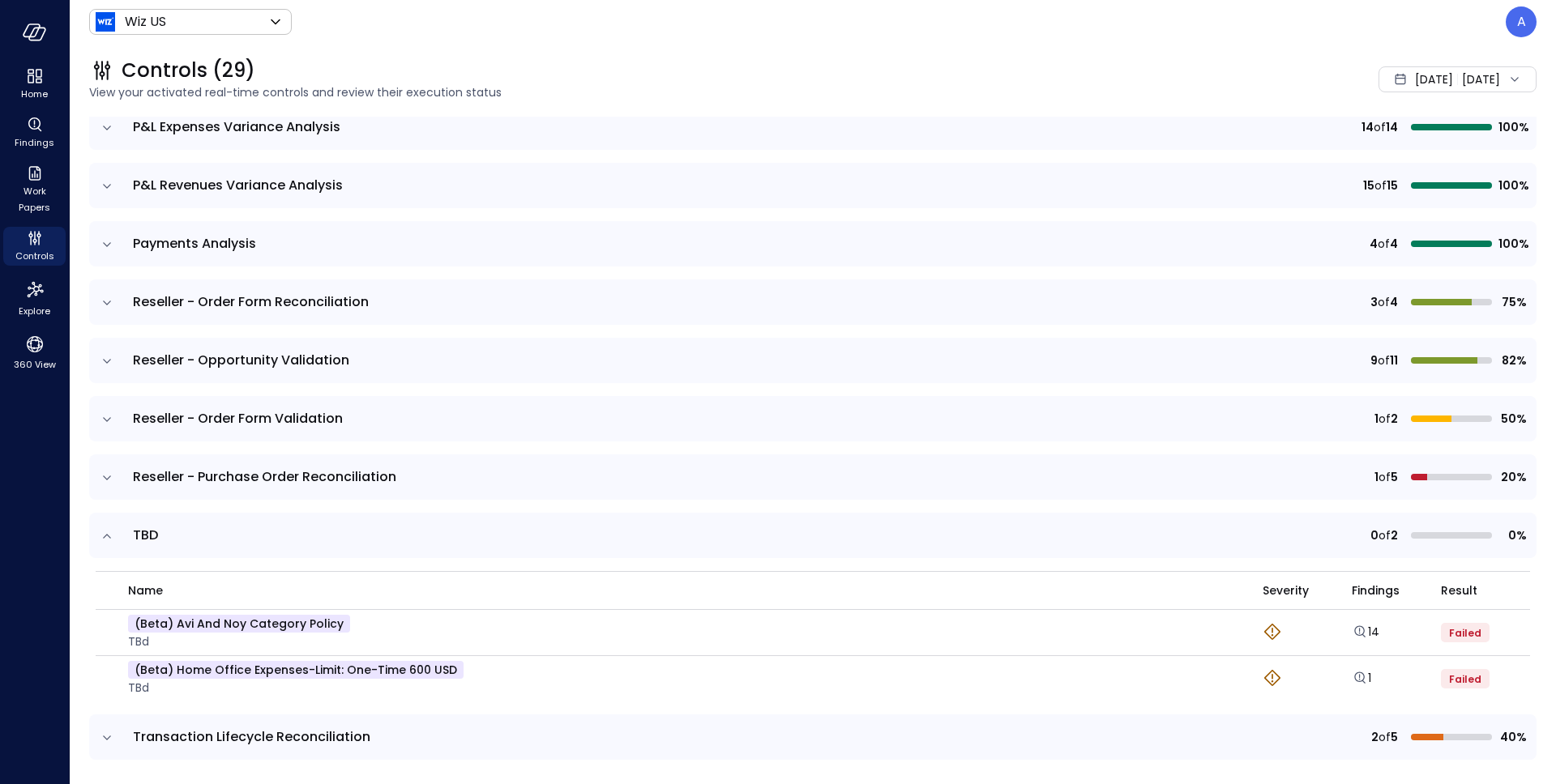 scroll, scrollTop: 1336, scrollLeft: 0, axis: vertical 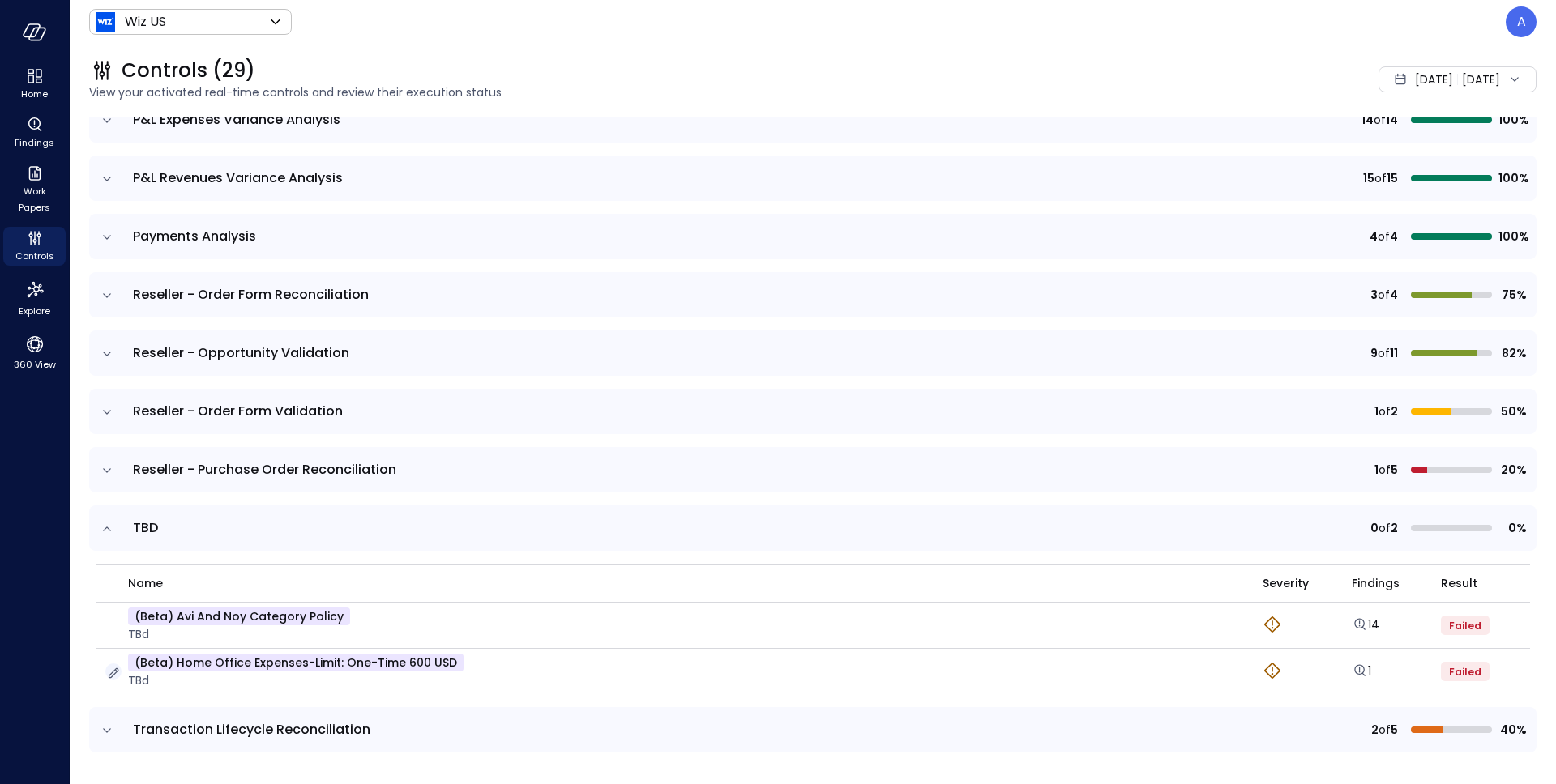 click 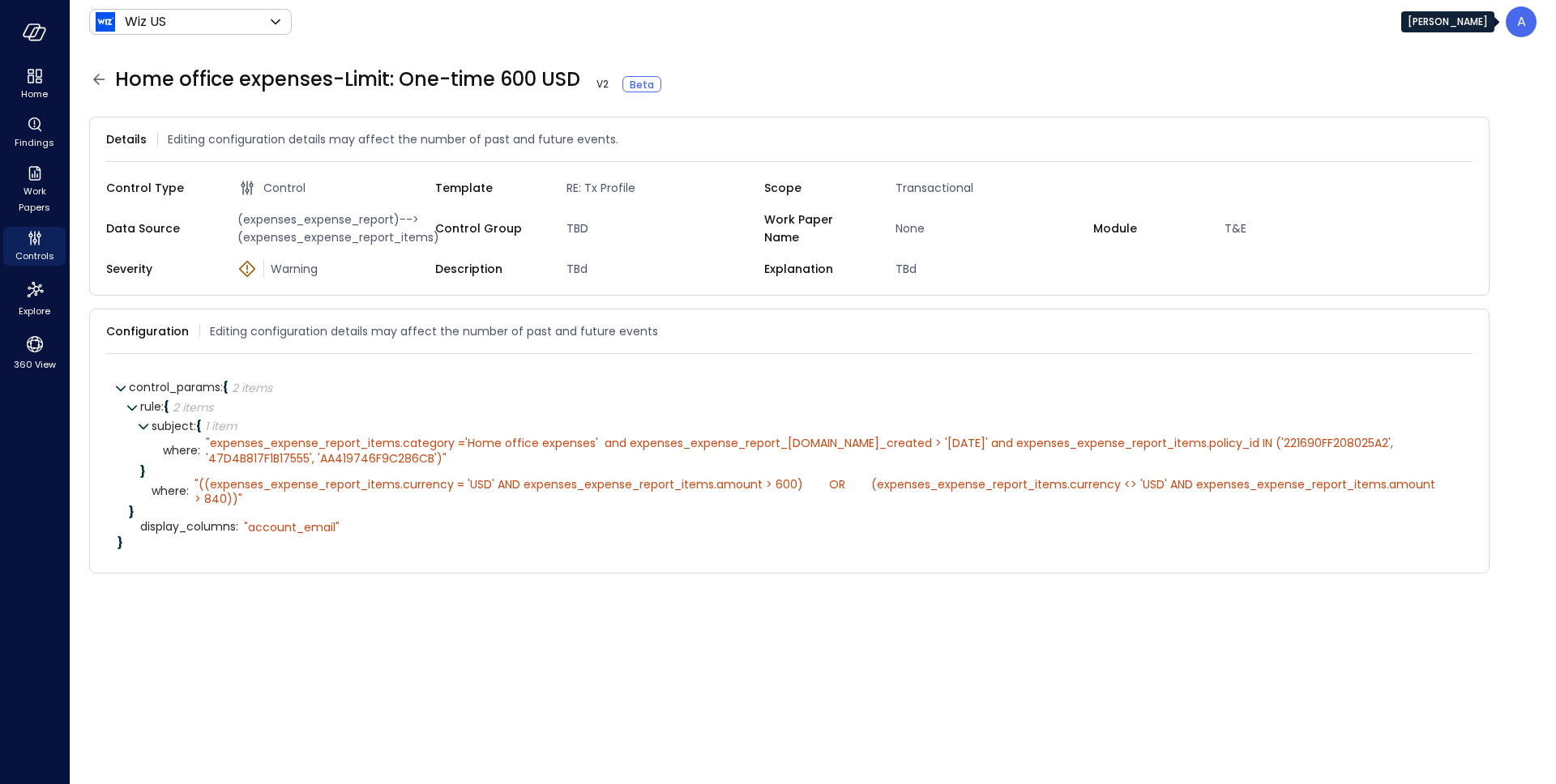 click on "A" at bounding box center [1521, 22] 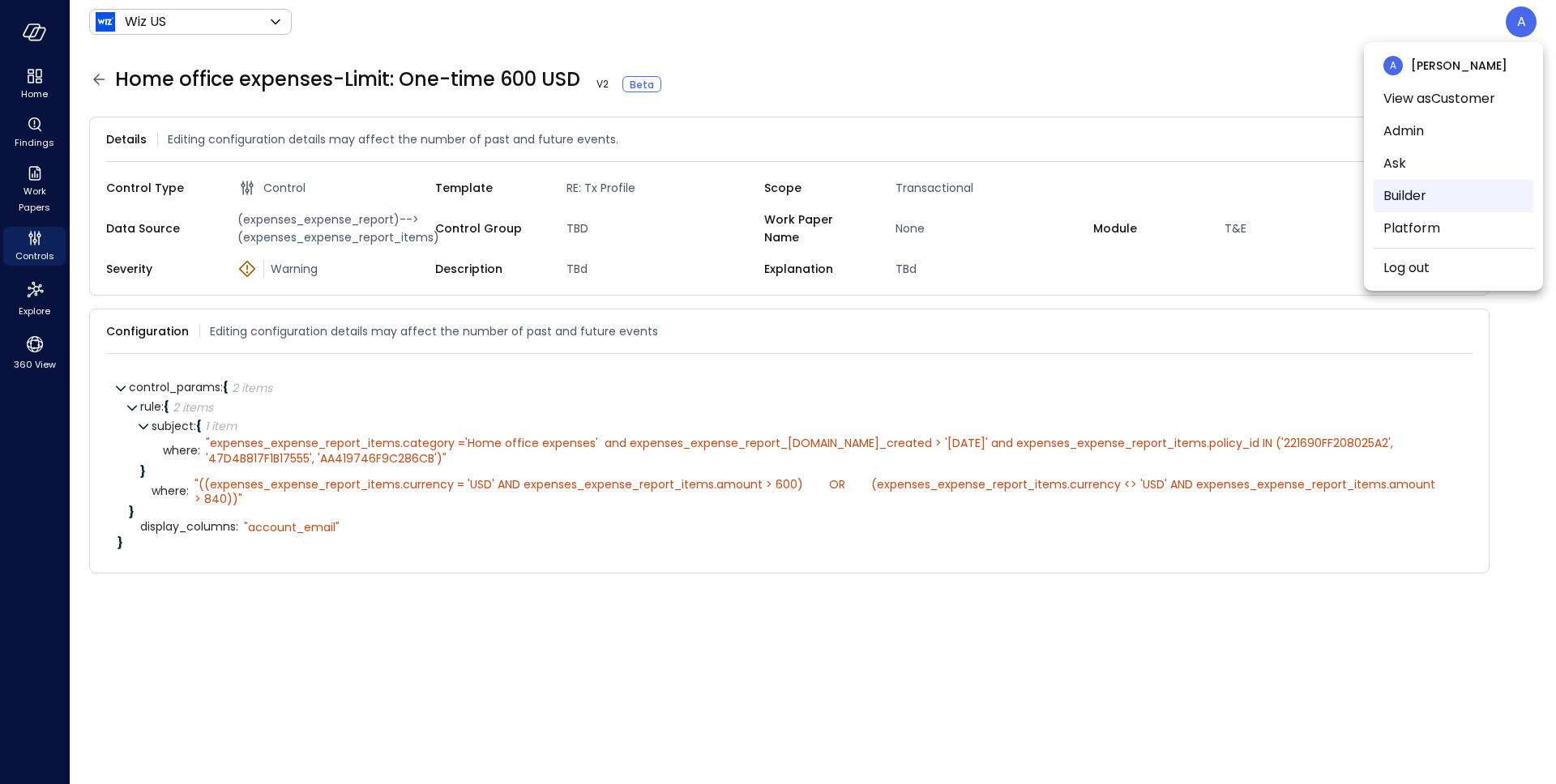 click on "Builder" at bounding box center (1453, 196) 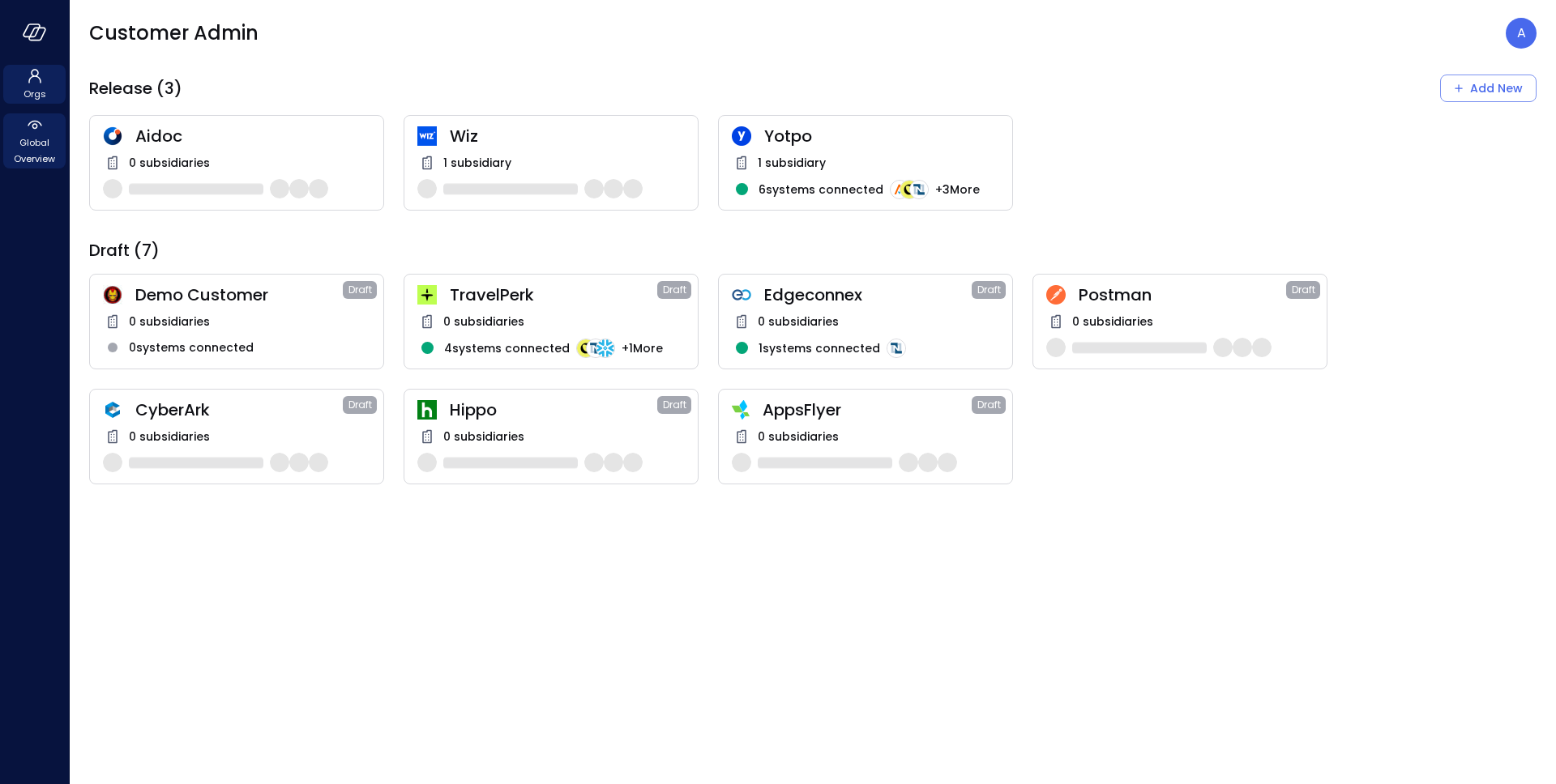 click on "Global Overview" at bounding box center [34, 151] 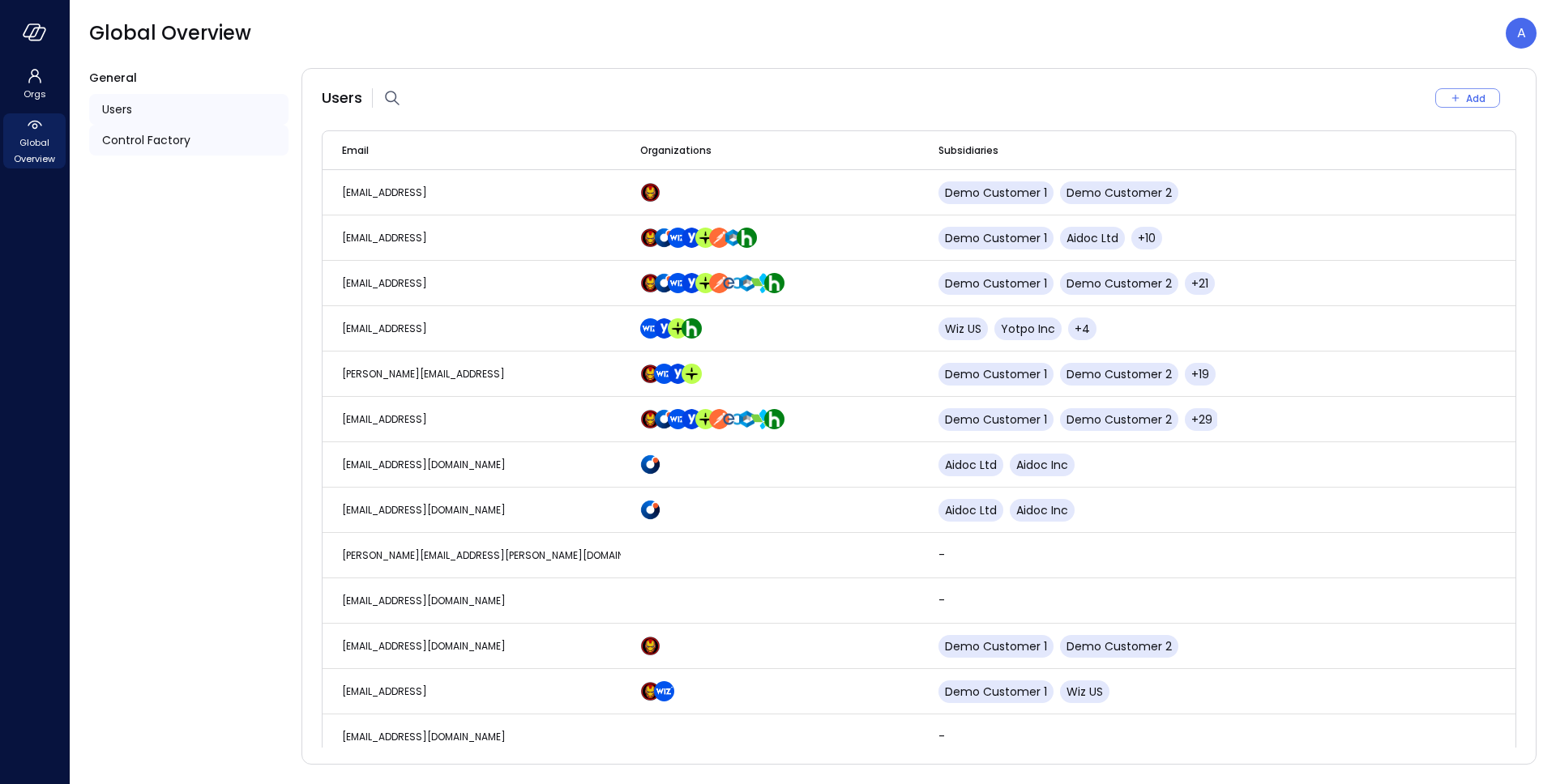 click on "Control Factory" at bounding box center (146, 140) 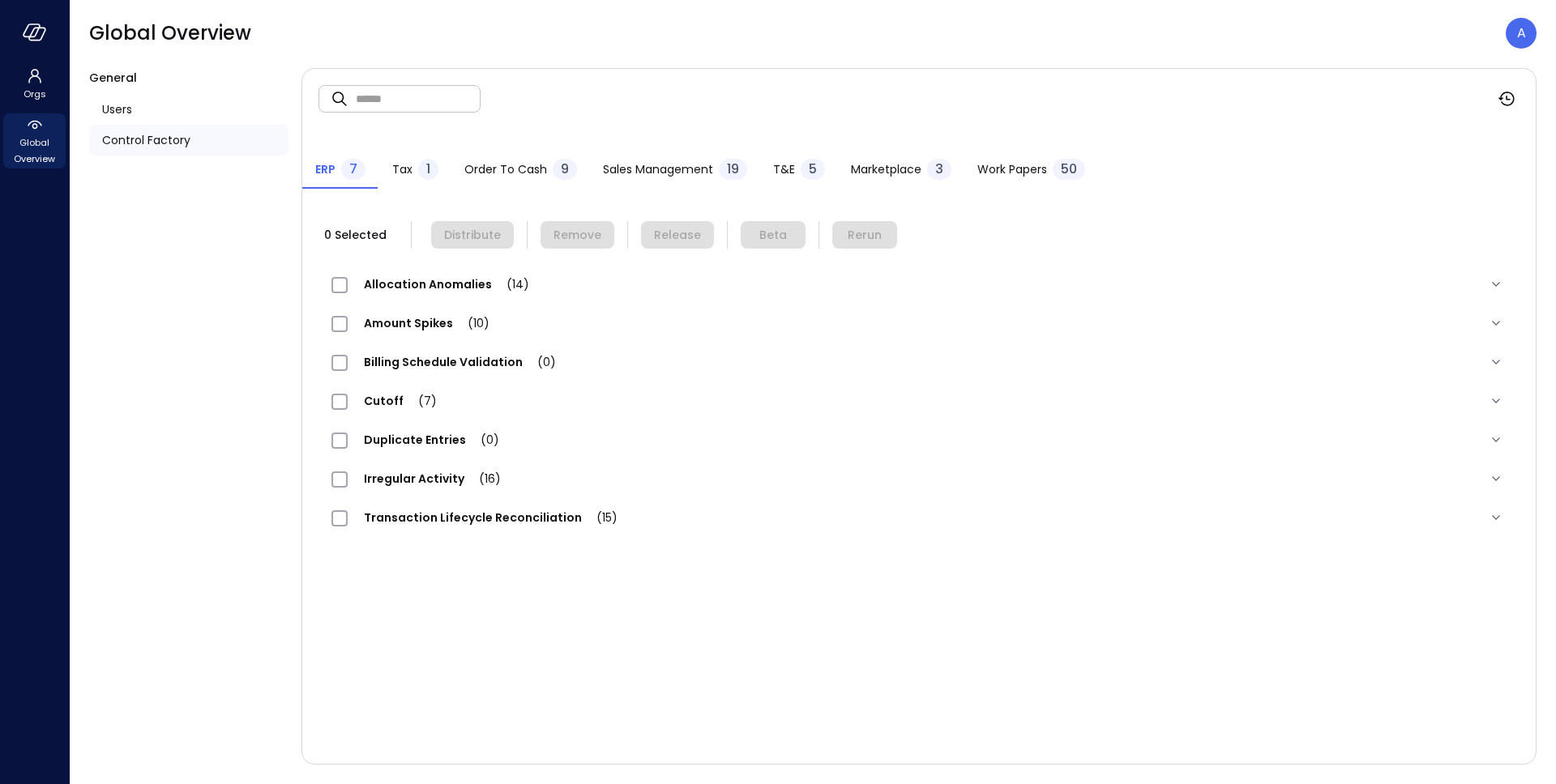 click on "Amount Spikes (10)" at bounding box center [919, 323] 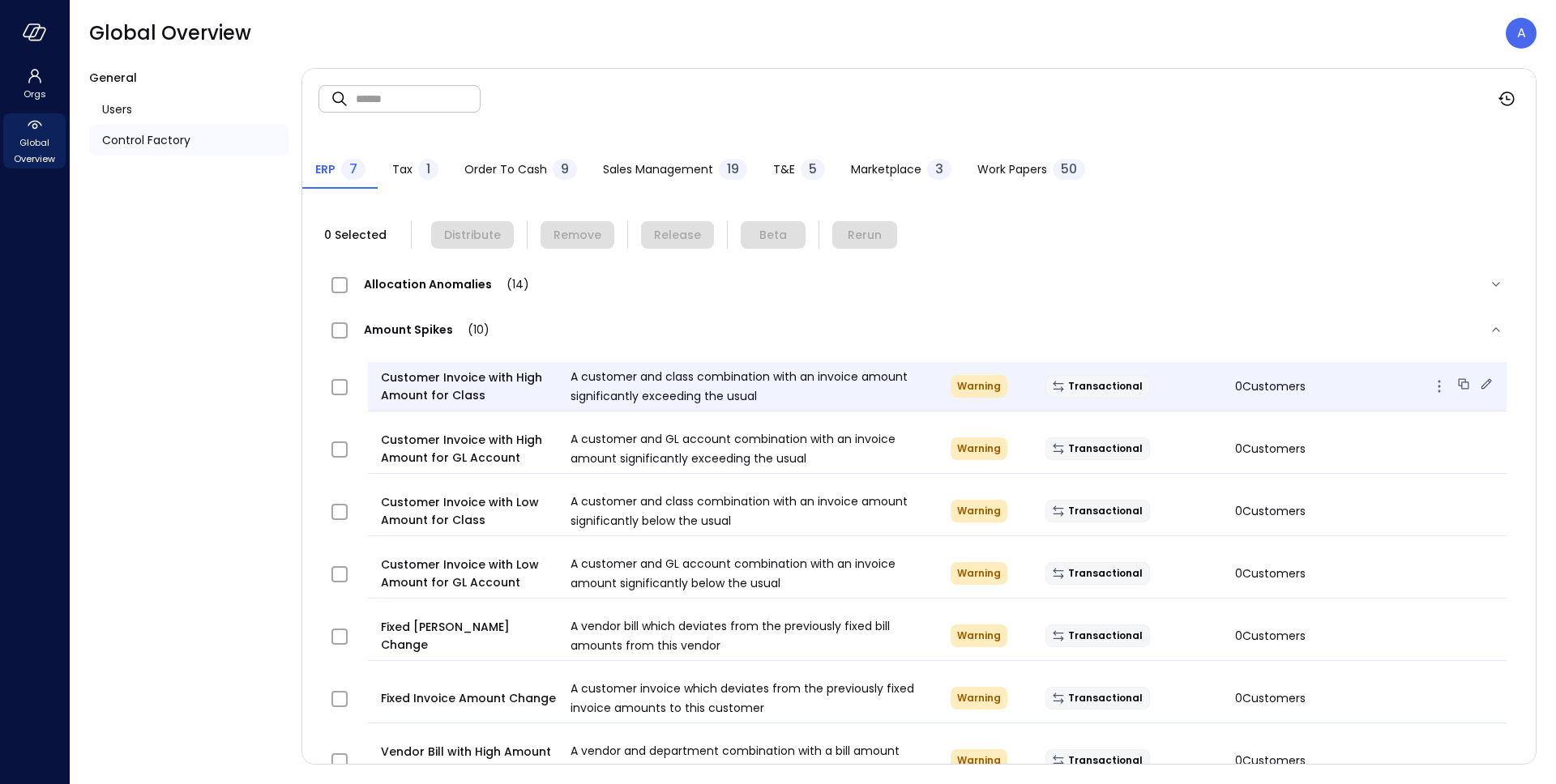 click 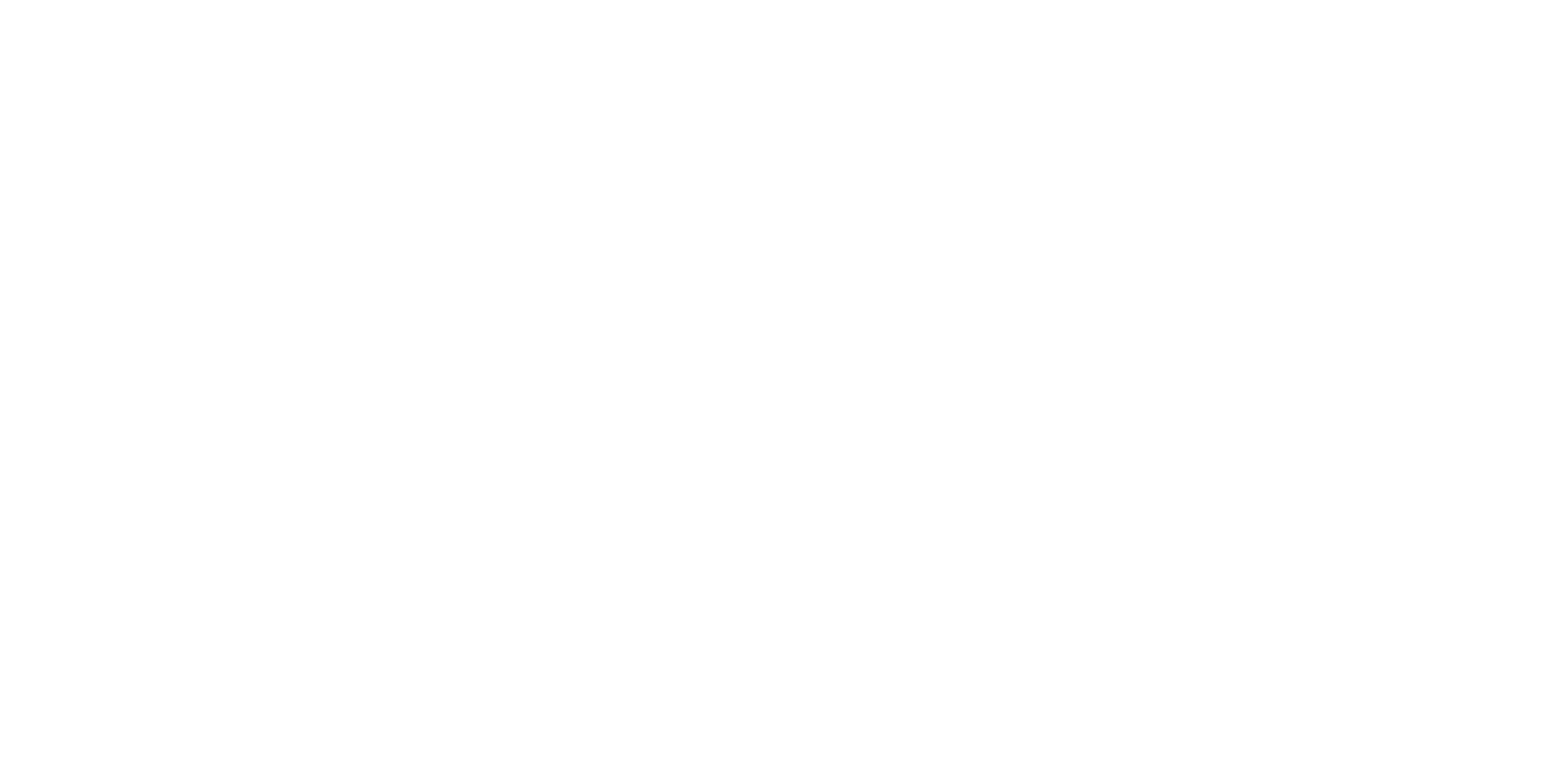 scroll, scrollTop: 0, scrollLeft: 0, axis: both 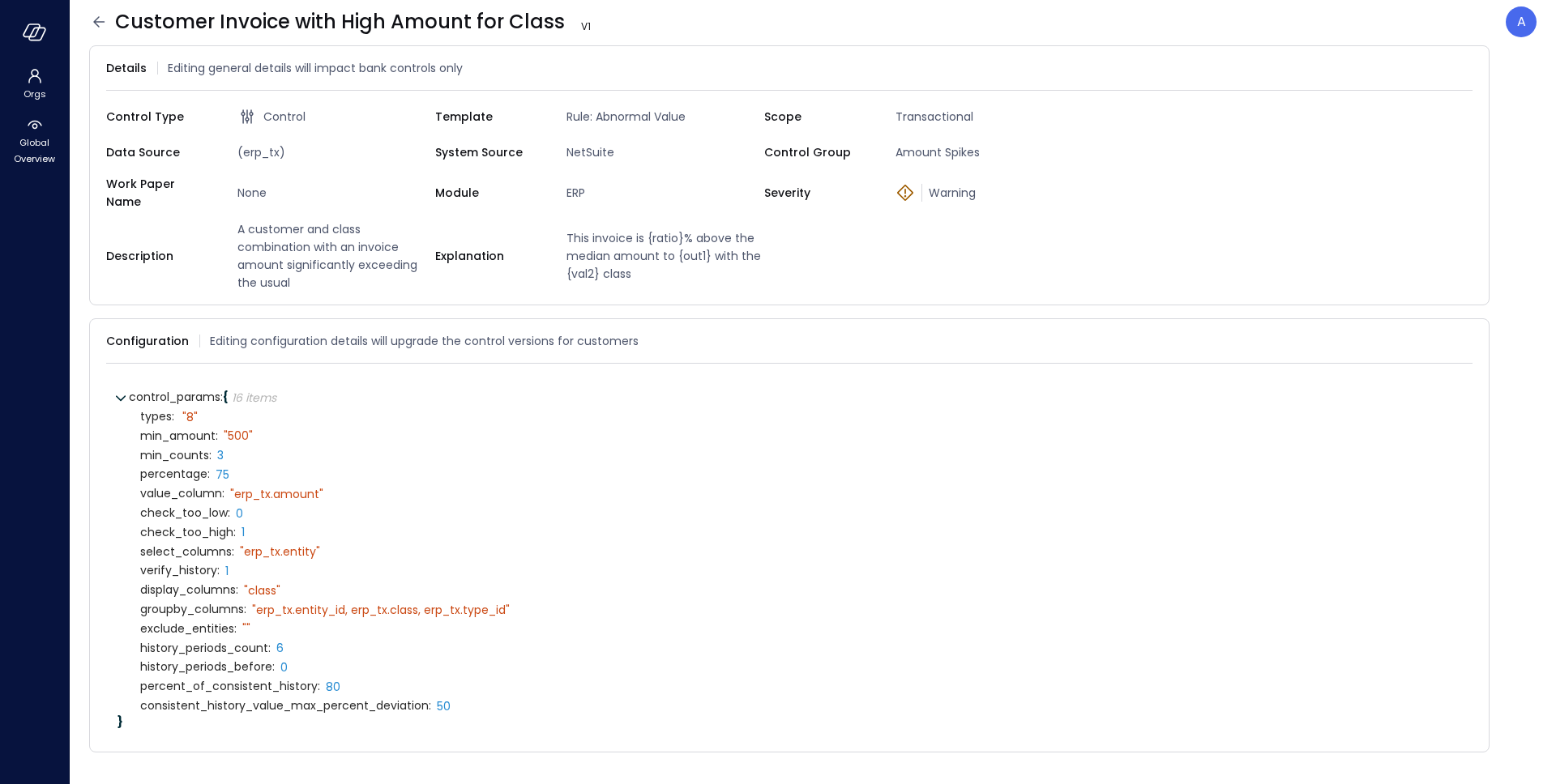 drag, startPoint x: 569, startPoint y: 224, endPoint x: 668, endPoint y: 236, distance: 99.72462 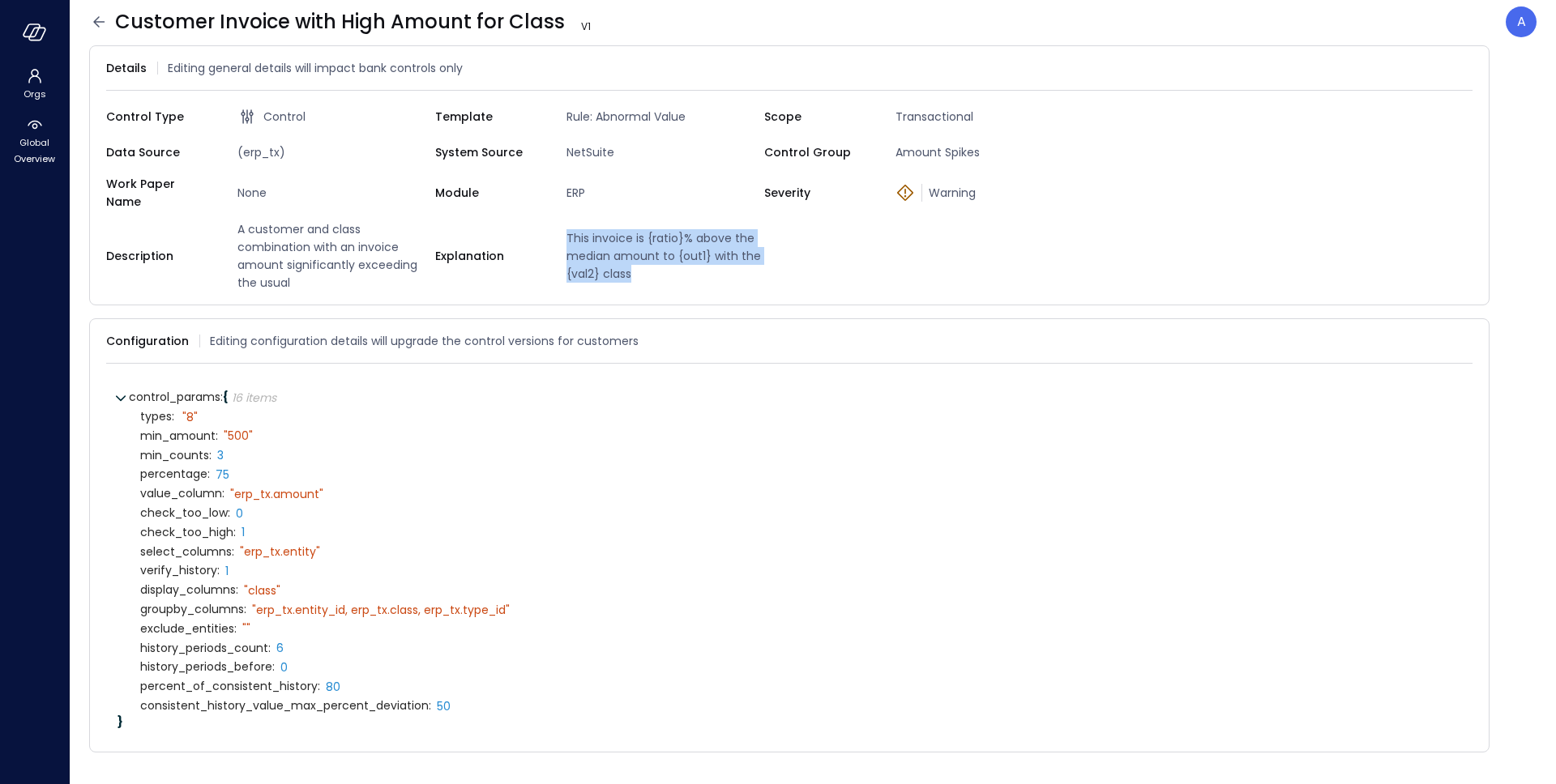 drag, startPoint x: 566, startPoint y: 224, endPoint x: 635, endPoint y: 266, distance: 80.77747 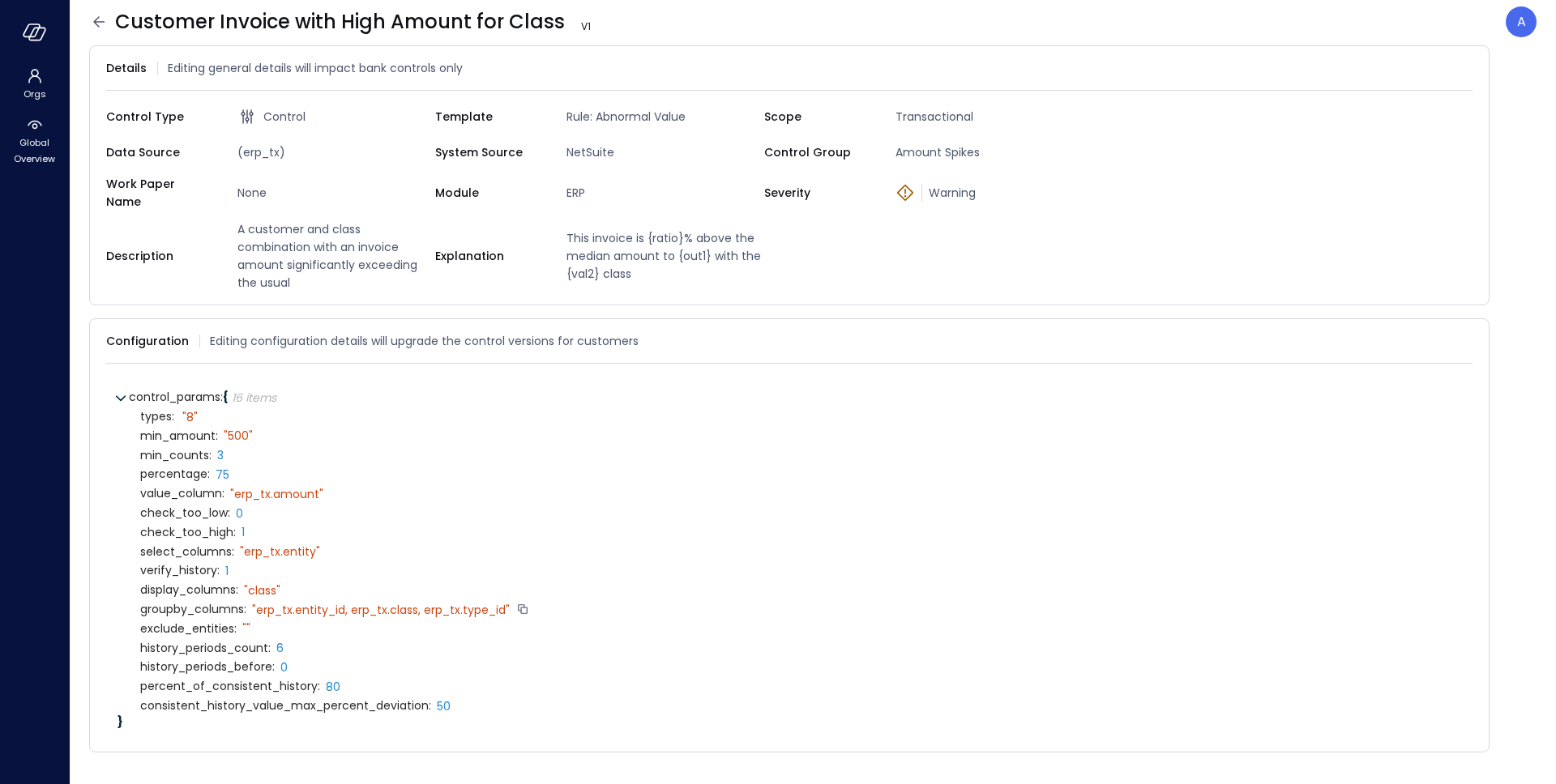 click on "" erp_tx.entity_id, erp_tx.class, erp_tx.type_id"" at bounding box center [381, 610] 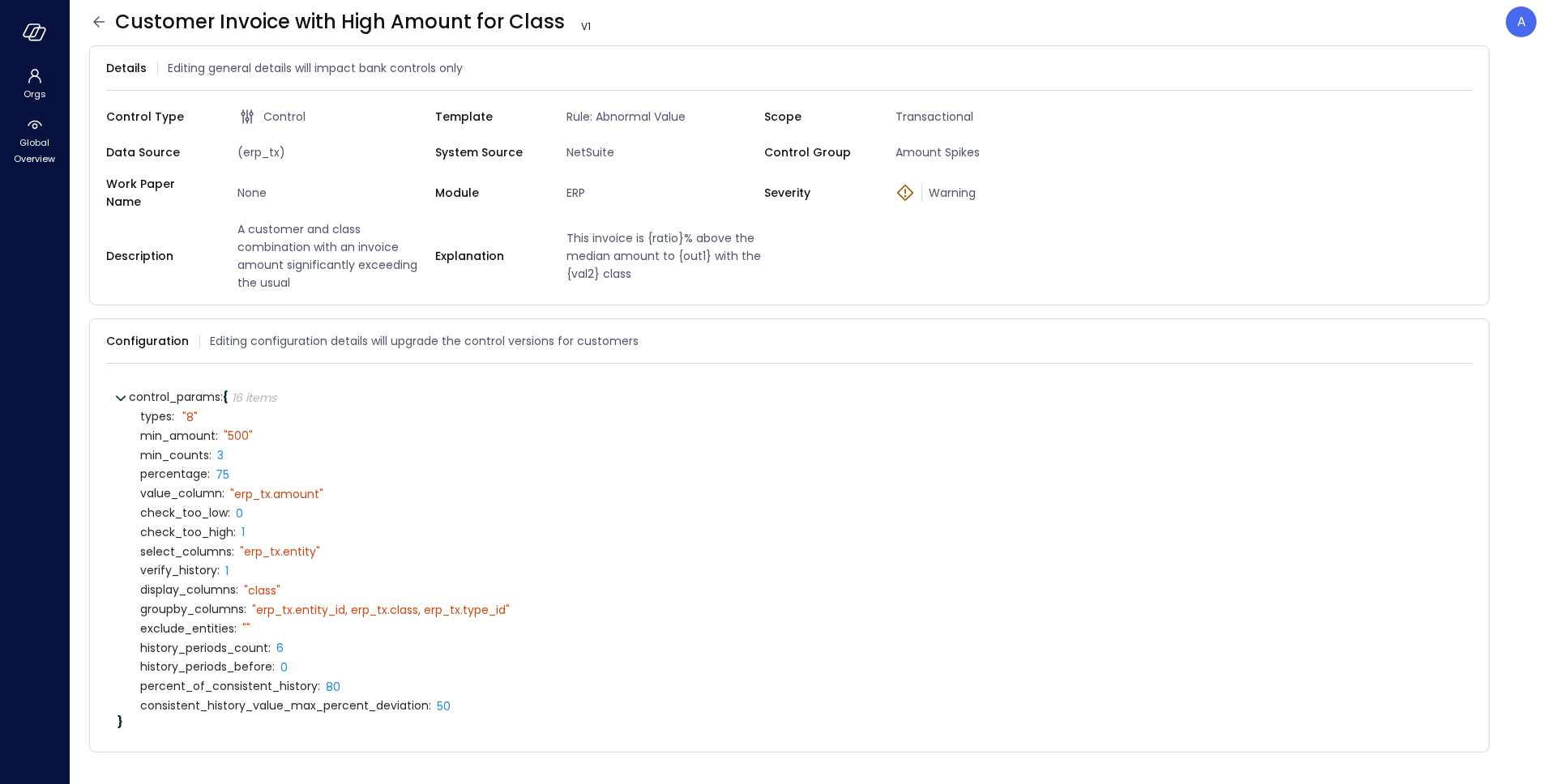 click on "This invoice is {ratio}% above the median amount to {out1} with the {val2} class" at bounding box center (662, 256) 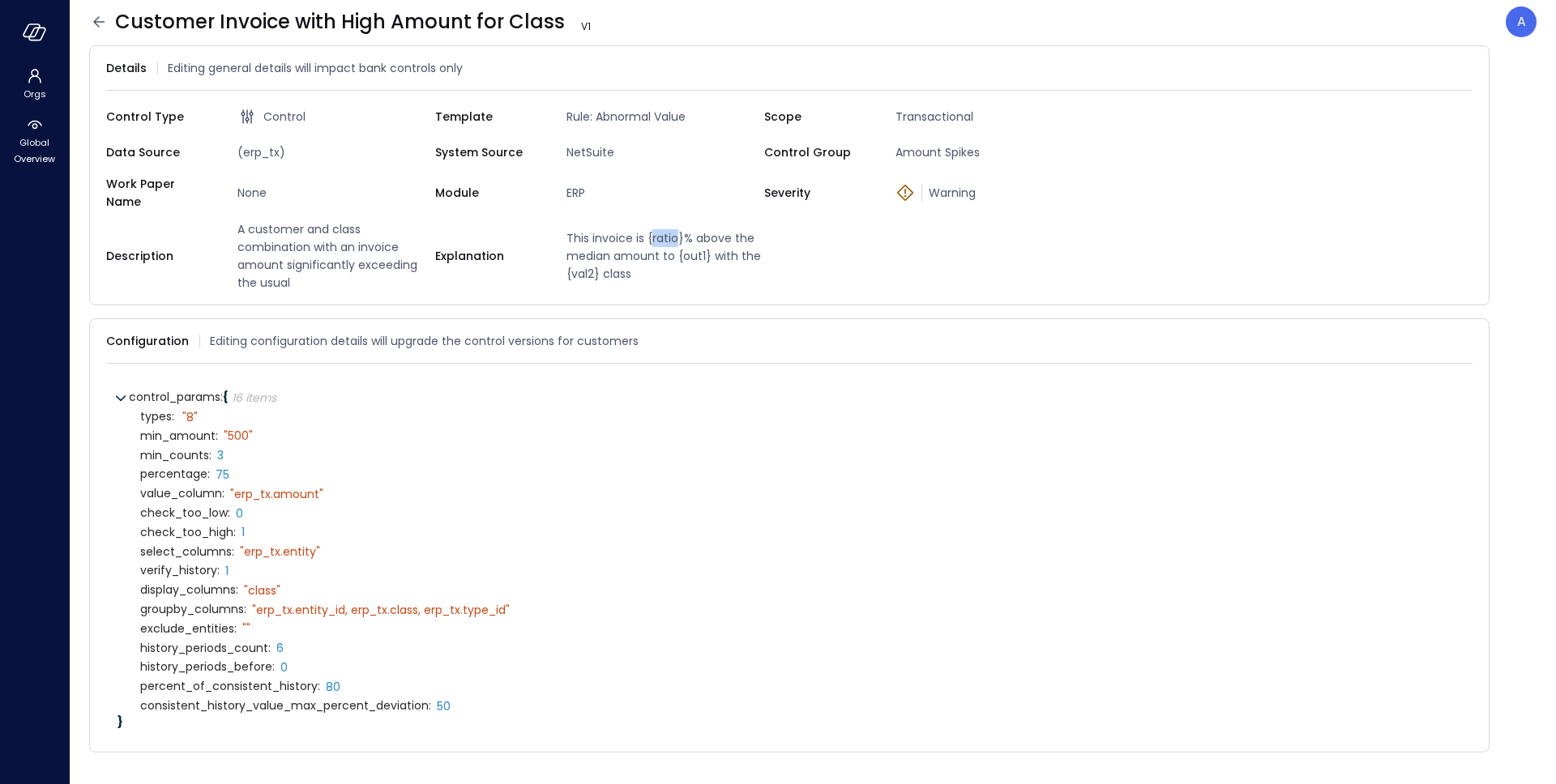click on "This invoice is {ratio}% above the median amount to {out1} with the {val2} class" at bounding box center (662, 256) 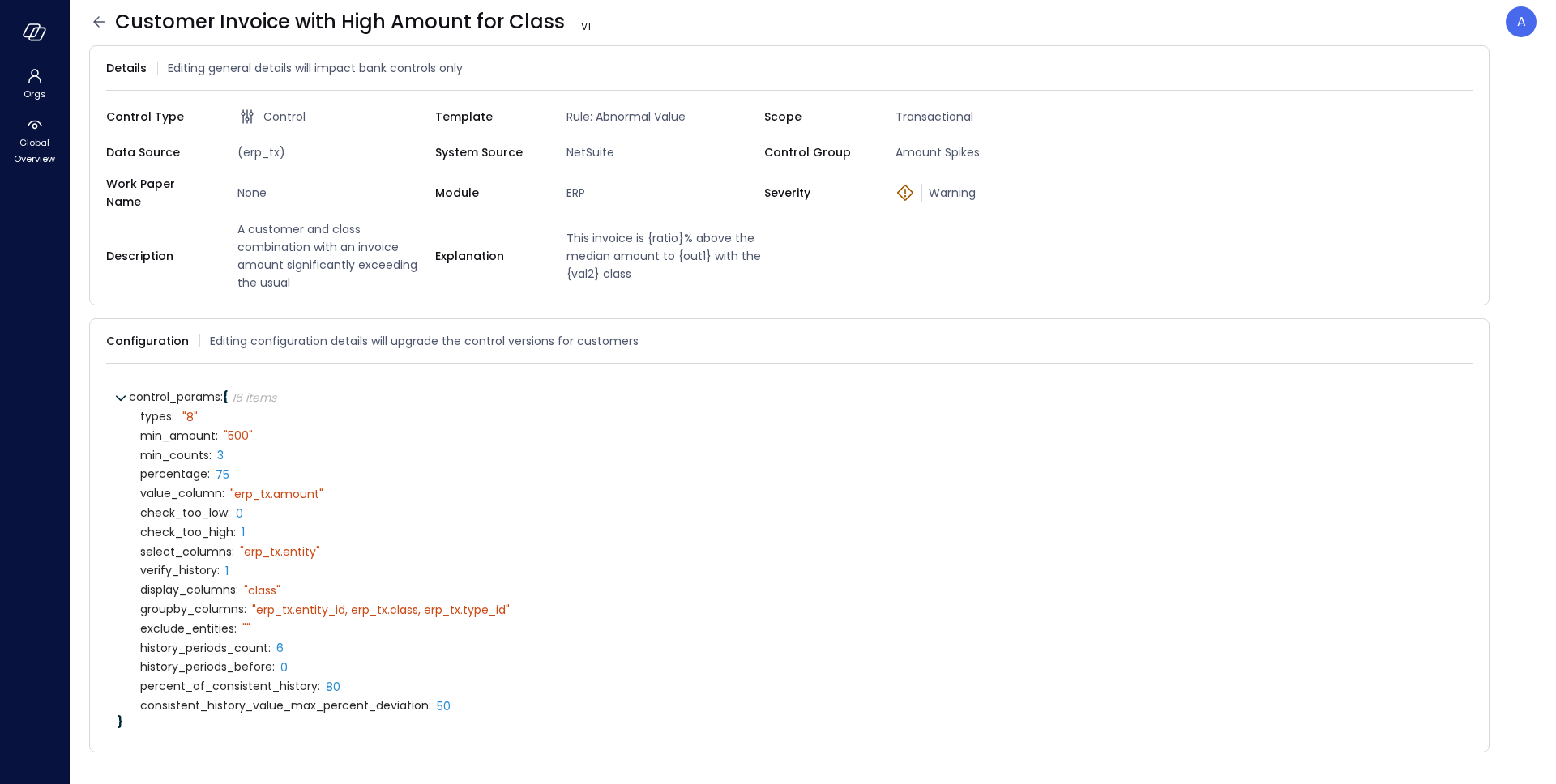 click on "This invoice is {ratio}% above the median amount to {out1} with the {val2} class" at bounding box center [662, 256] 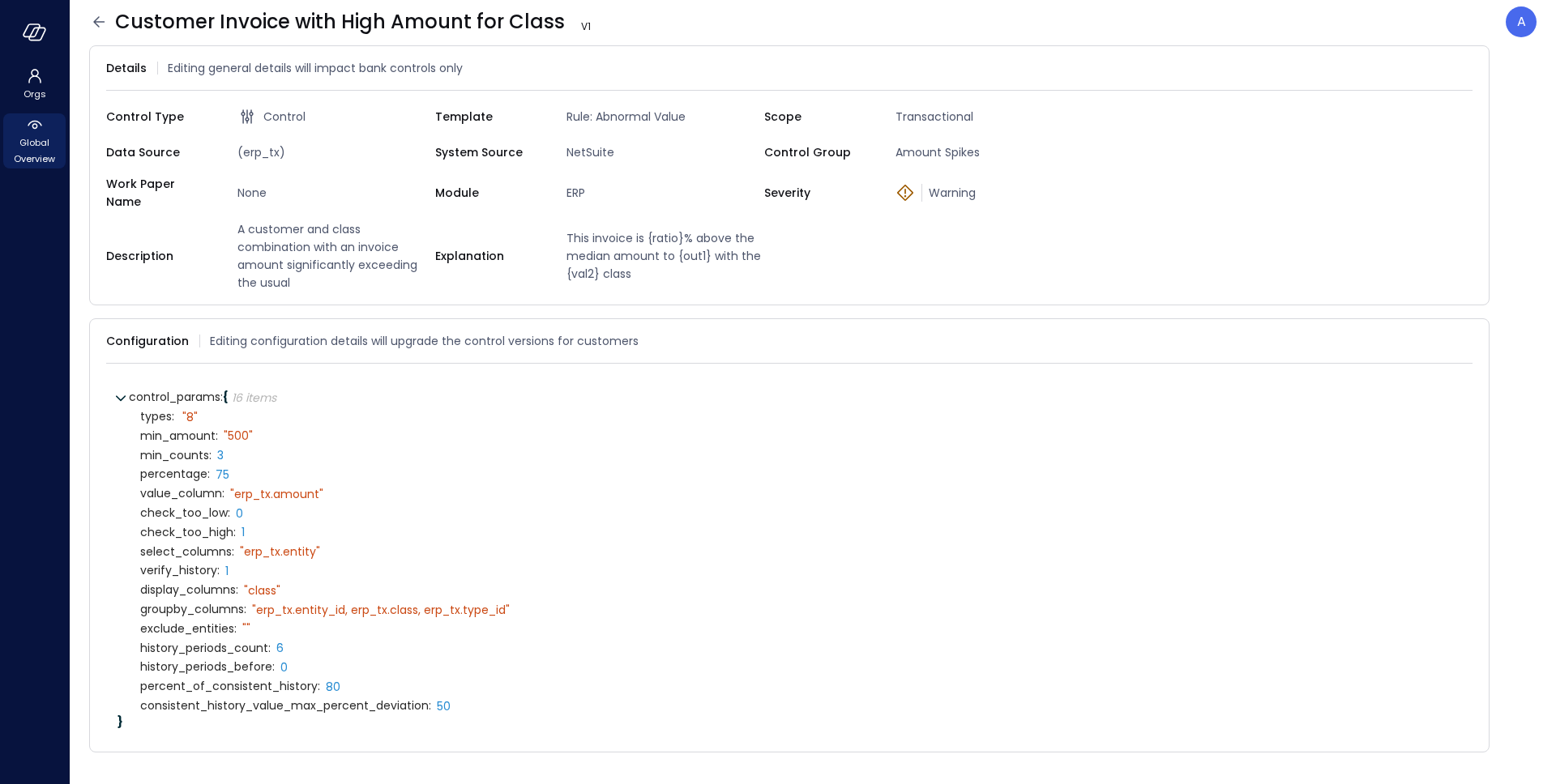 click on "Global Overview" at bounding box center [34, 151] 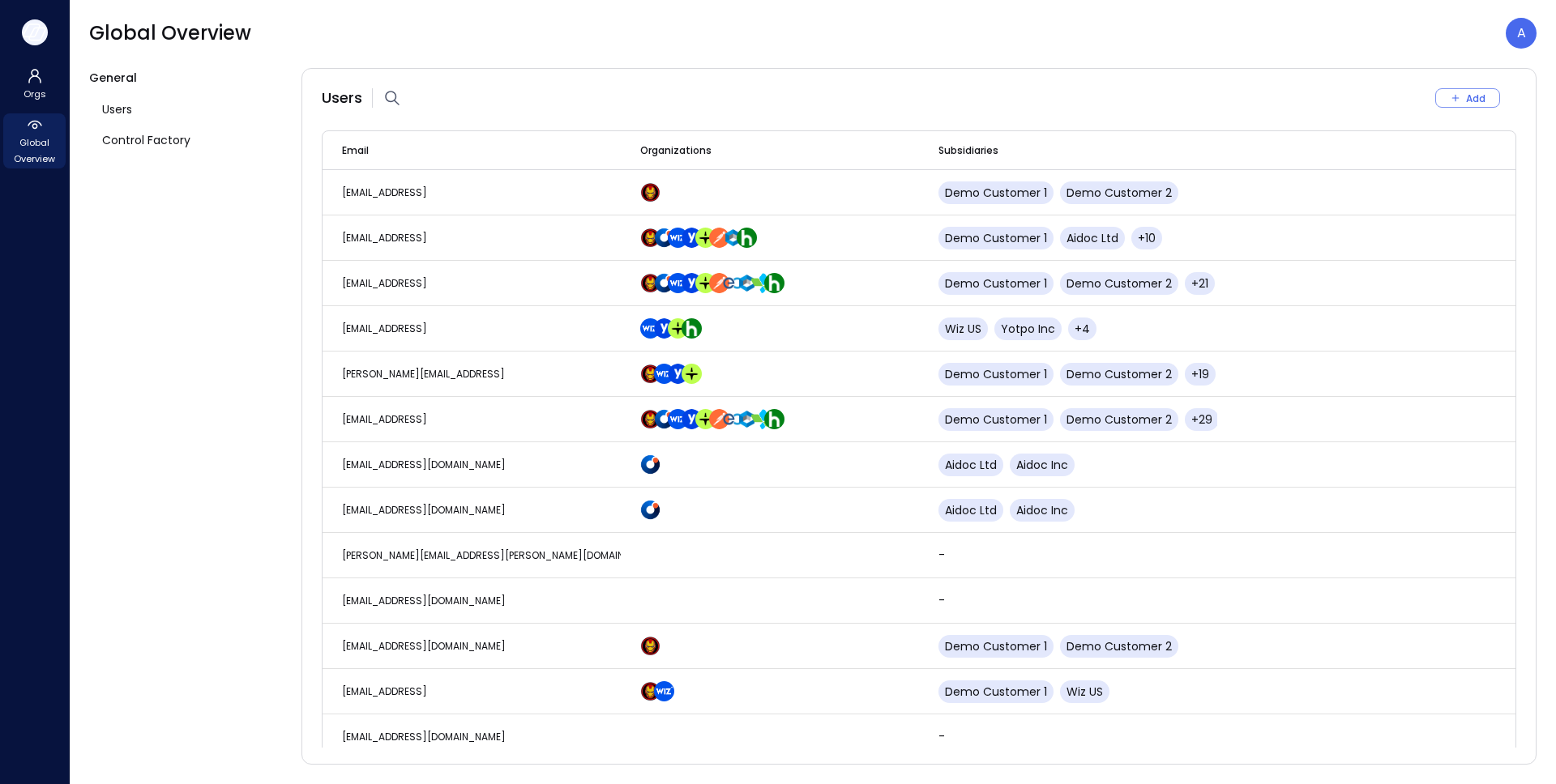 click 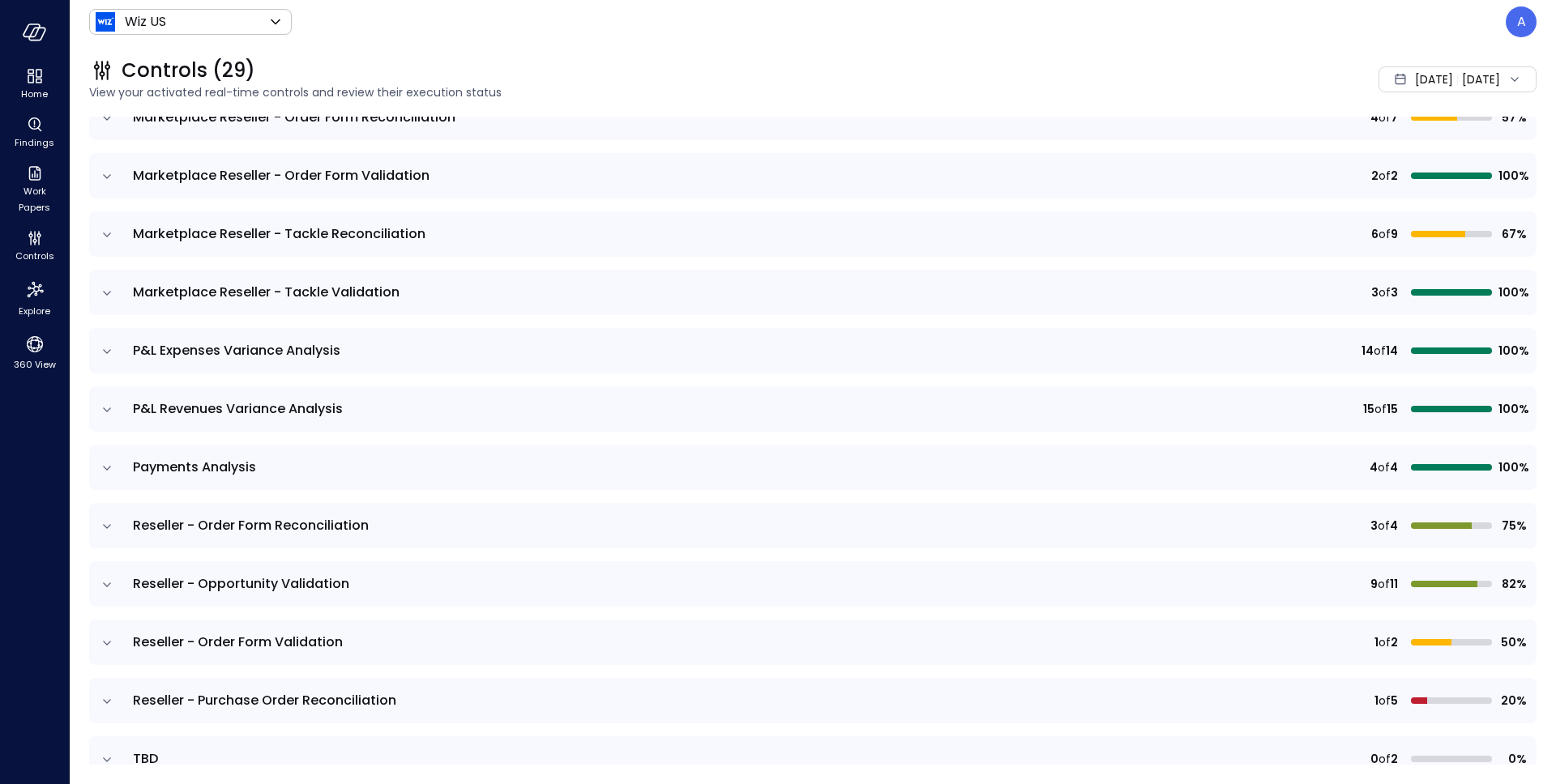 scroll, scrollTop: 1192, scrollLeft: 0, axis: vertical 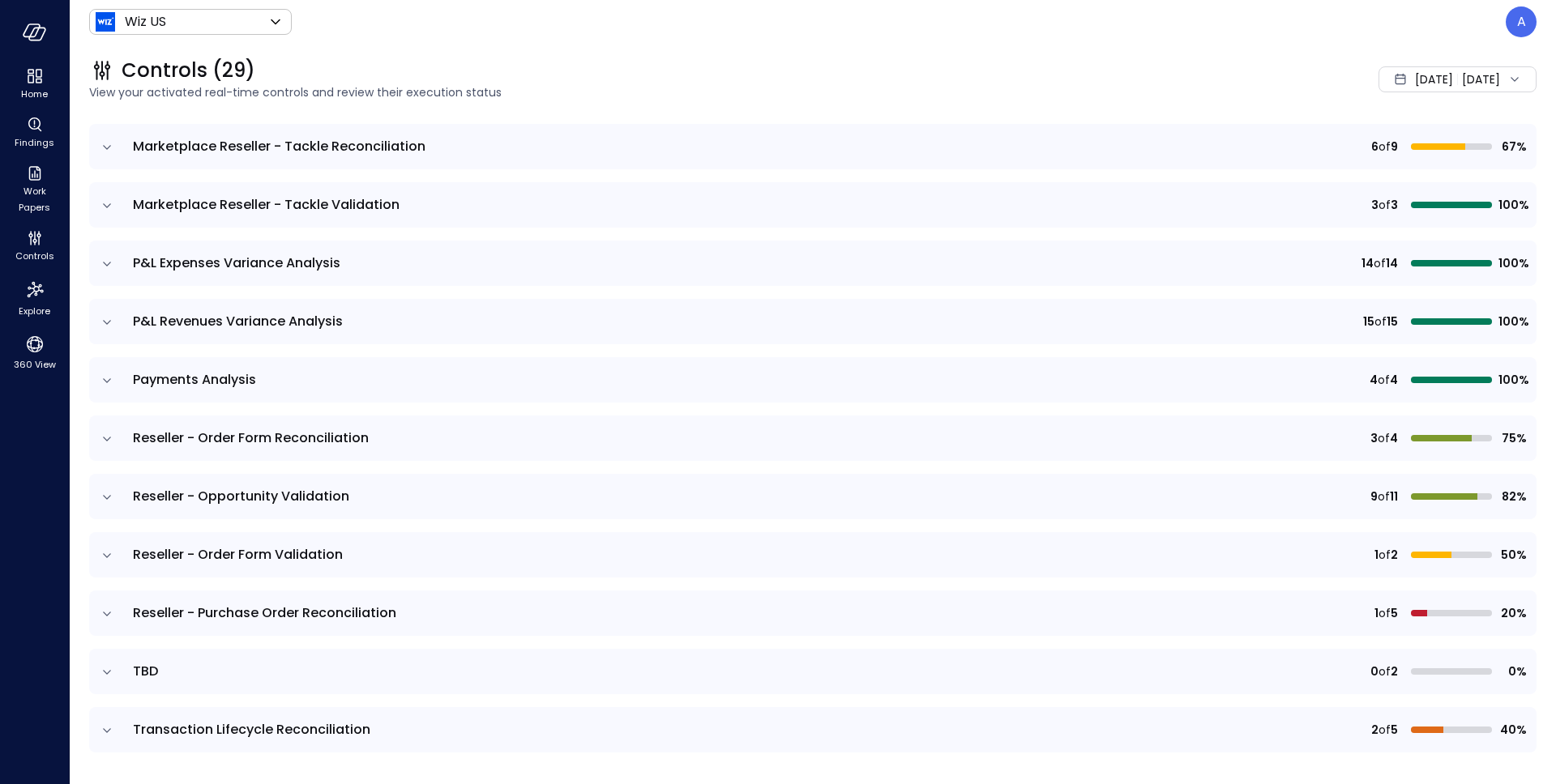 click 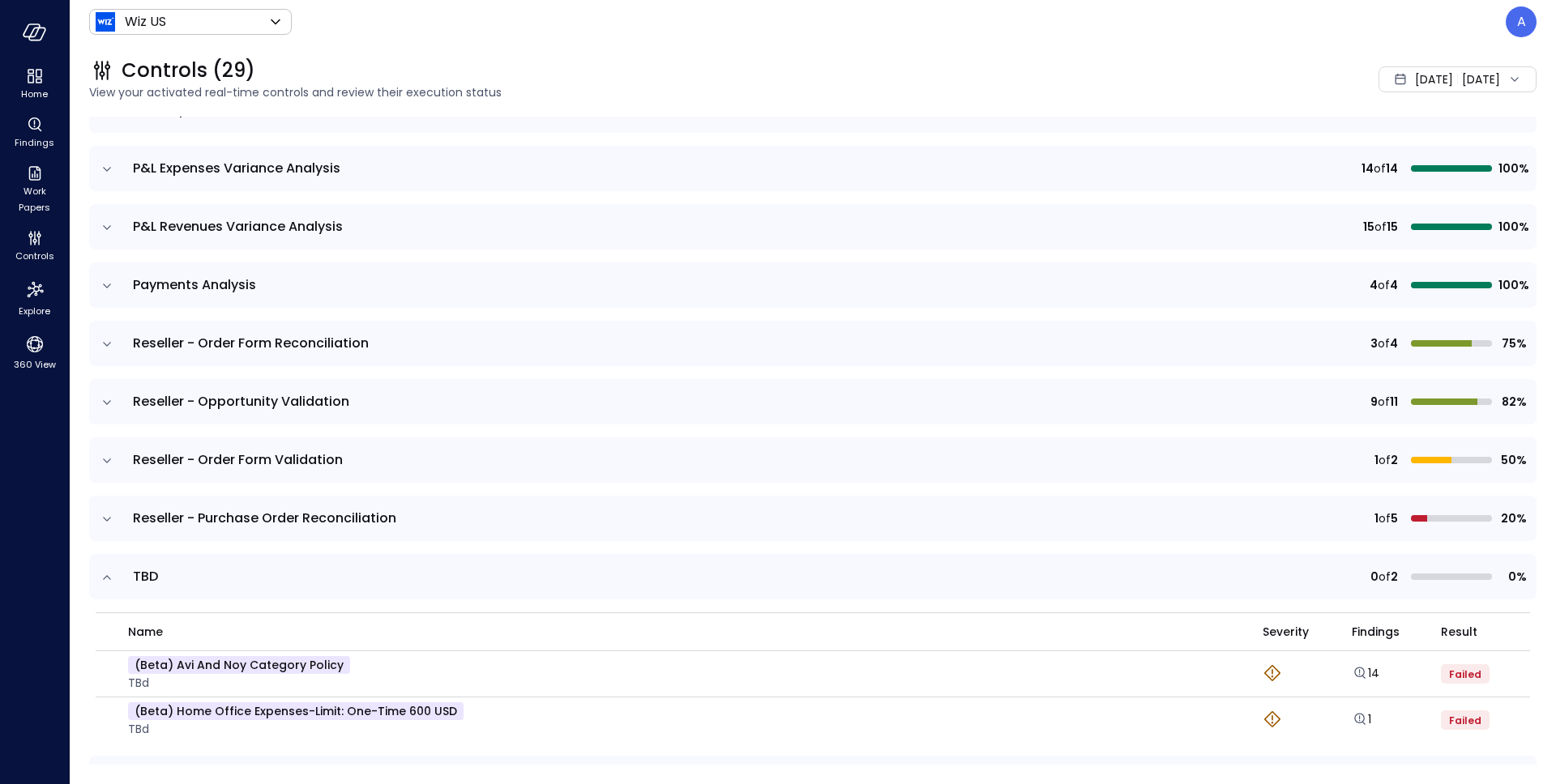 scroll, scrollTop: 1336, scrollLeft: 0, axis: vertical 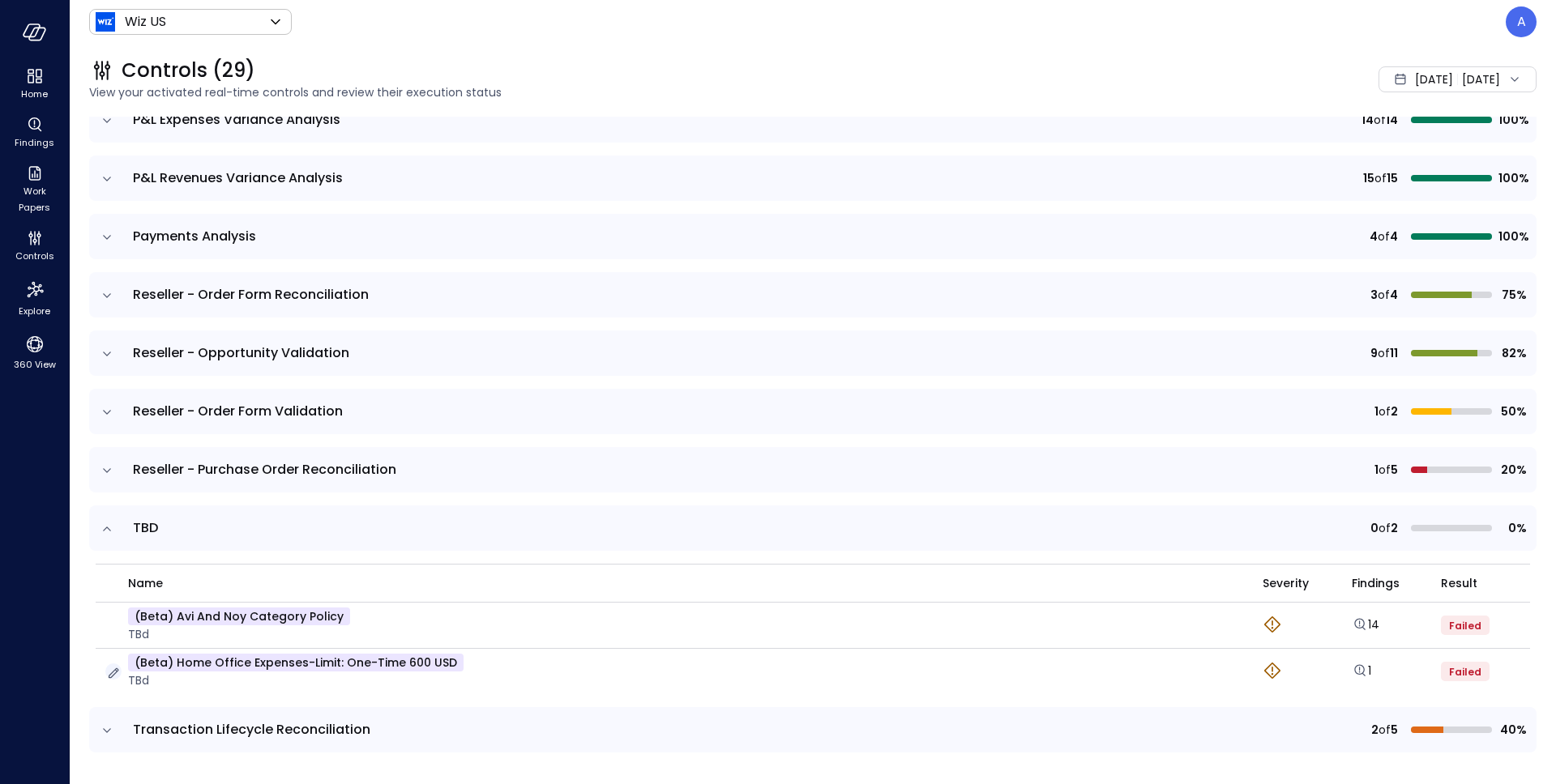 click 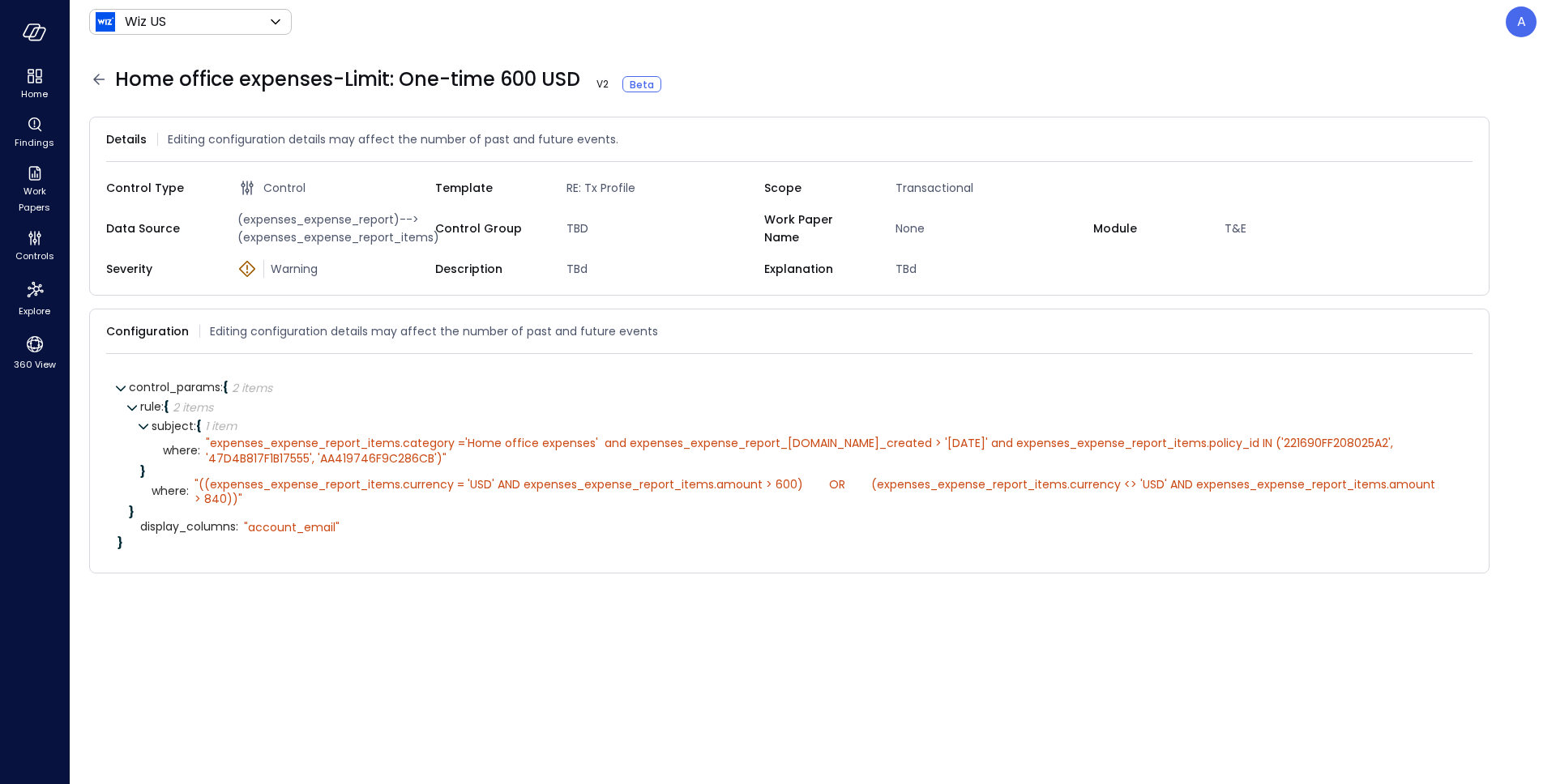 click on "(expenses_expense_report)-->(expenses_expense_report_items)" at bounding box center [333, 228] 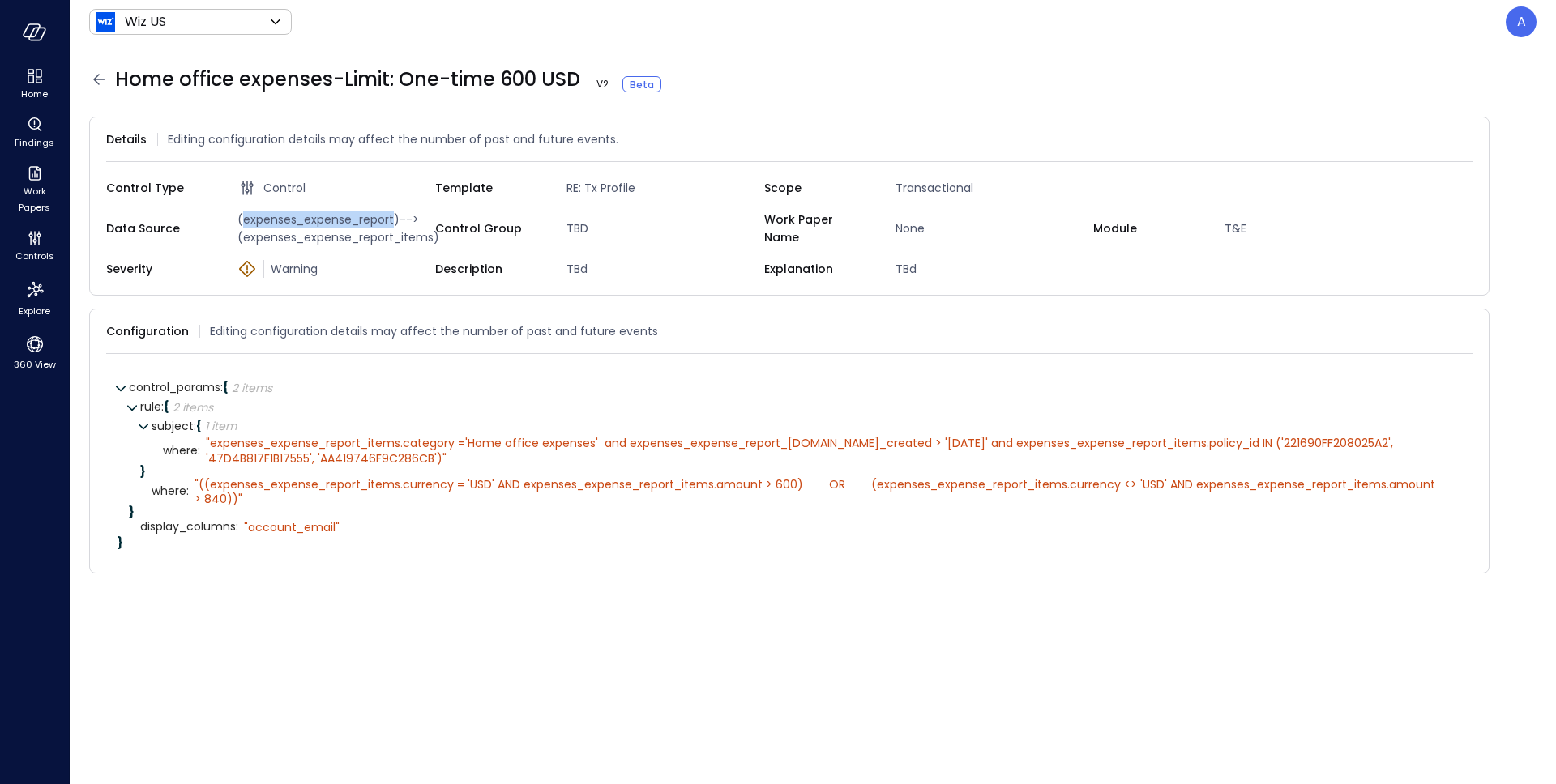click on "(expenses_expense_report)-->(expenses_expense_report_items)" at bounding box center (333, 228) 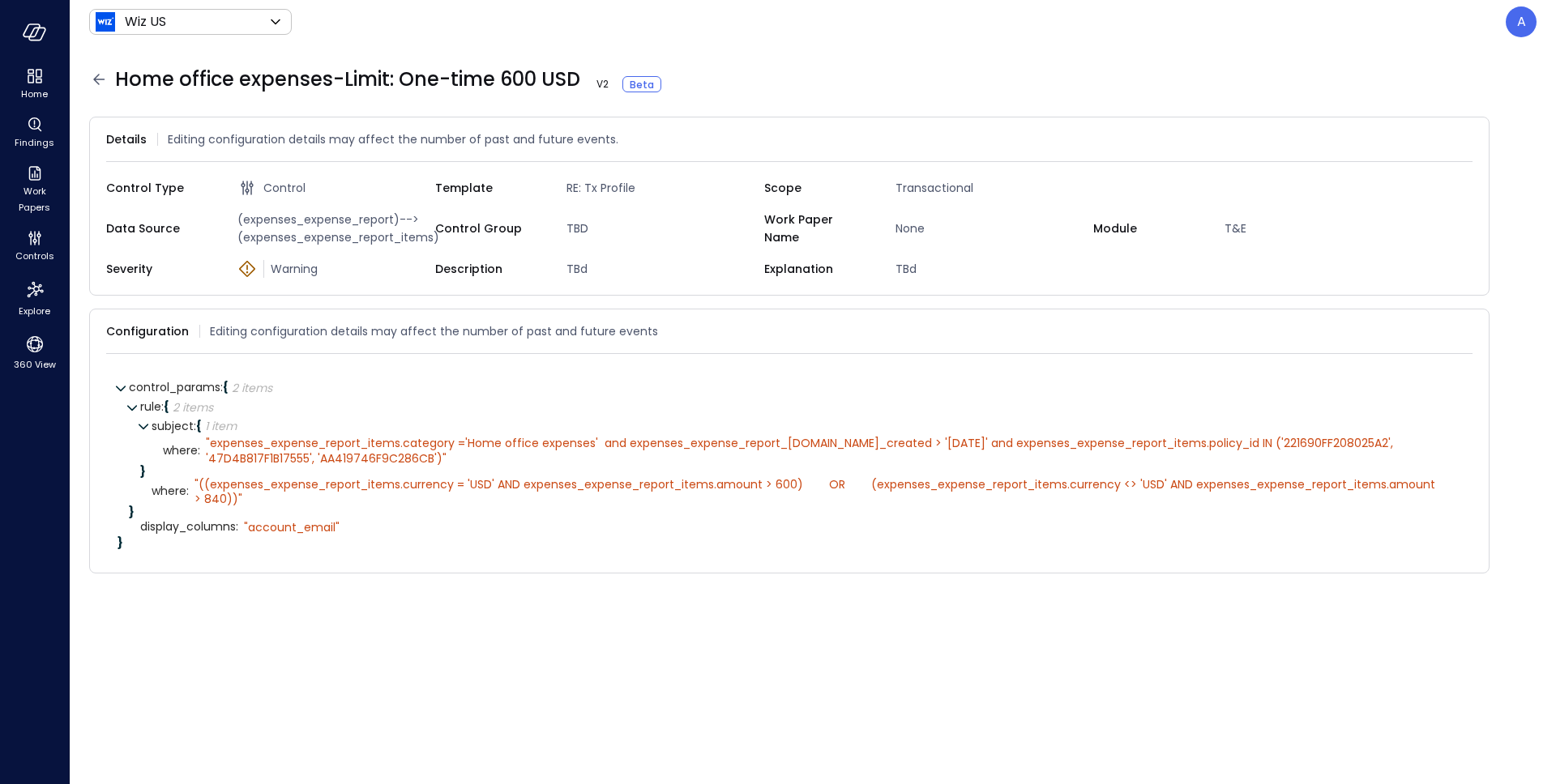 click on "(expenses_expense_report)-->(expenses_expense_report_items)" at bounding box center [333, 228] 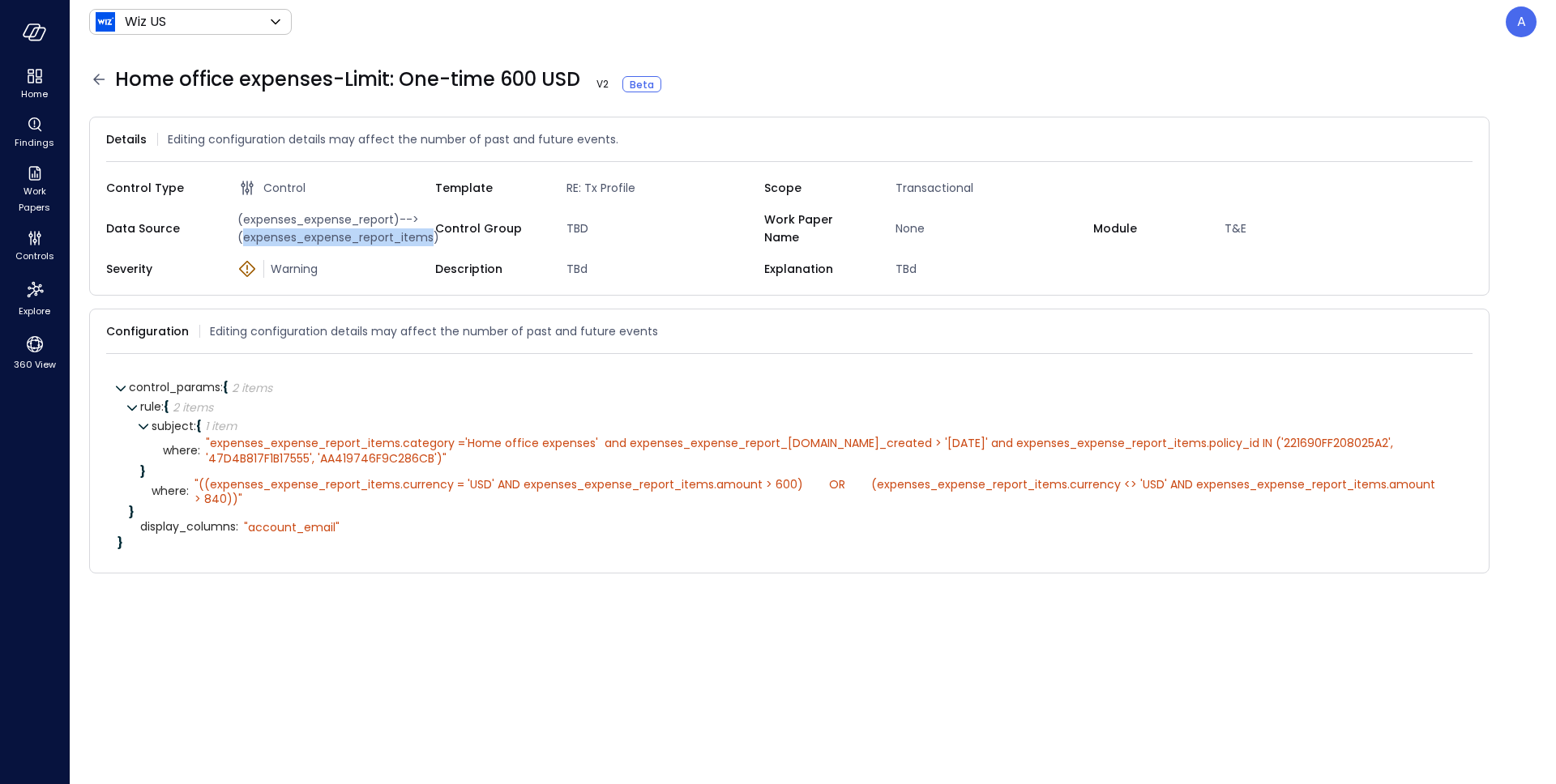 click on "(expenses_expense_report)-->(expenses_expense_report_items)" at bounding box center (333, 228) 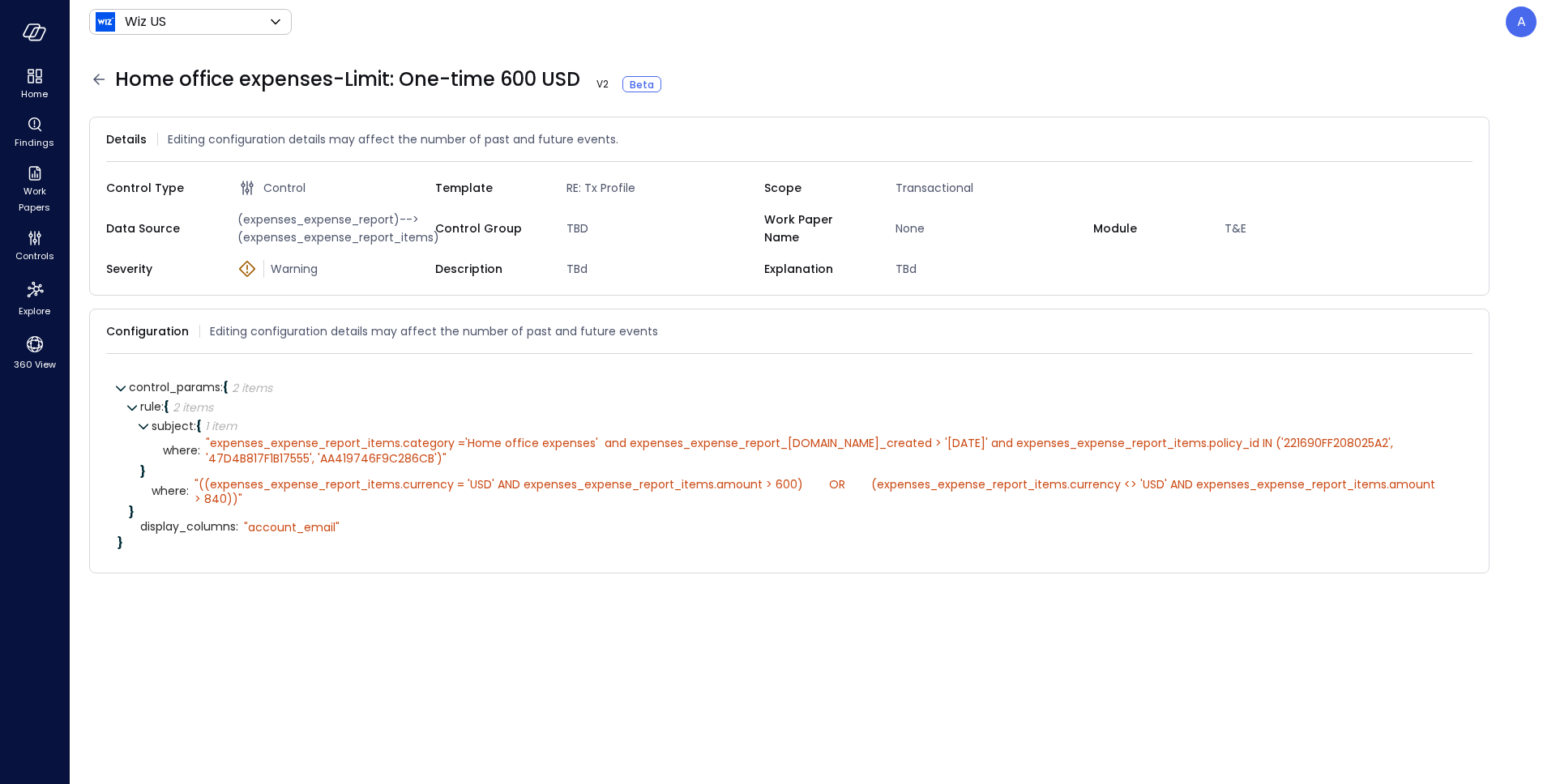click on "RE: Tx Profile" at bounding box center [662, 188] 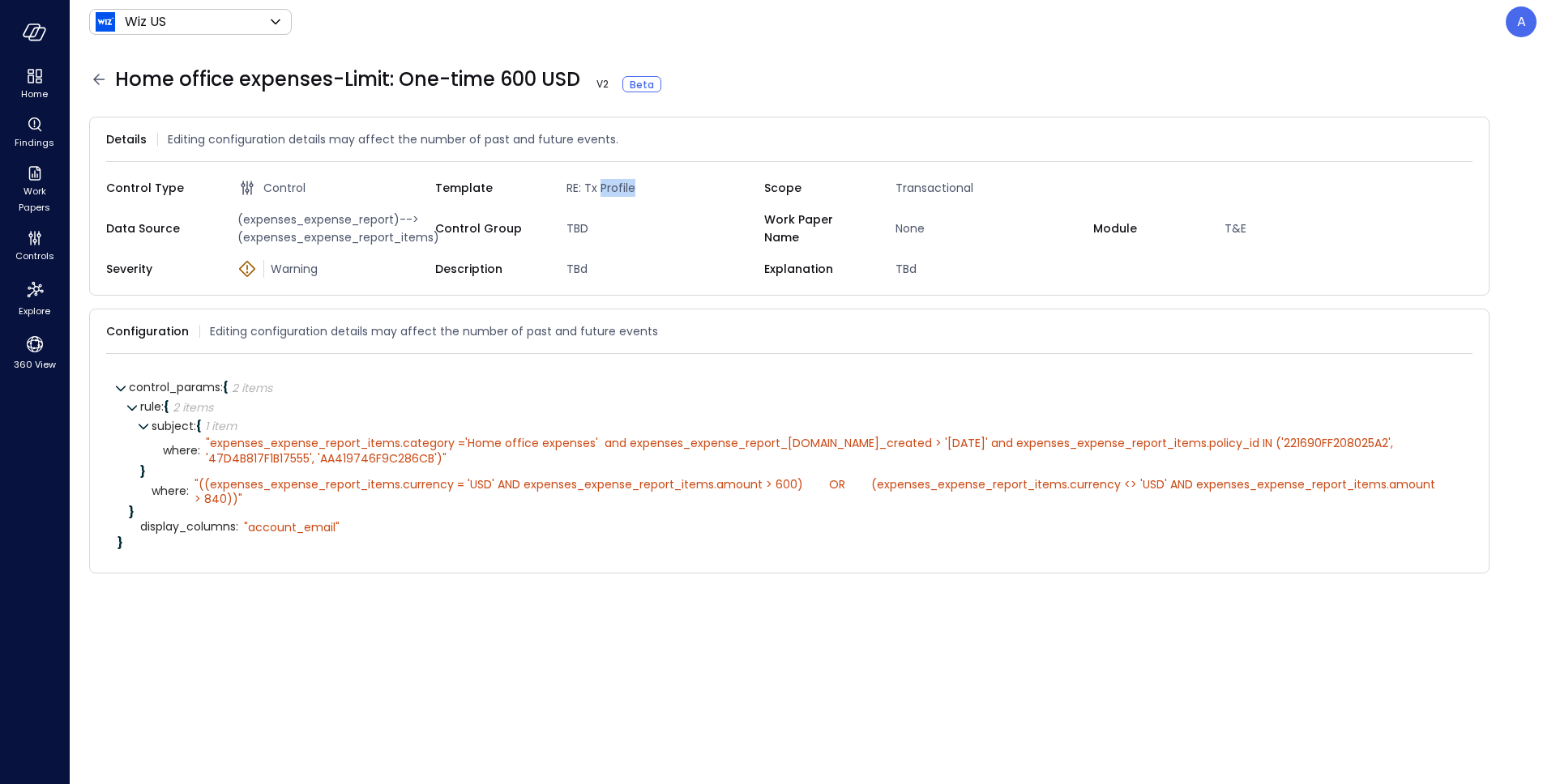 click on "RE: Tx Profile" at bounding box center (662, 188) 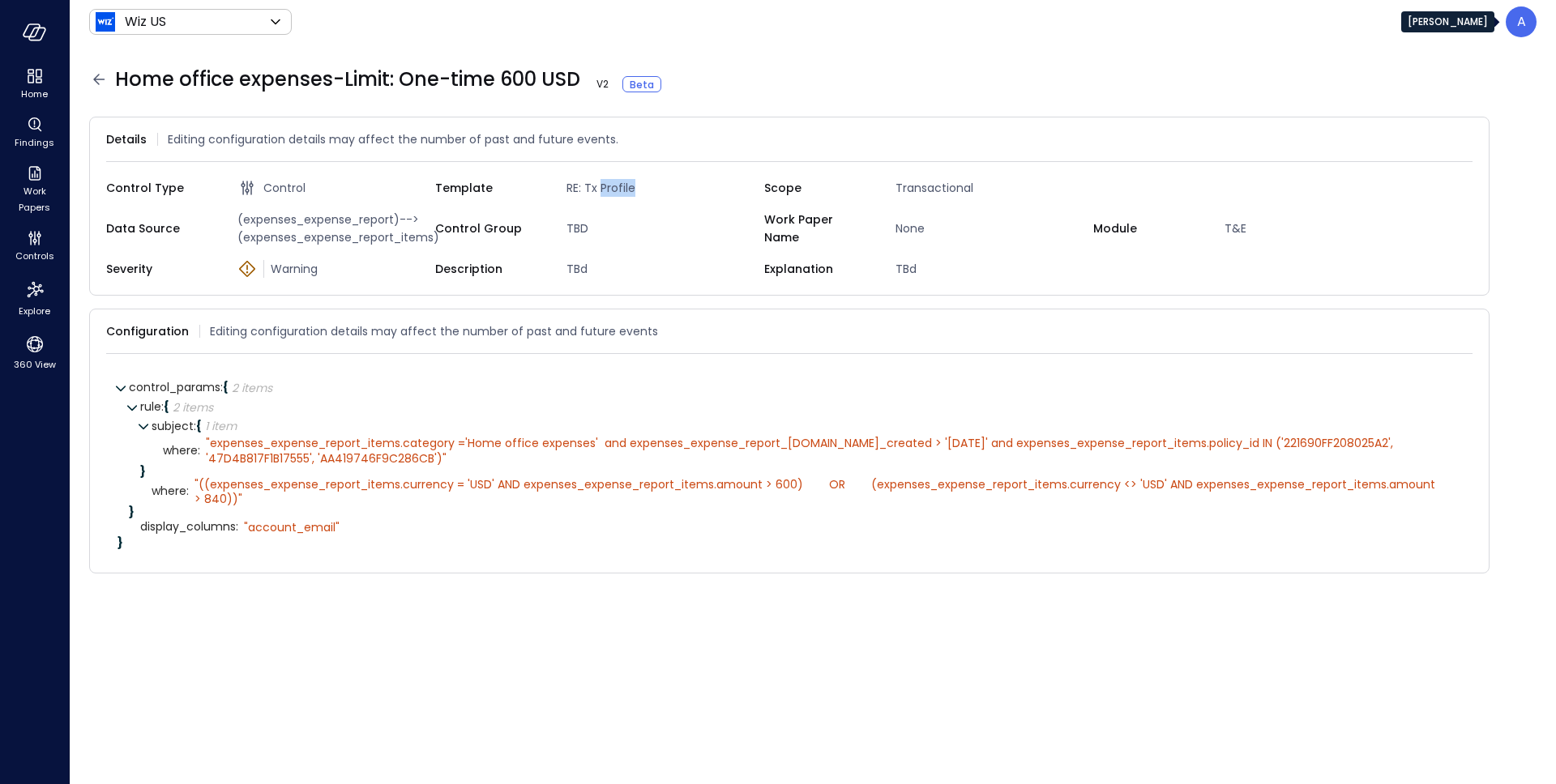 click on "A" at bounding box center [1521, 22] 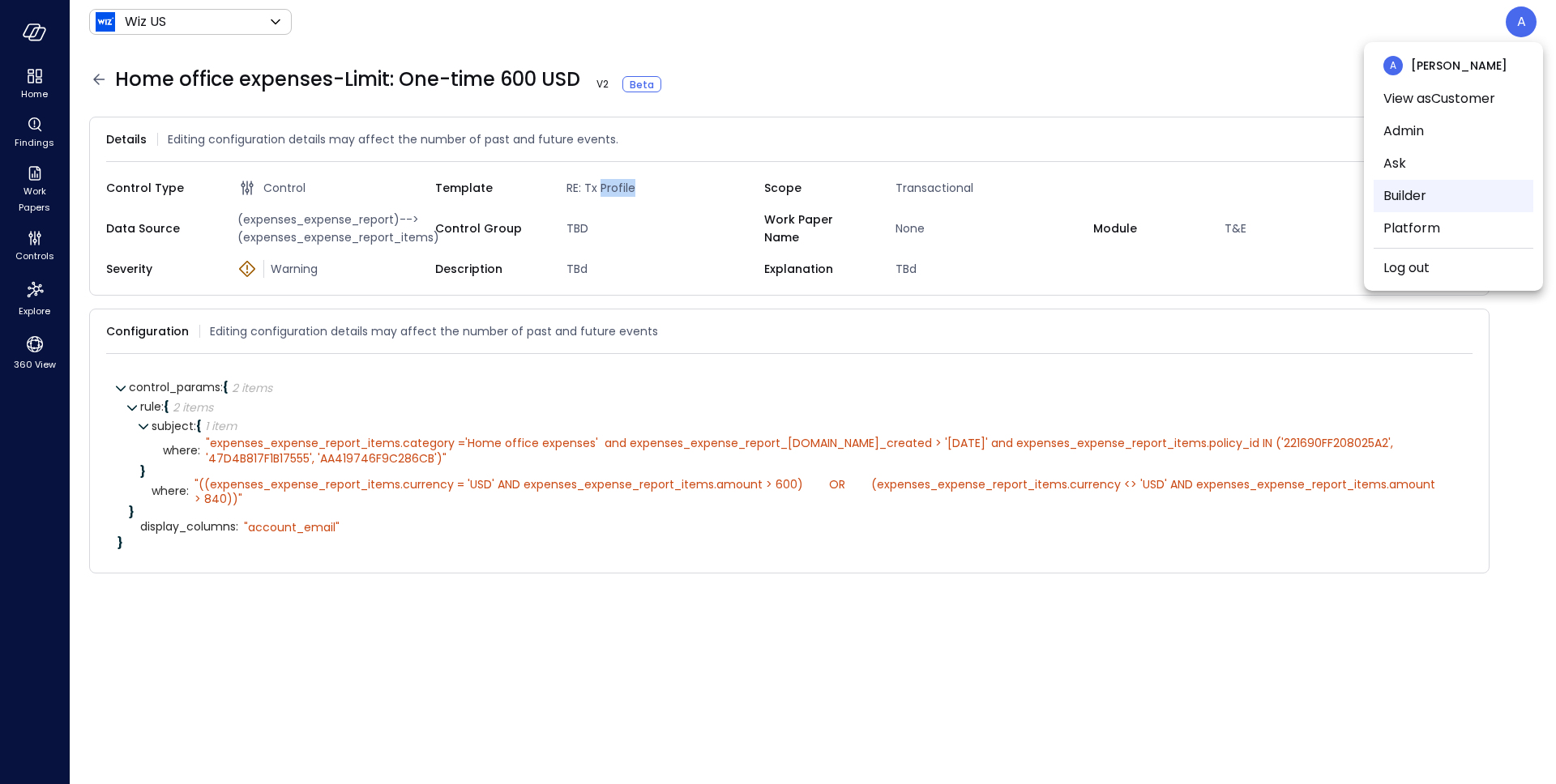 click on "Builder" at bounding box center [1453, 196] 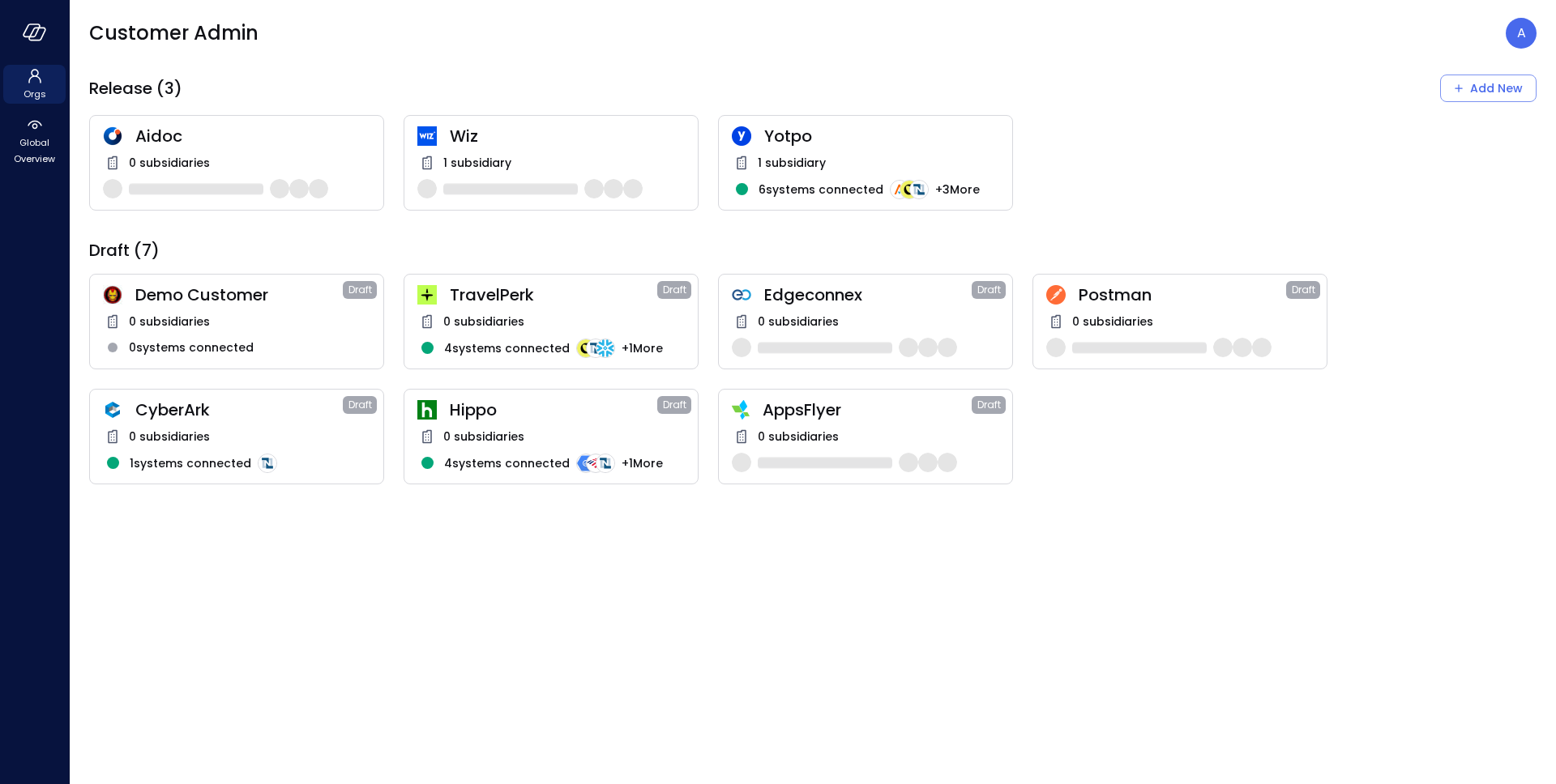 click on "Wiz 1 subsidiary" at bounding box center [551, 163] 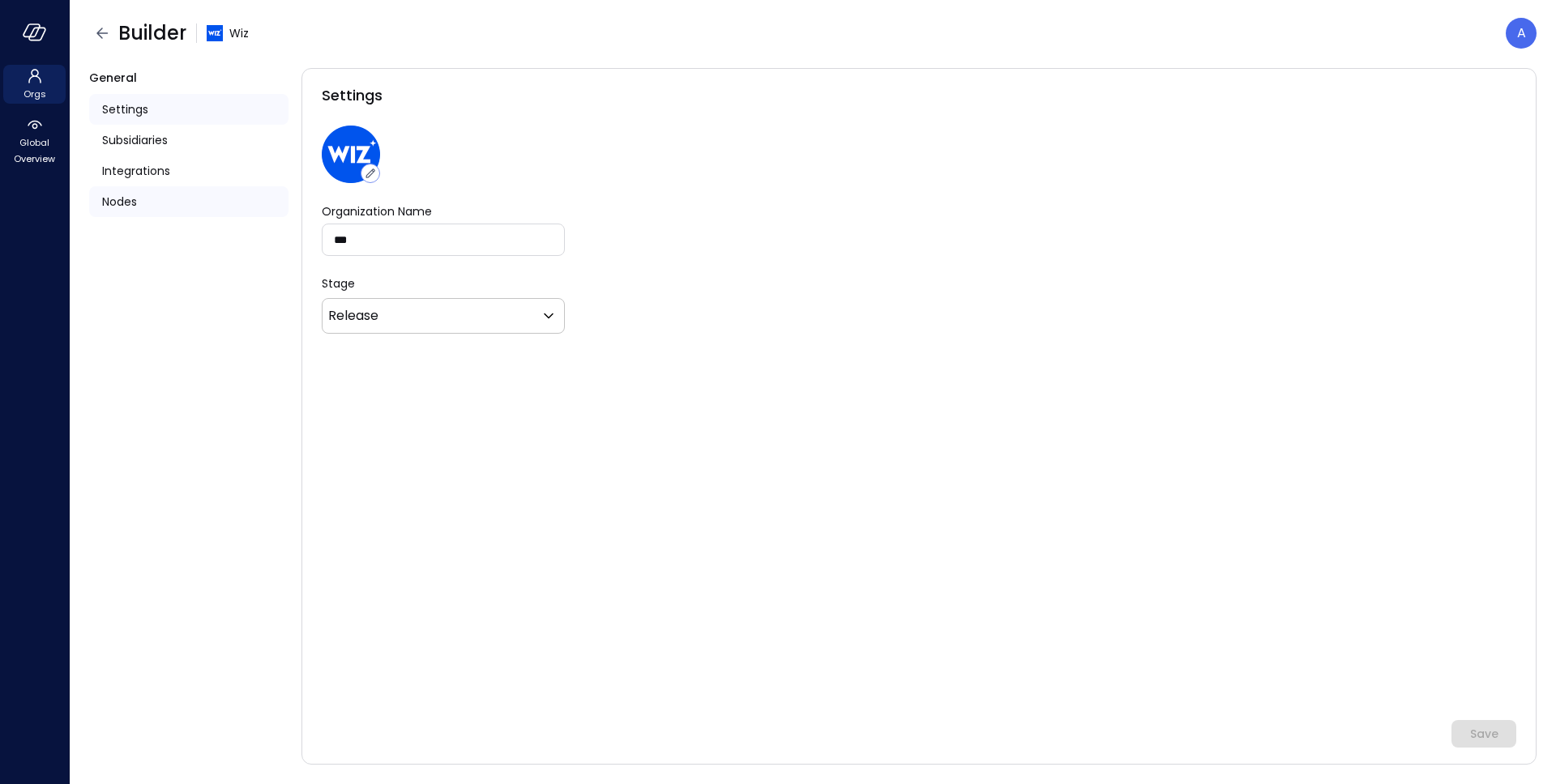 click on "Nodes" at bounding box center [189, 202] 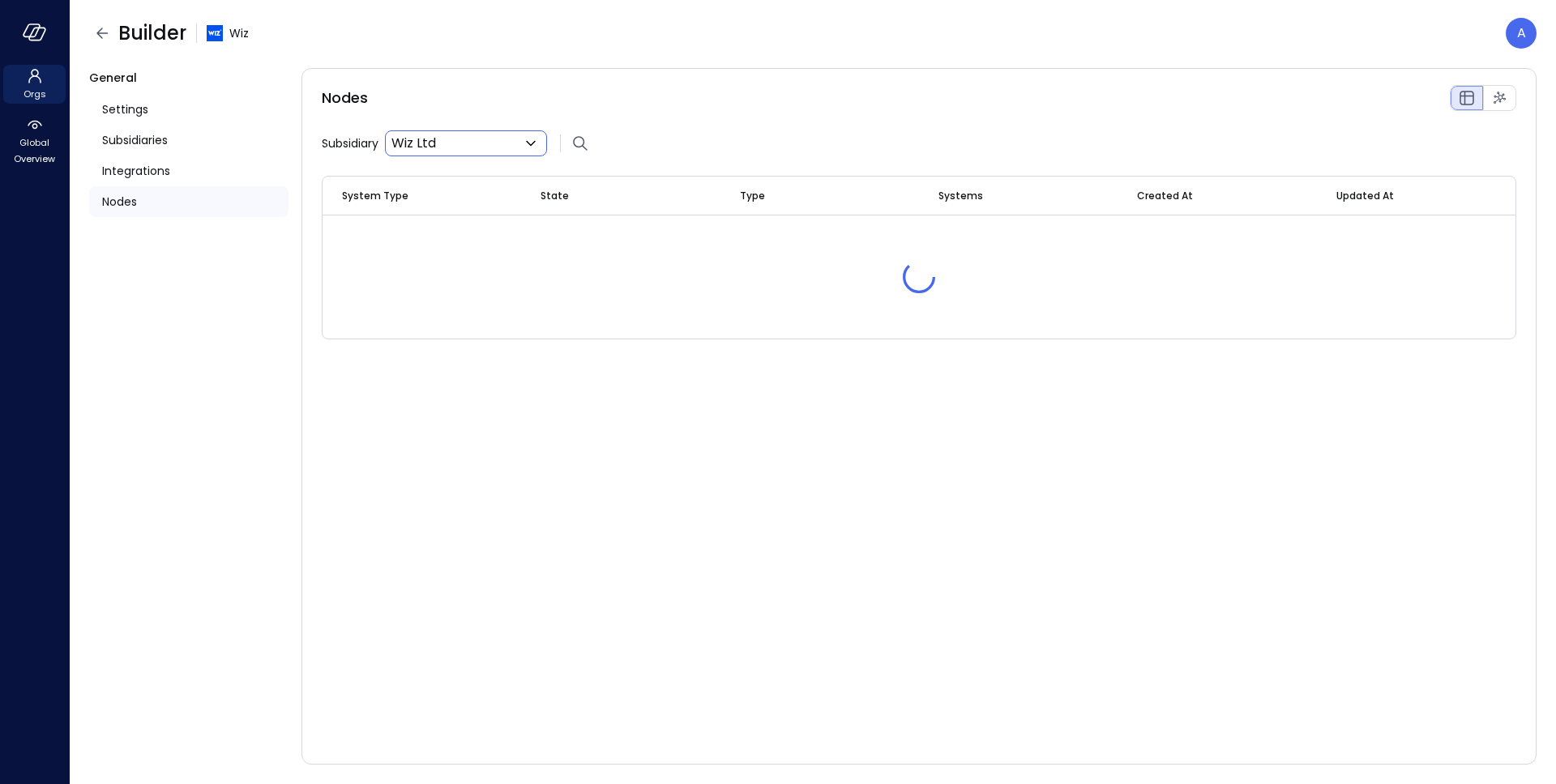 click on "Orgs Global Overview Builder Wiz A General Settings Subsidiaries Integrations Nodes Nodes Subsidiary Wiz Ltd ** ​ System Type State Type Systems Created At Updated At [URL]" at bounding box center (778, 392) 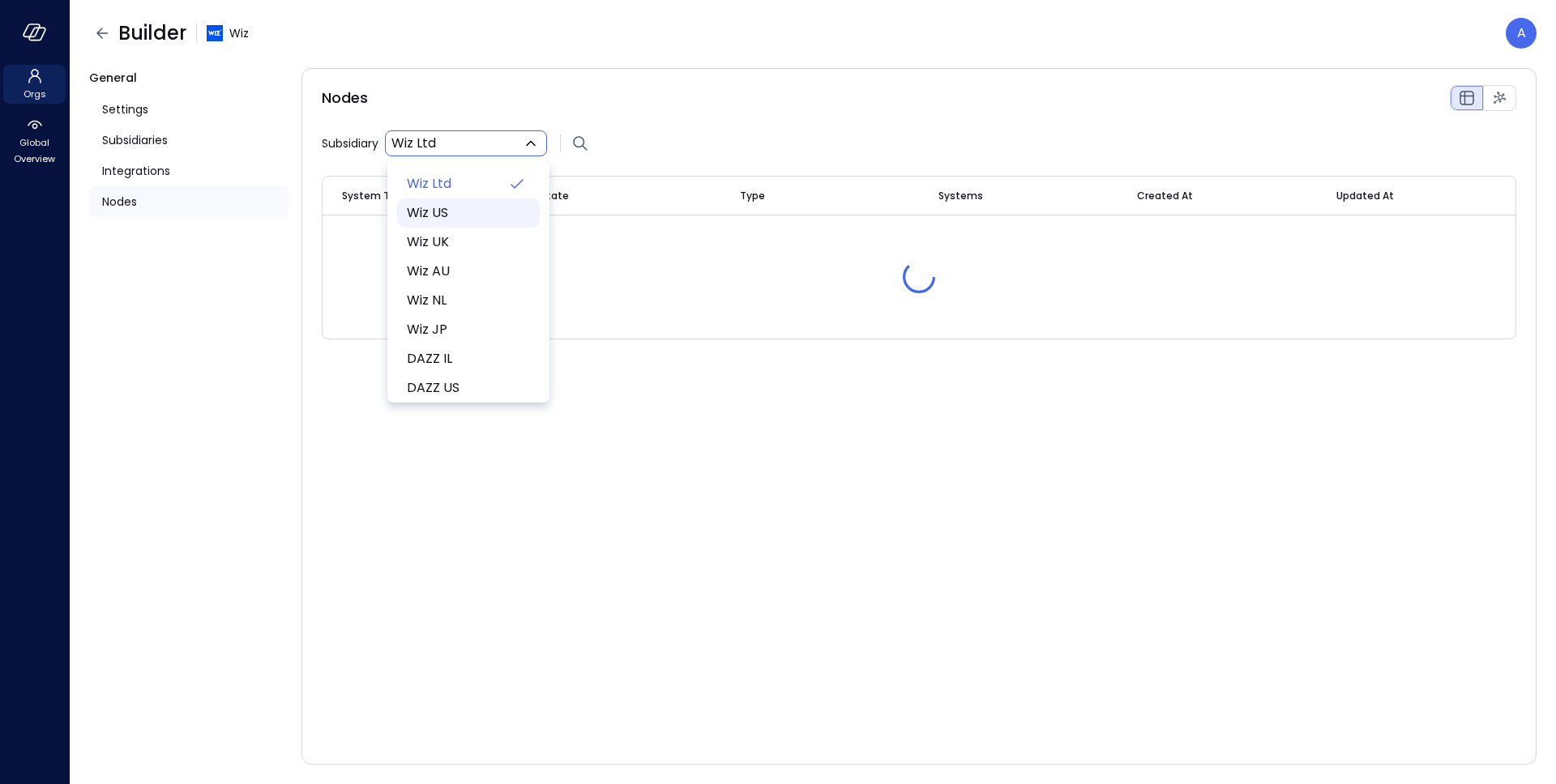click on "Wiz US" at bounding box center [467, 213] 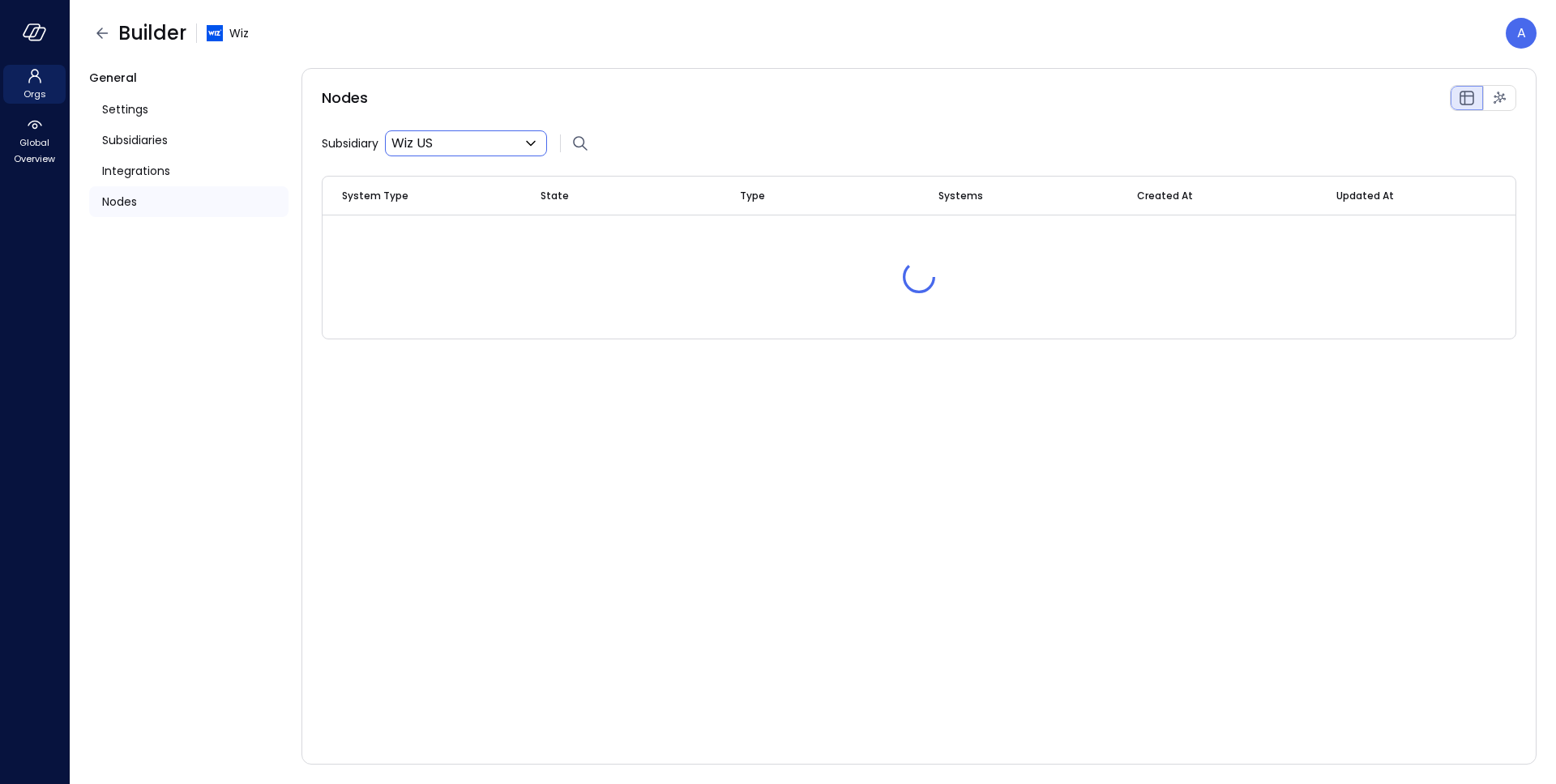 click on "Nodes Subsidiary Wiz US ** ​ System Type State Type Systems Created At Updated At" at bounding box center (919, 416) 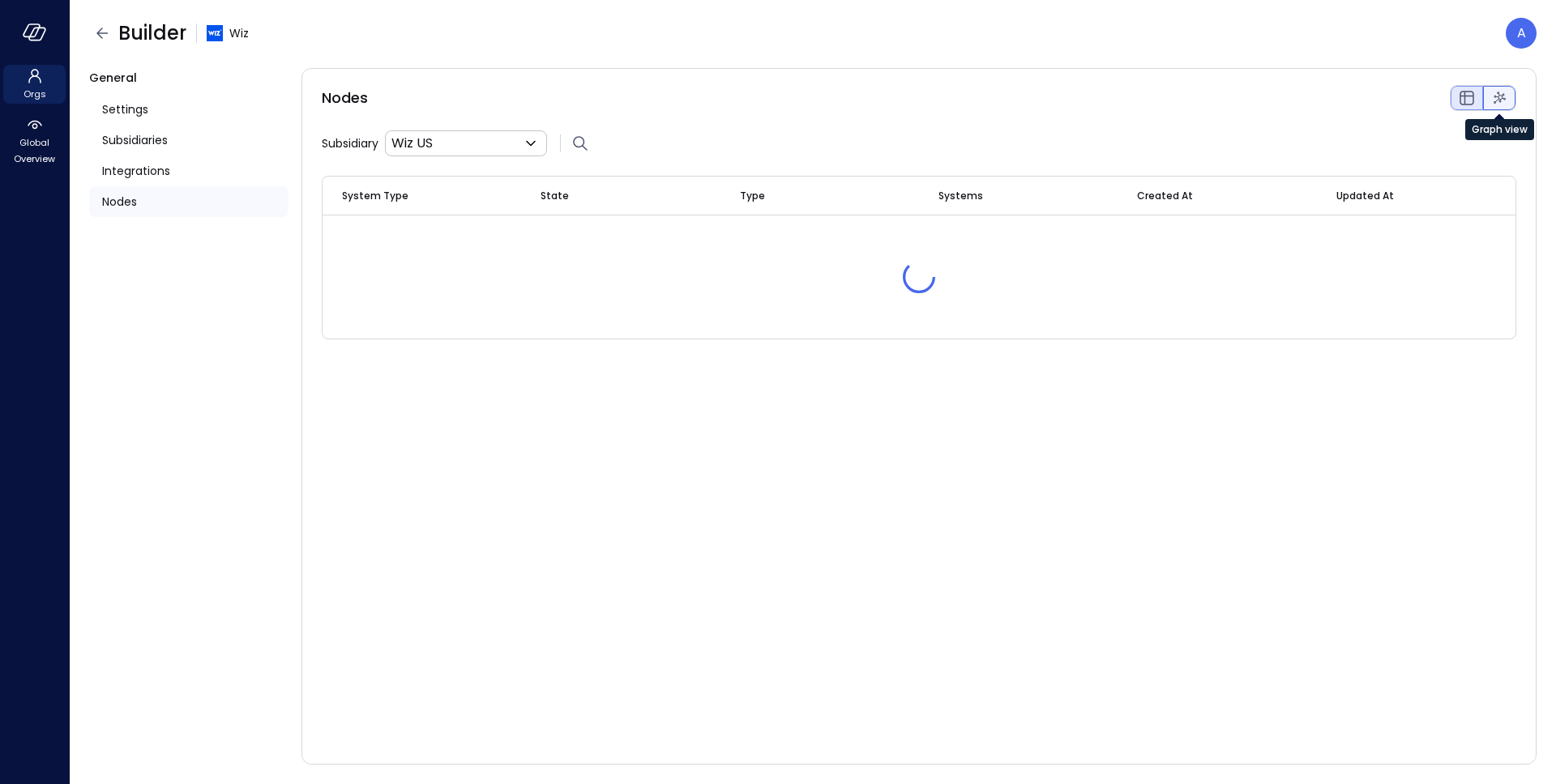 click 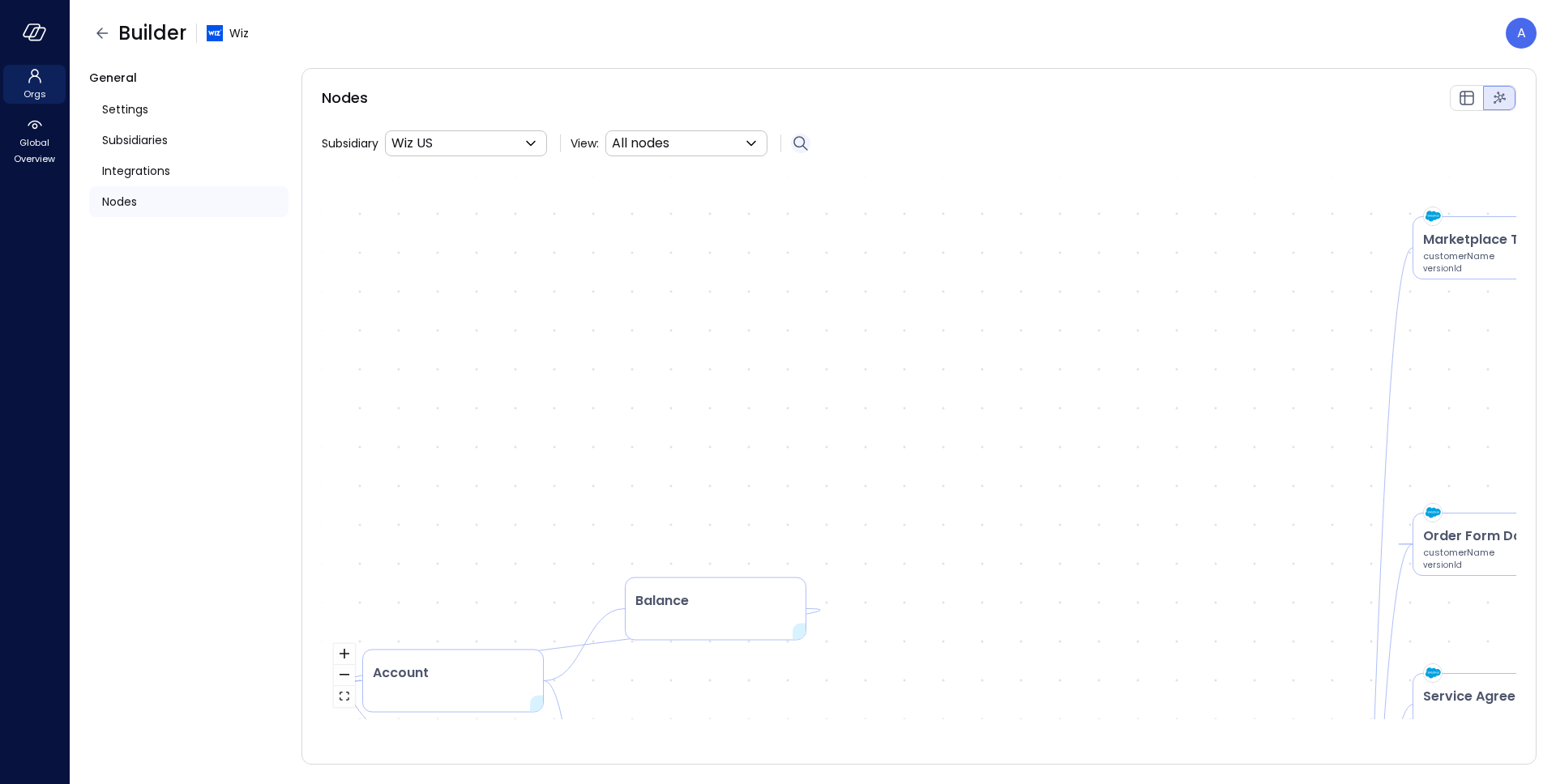 click 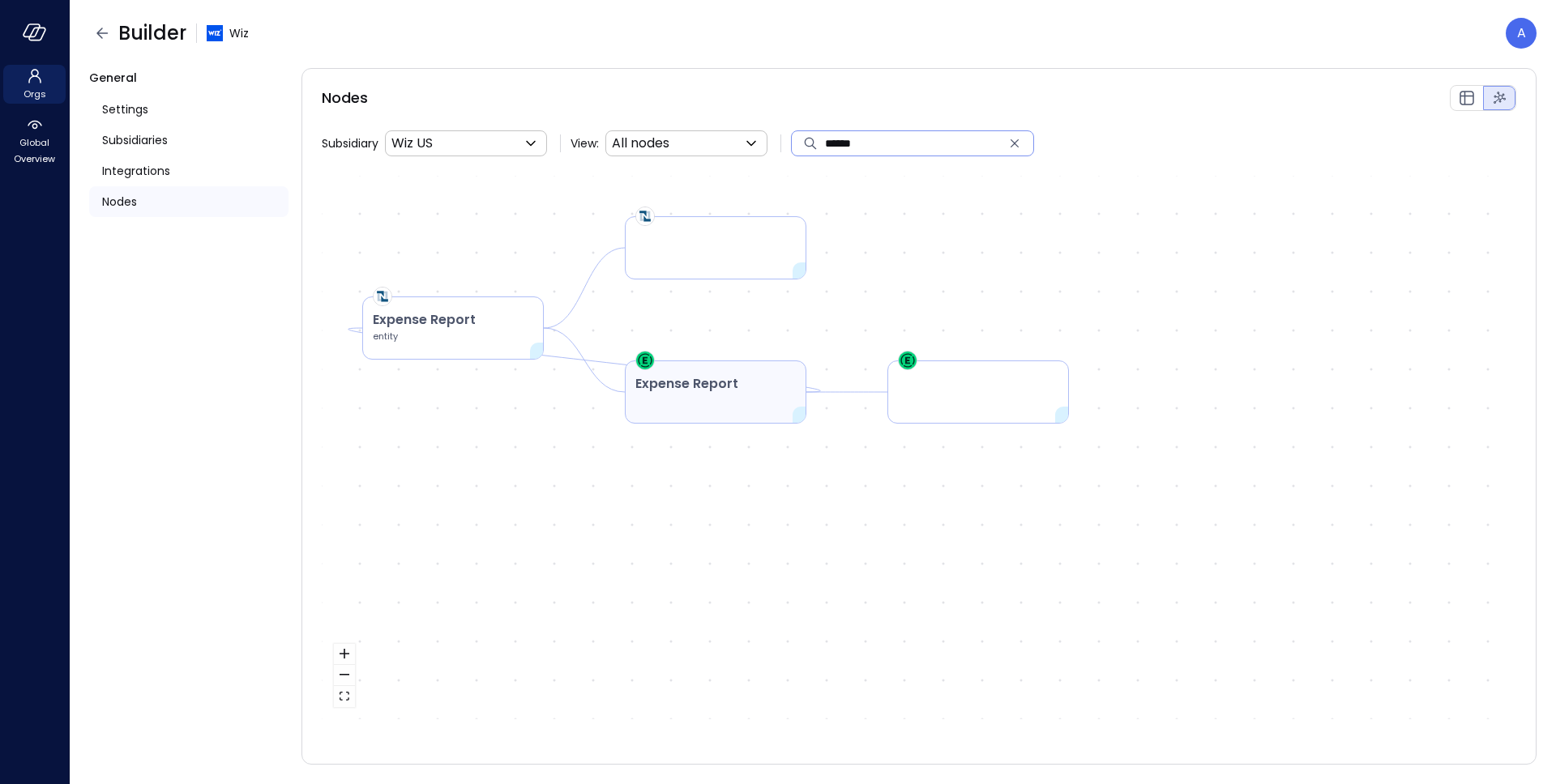 type on "******" 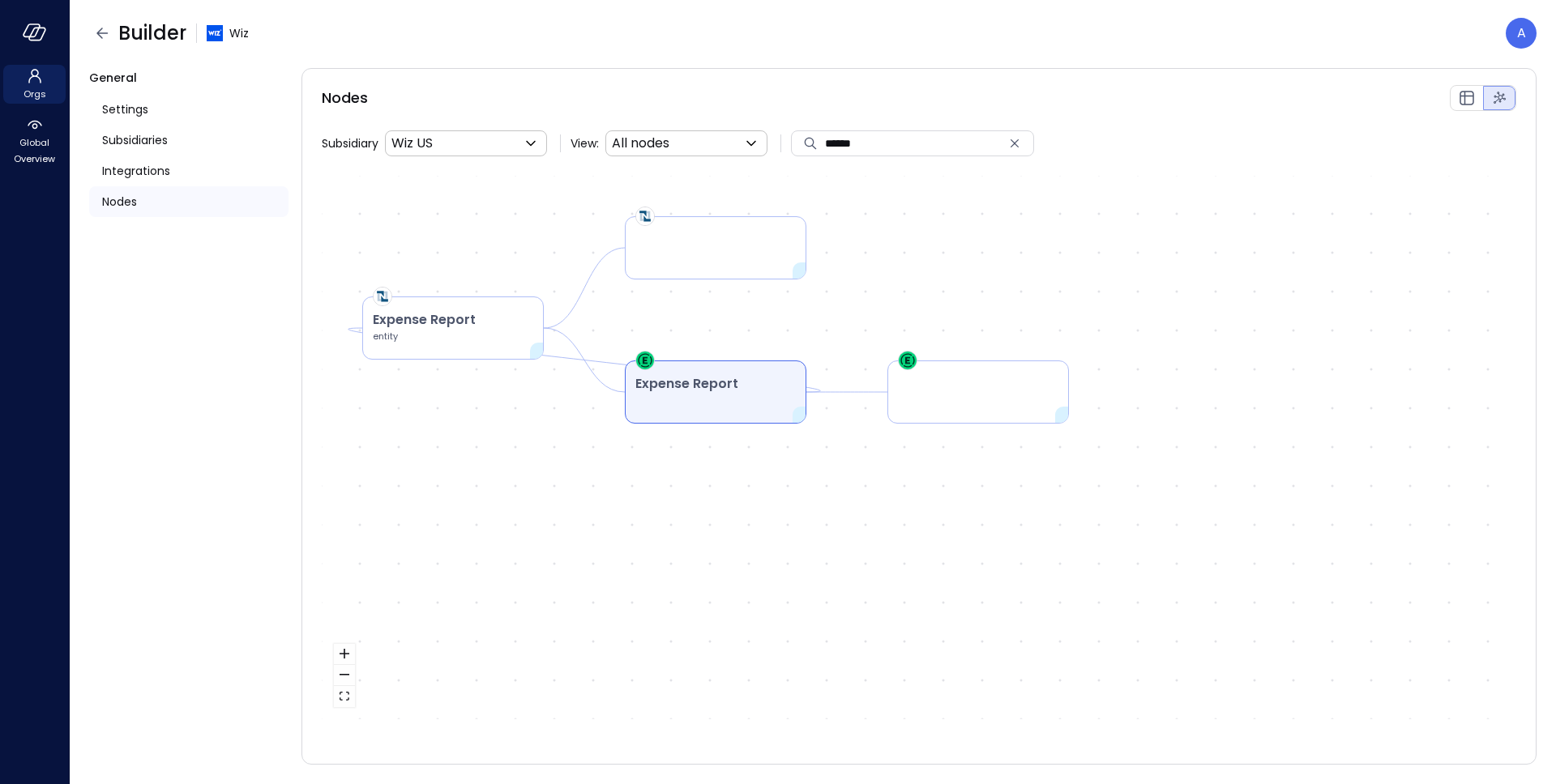 click on "Expense Report" at bounding box center (716, 384) 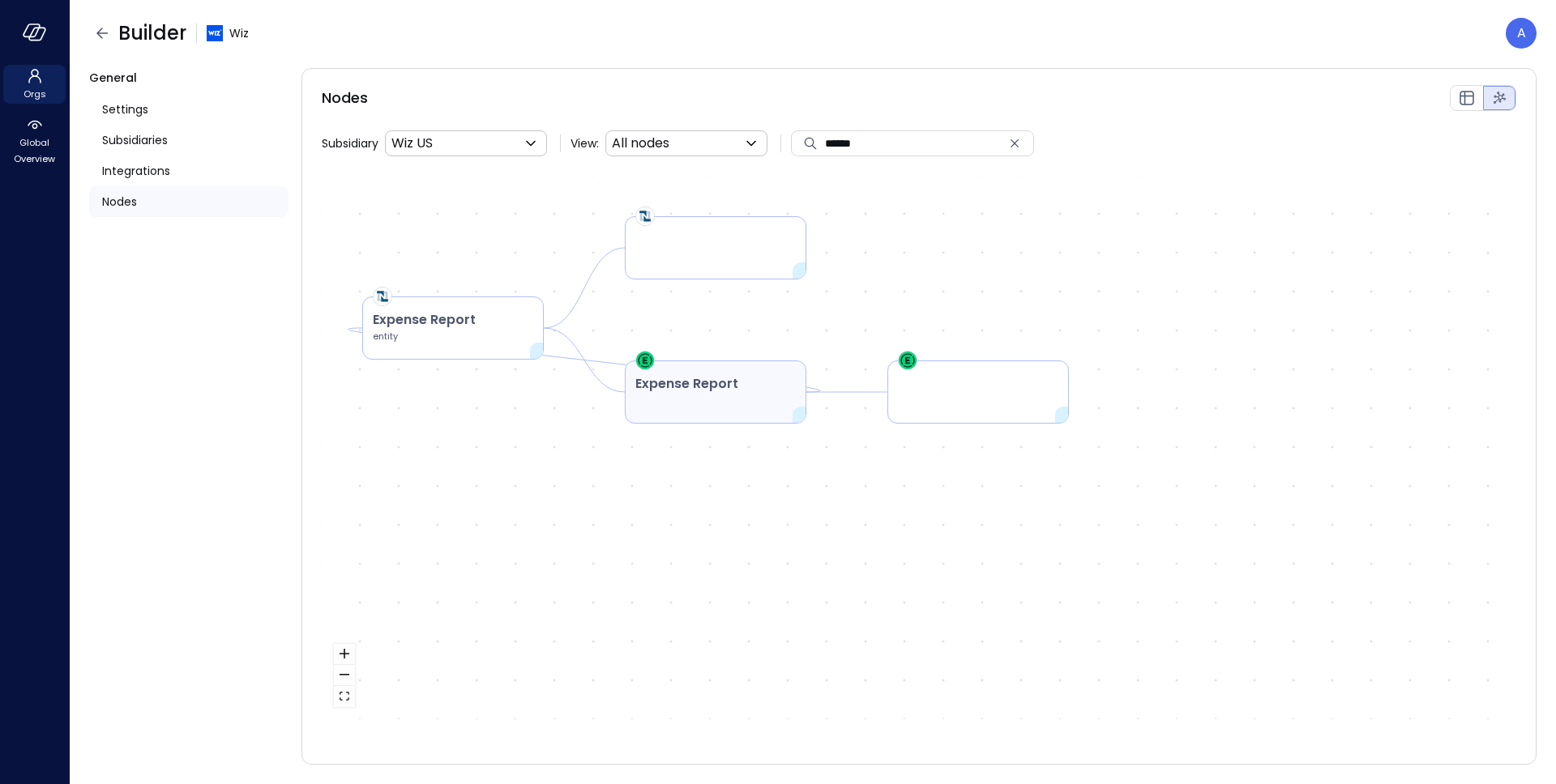 click on "Expense Report" at bounding box center [716, 384] 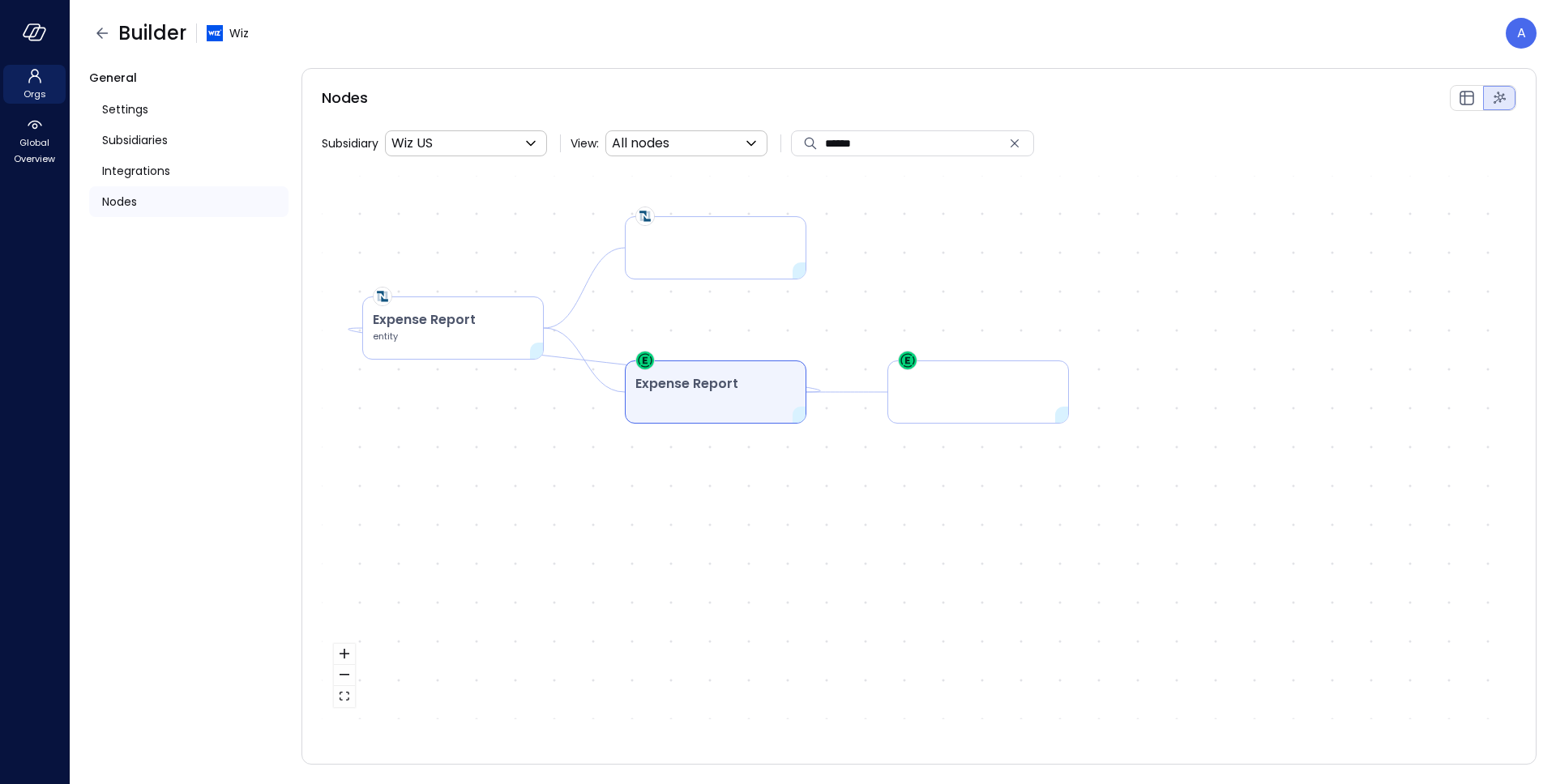click on "Expense Report" at bounding box center (716, 384) 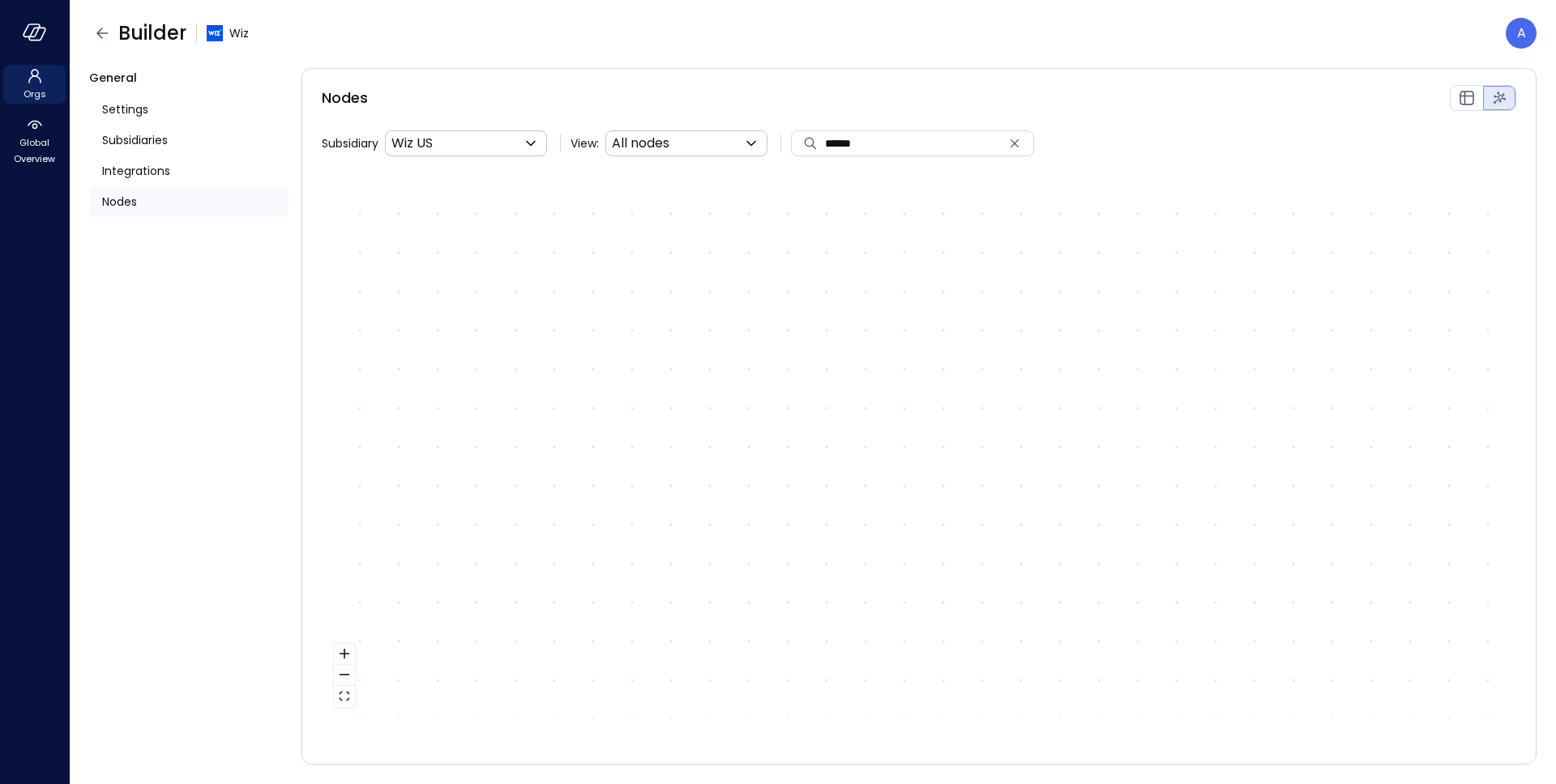 click on "Expense Report" at bounding box center [716, 384] 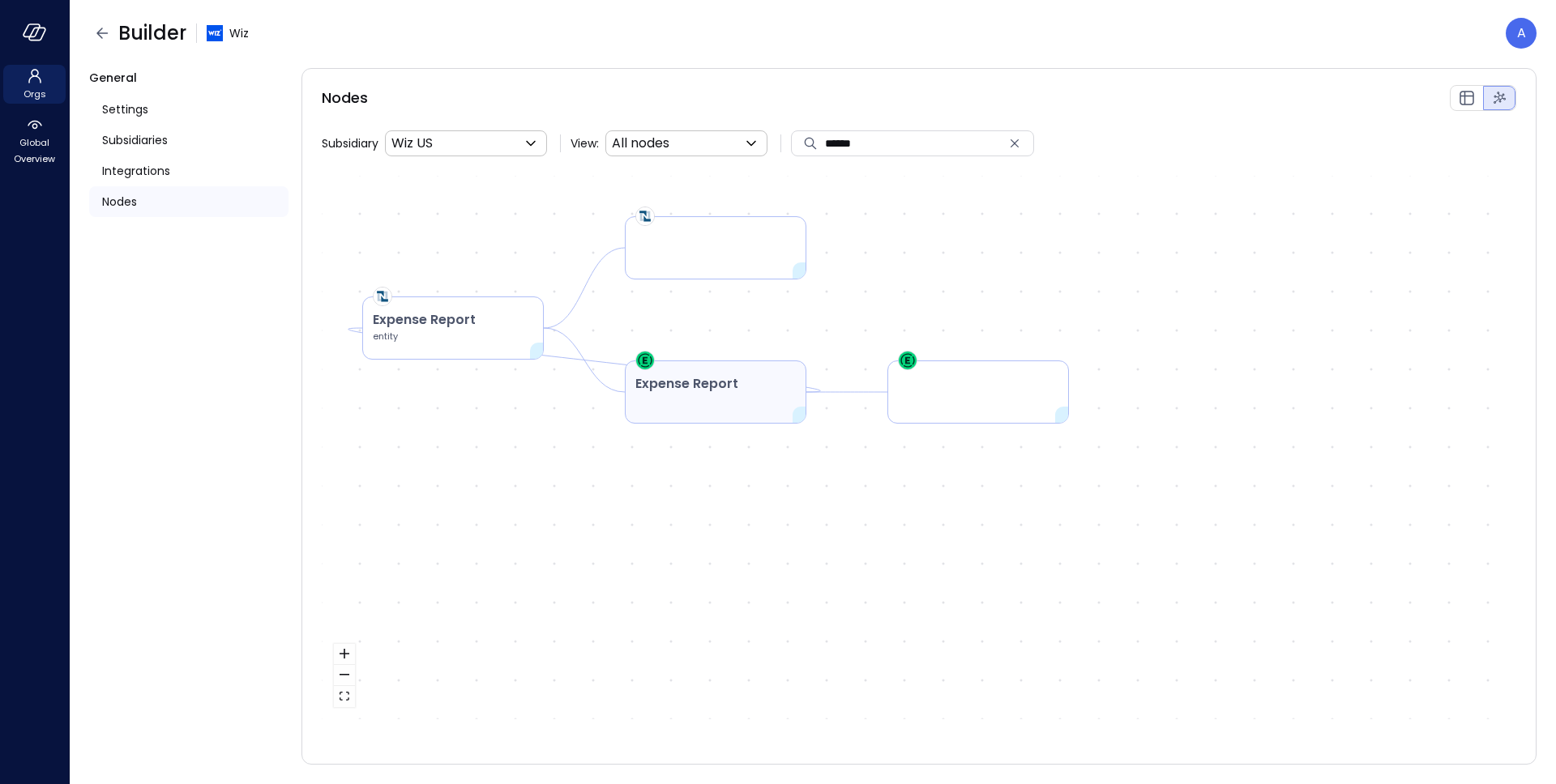 click on "Expense Report" at bounding box center [716, 384] 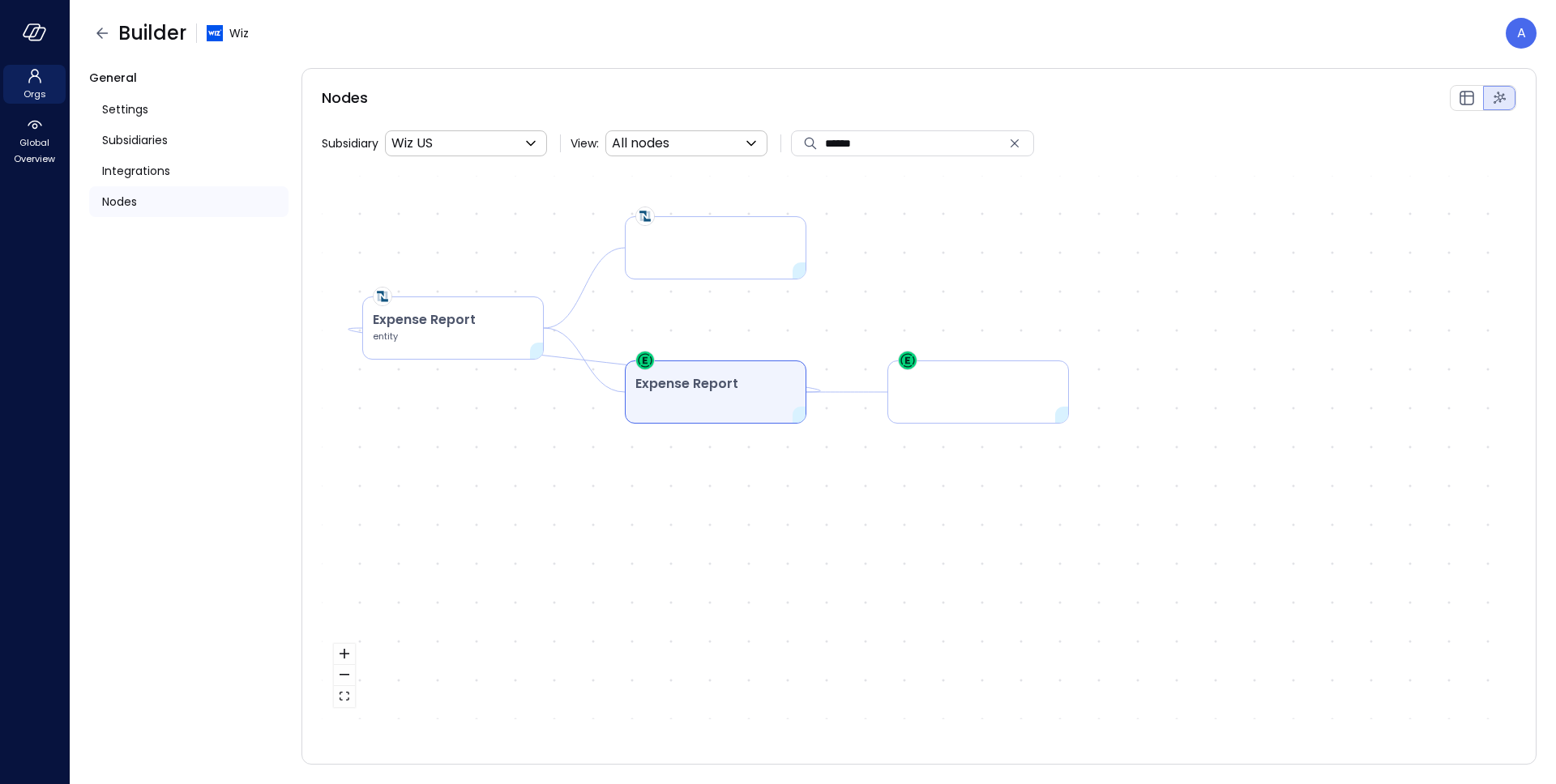 click on "Expense Report" at bounding box center [716, 384] 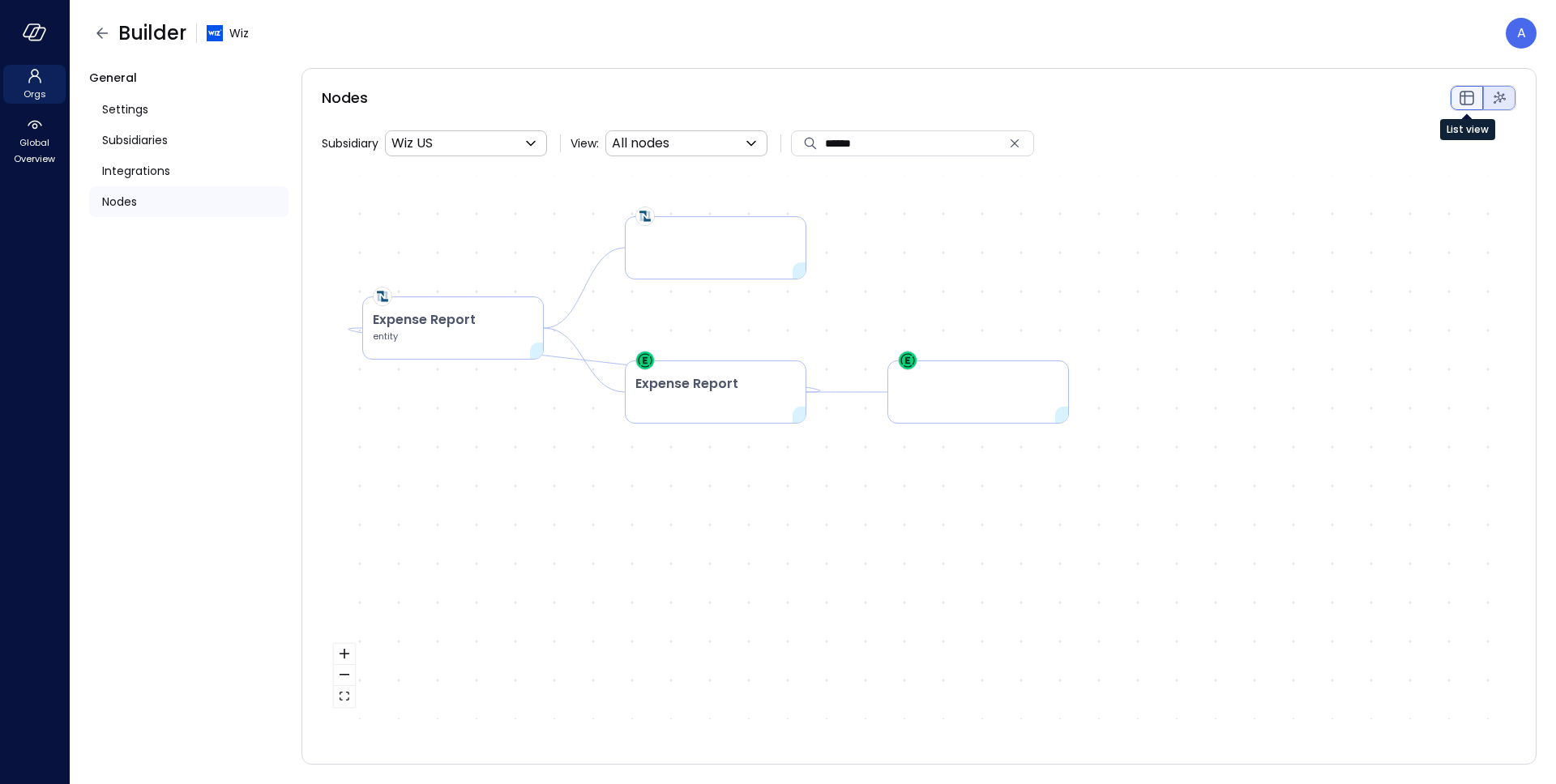 click 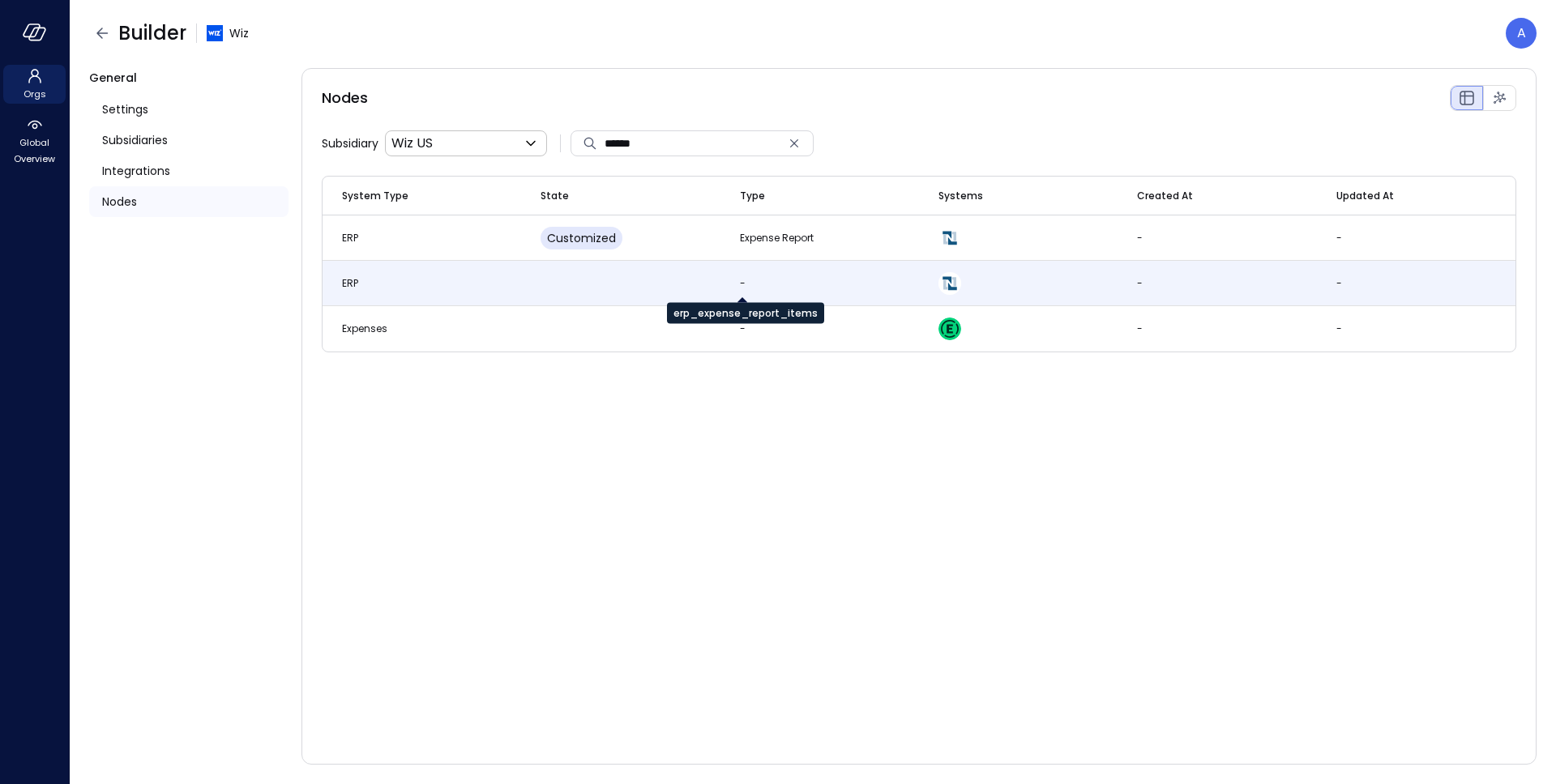 click on "-" at bounding box center (742, 283) 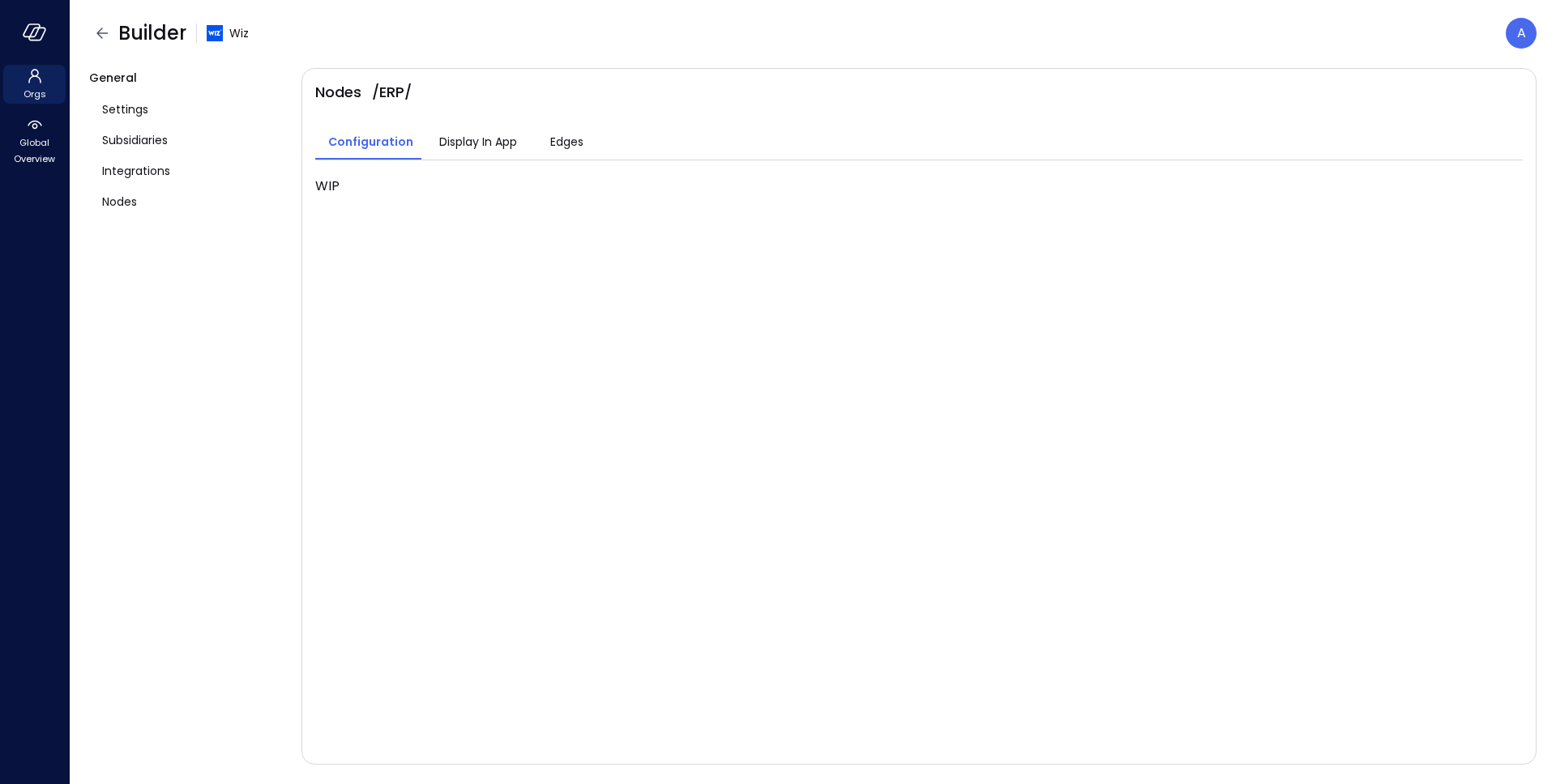 click on "Display In App" at bounding box center [478, 142] 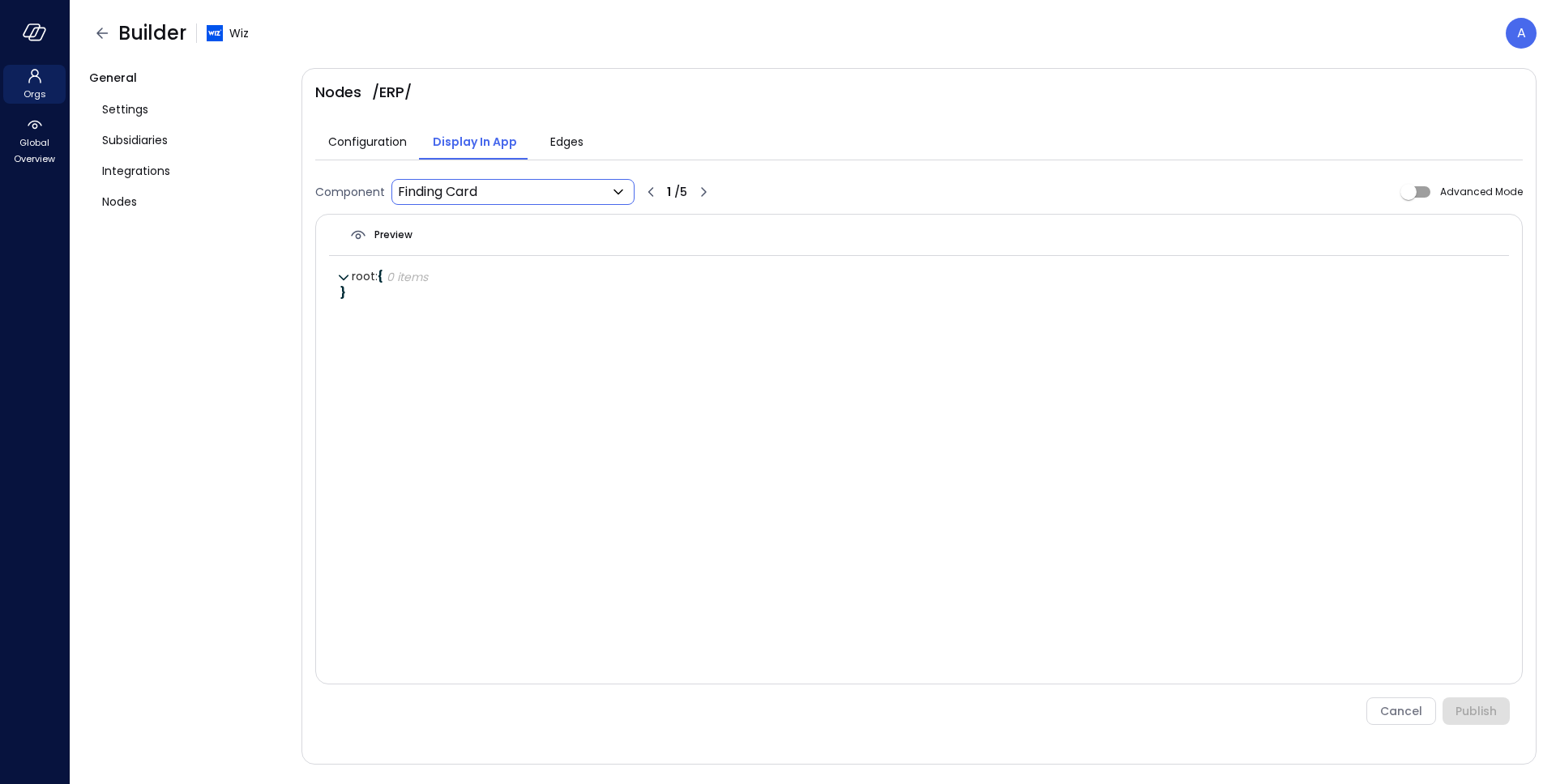 click on "Orgs Global Overview Builder Wiz A General Settings Subsidiaries Integrations Nodes Nodes /  ERP  /  Configuration Display In App Edges Component Finding Card ******** ​ 1   /  5 Advanced Mode Preview root : { 0 items } } Cancel Publish [URL]" at bounding box center [778, 392] 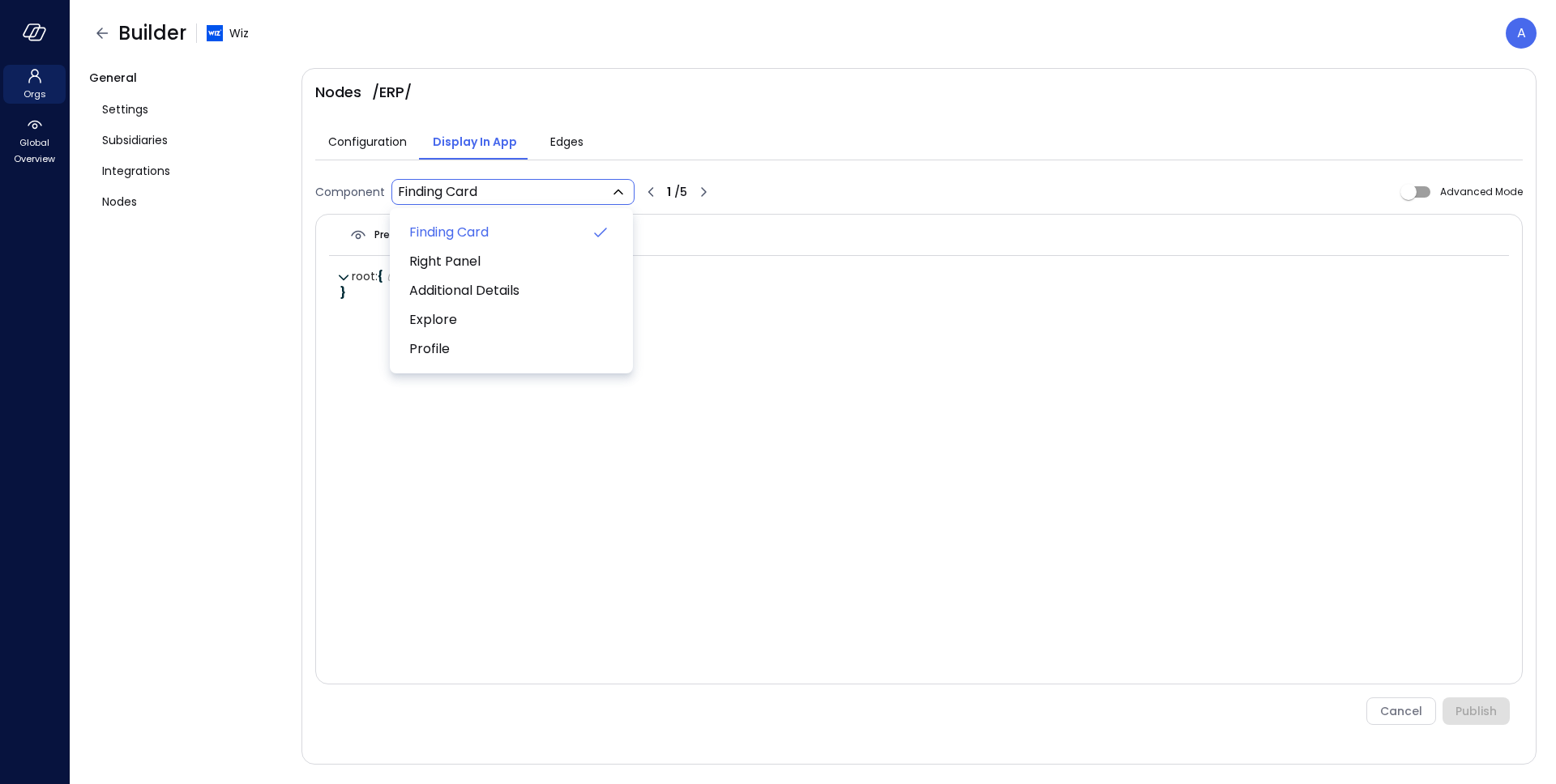 click at bounding box center (778, 392) 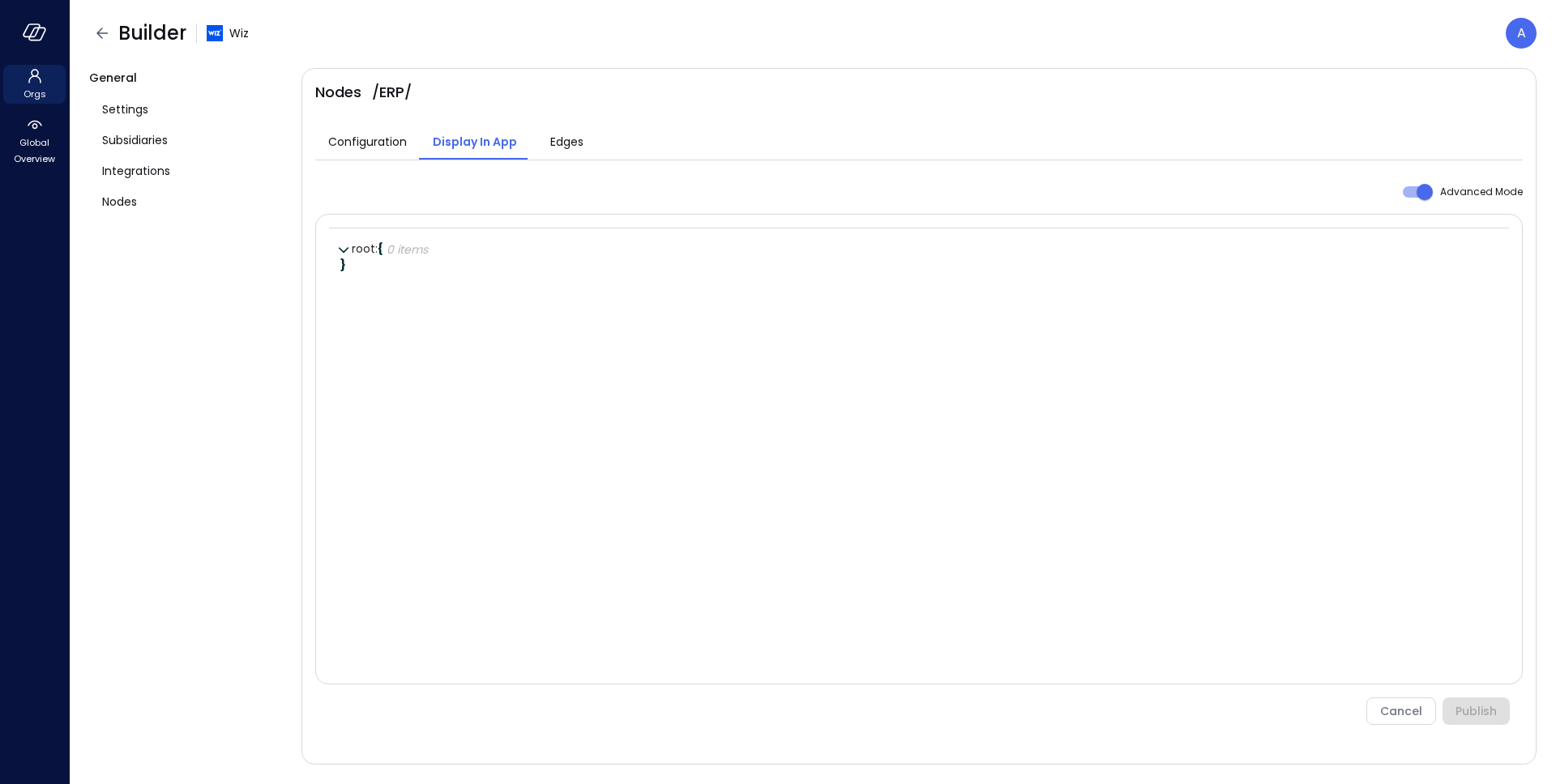 click on "Configuration" at bounding box center (367, 143) 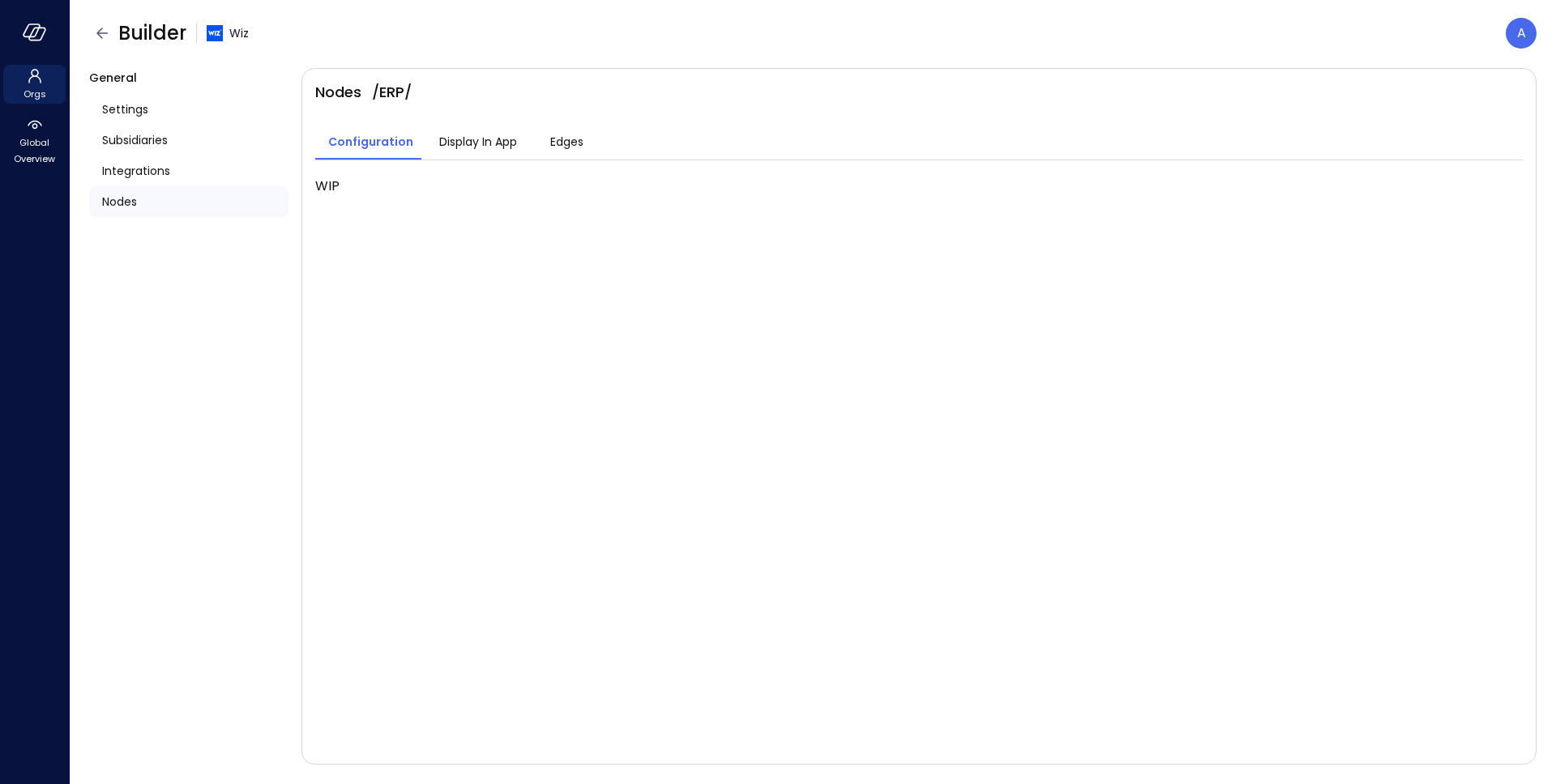 click on "Nodes" at bounding box center (189, 202) 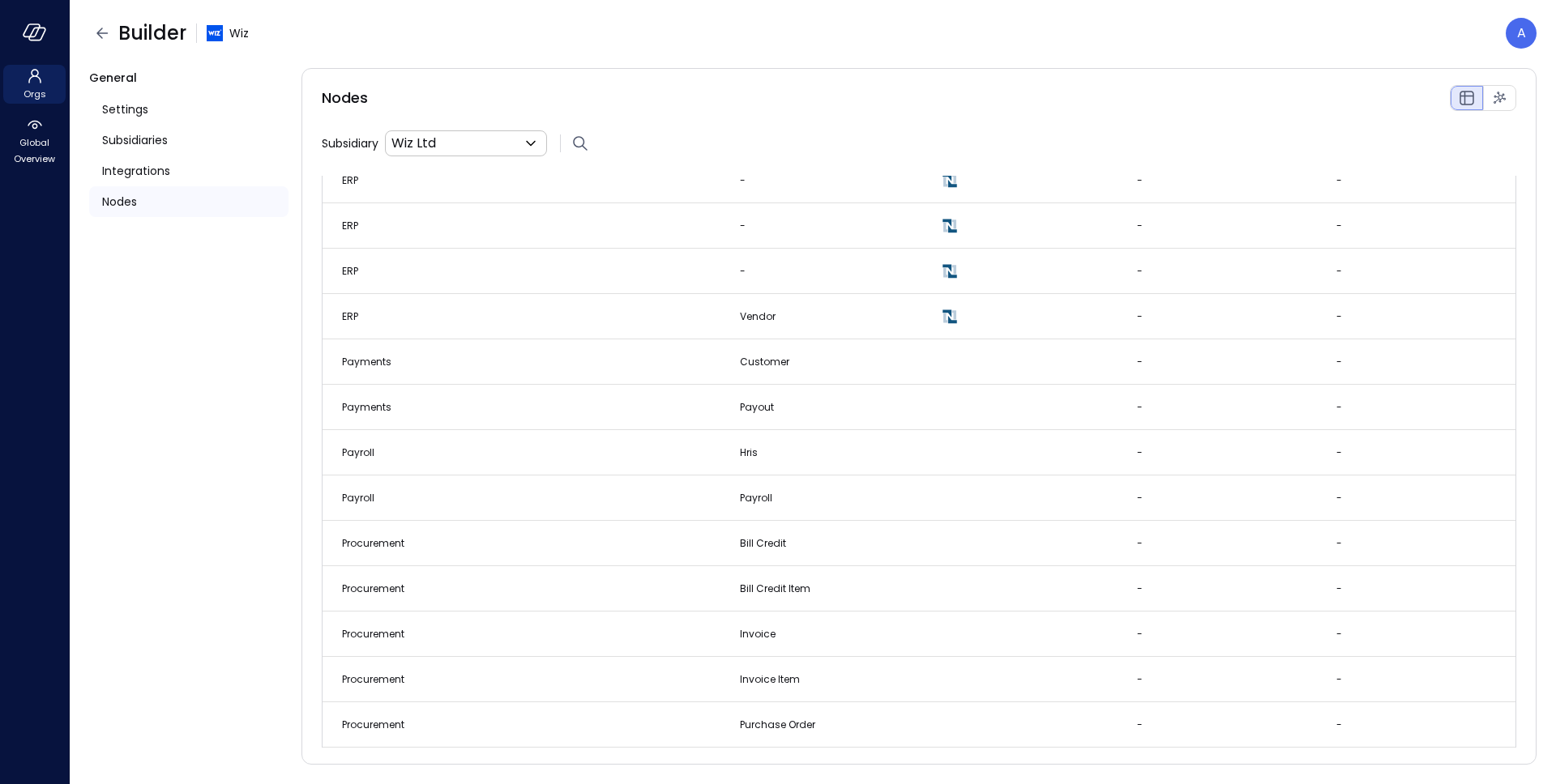 scroll, scrollTop: 2644, scrollLeft: 0, axis: vertical 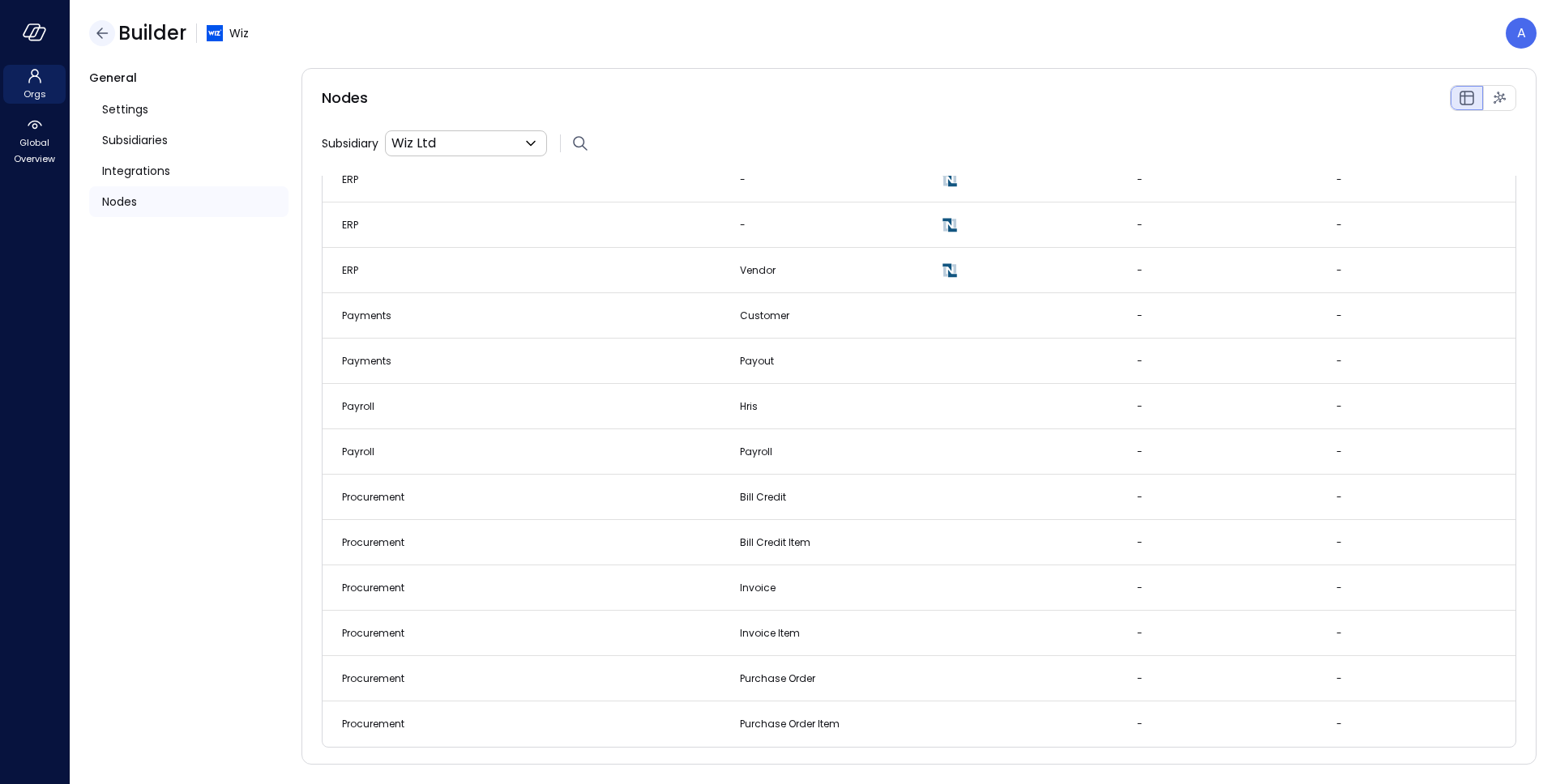 click 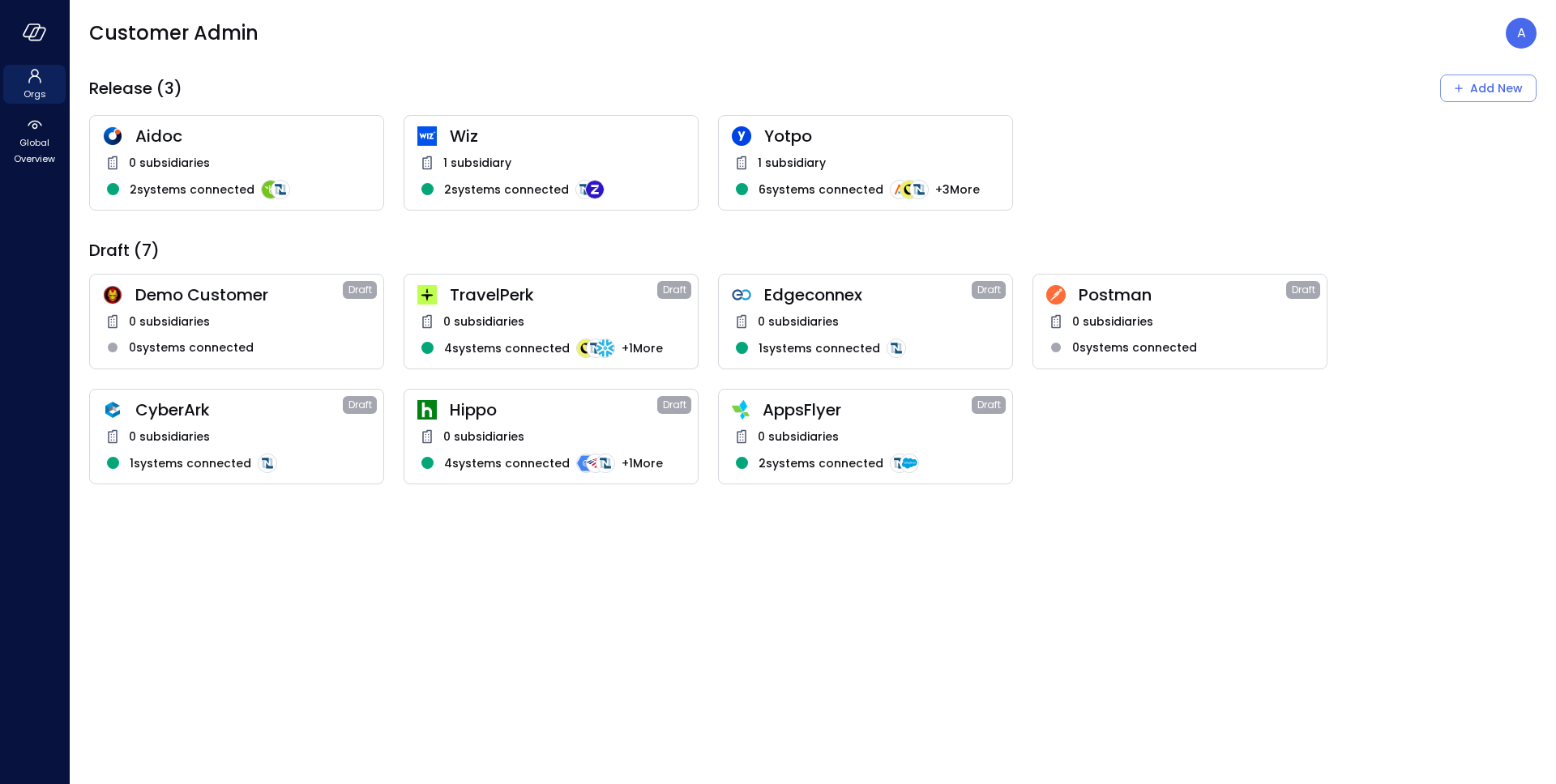 click on "1 subsidiary" at bounding box center [551, 163] 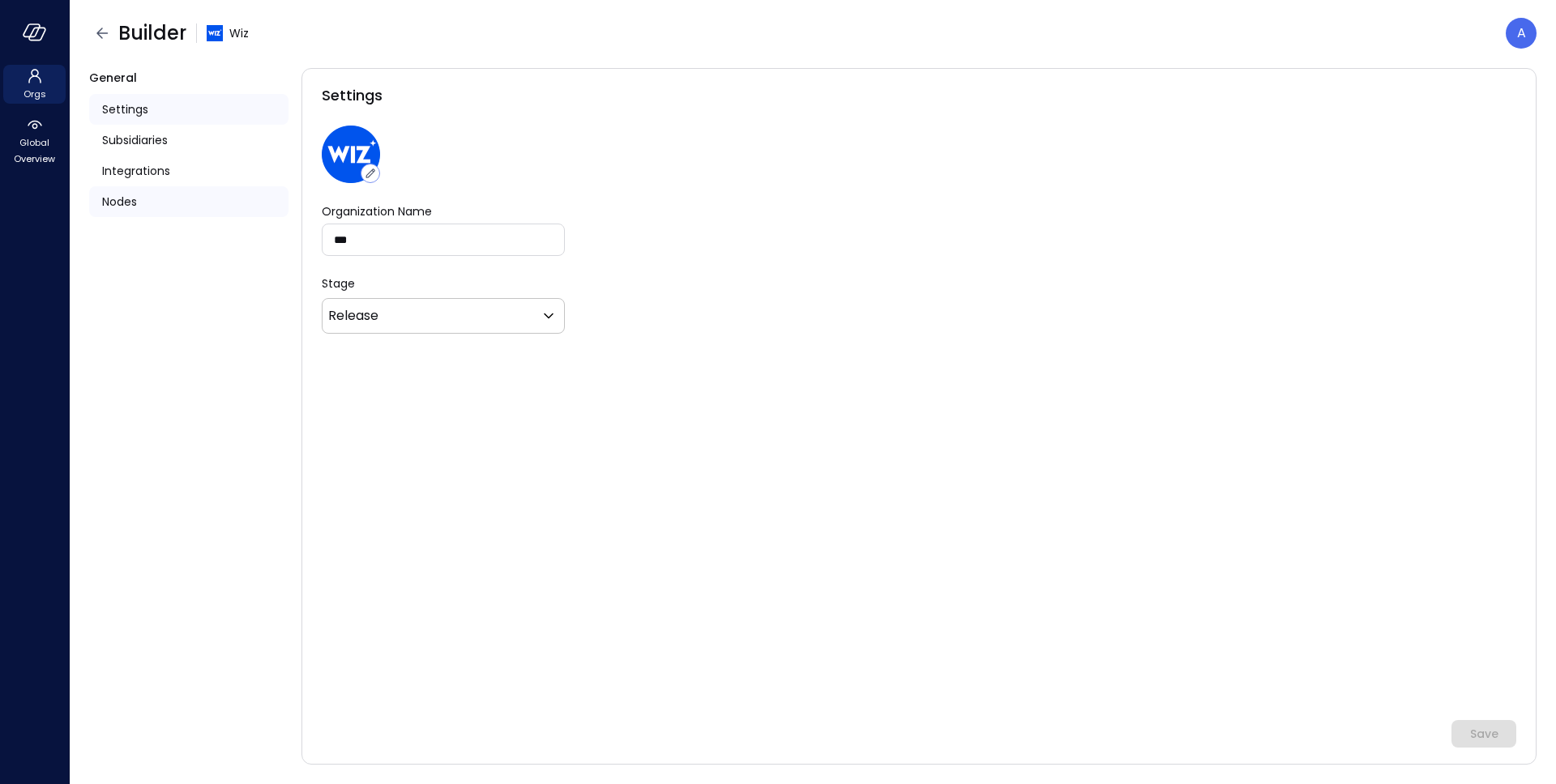 click on "Nodes" at bounding box center (119, 202) 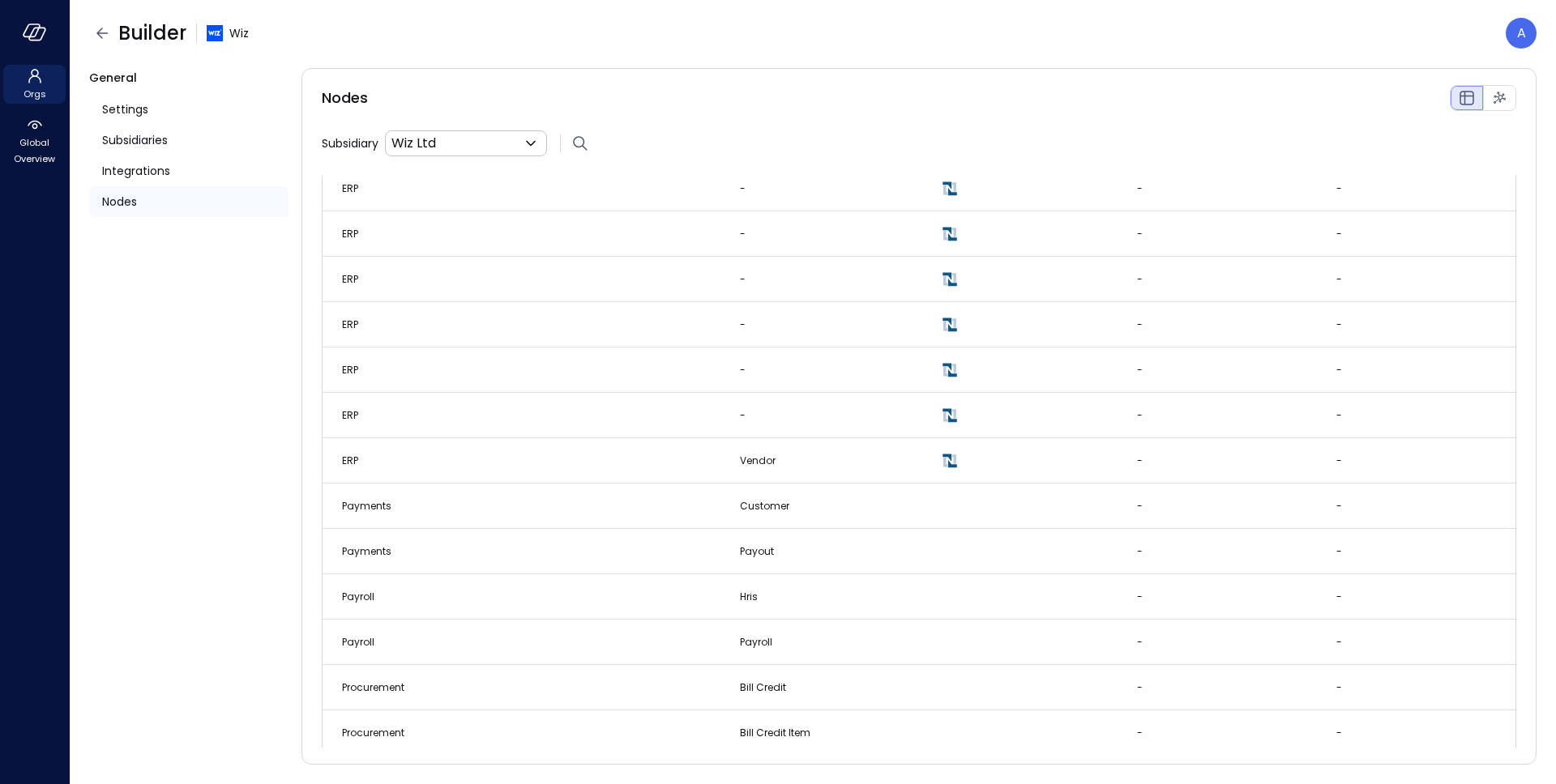 scroll, scrollTop: 2644, scrollLeft: 0, axis: vertical 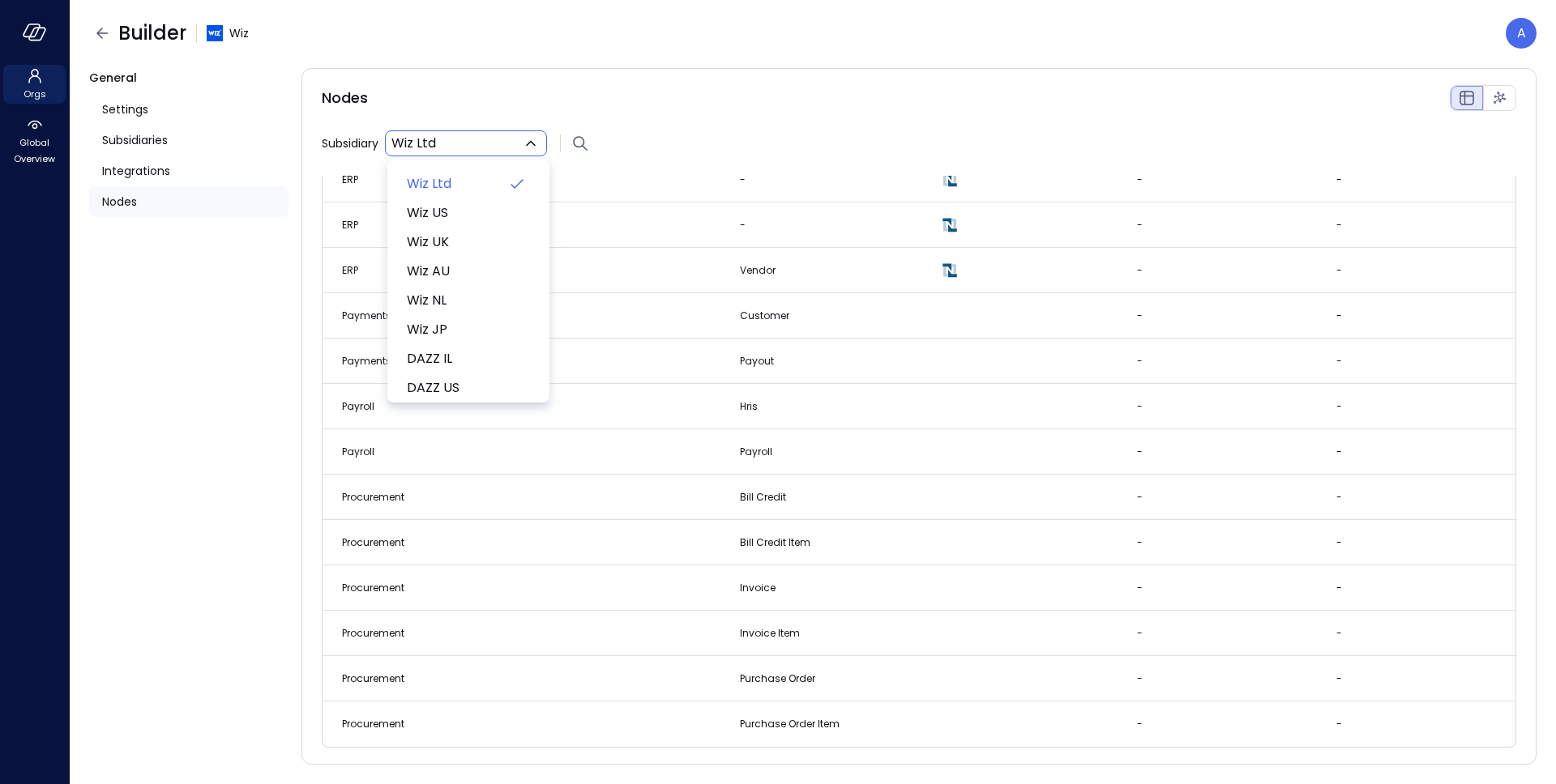 click on "Orgs Global Overview Builder Wiz A General Settings Subsidiaries Integrations Nodes Nodes Subsidiary Wiz Ltd ** ​ System Type State Type Systems Created At Updated At Bank Account - - Bank Balance - - Bank Transaction - - Billing Account - - Billing Billing Usage - - Billing Credit Memo - - Billing Invoice - - Billing Invoice - - Billing Invoice Item - - Billing Payment - - Billing Refund - - Billing Subscription - - Billing - - - CRM Account - - CRM Attachment - - CRM Opportunity - - CRM Opportunity Doc - - CRM Opportunity Item - - CRM - - - ERP Account - - ERP Bill - - ERP Bill Credit - - ERP Bill Credit Item - - ERP Bill Item - - ERP Bill Payment - - ERP Bill Payment Item - - ERP Billing Schedule - - ERP Billing Schedule Recurrences - - ERP Check - - ERP Cheque - - ERP Credit Memo Item - - ERP Currency Revaluation - - ERP Customized Customer - - ERP Deposit - - ERP Employee - - ERP erp_so_shipping_address - - ERP Expense Report - - ERP GL Entry - - ERP Invoice Item - - ERP Item Receipt - - ERP Journal -" at bounding box center [778, 392] 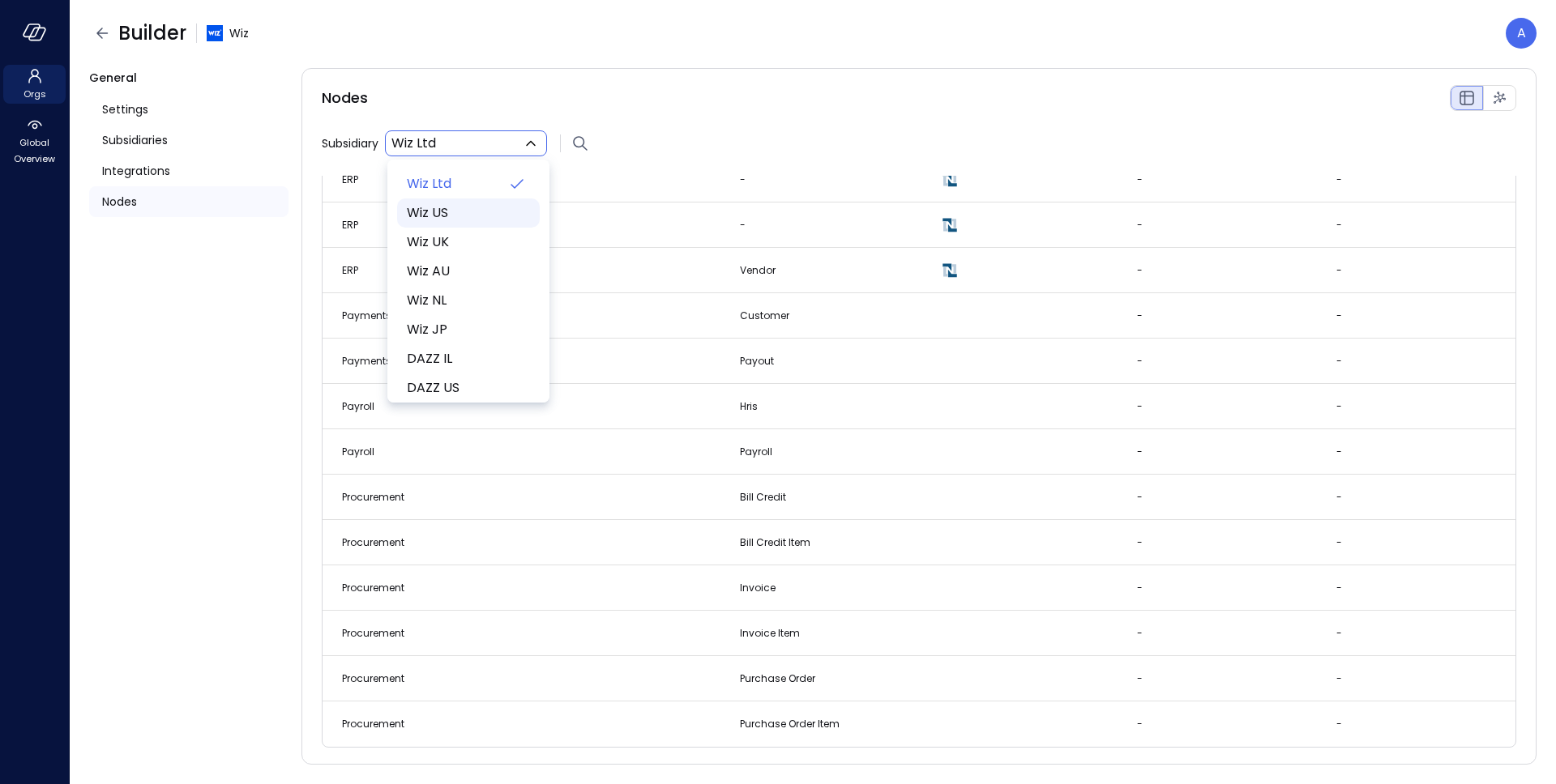 click on "Wiz US" at bounding box center [467, 213] 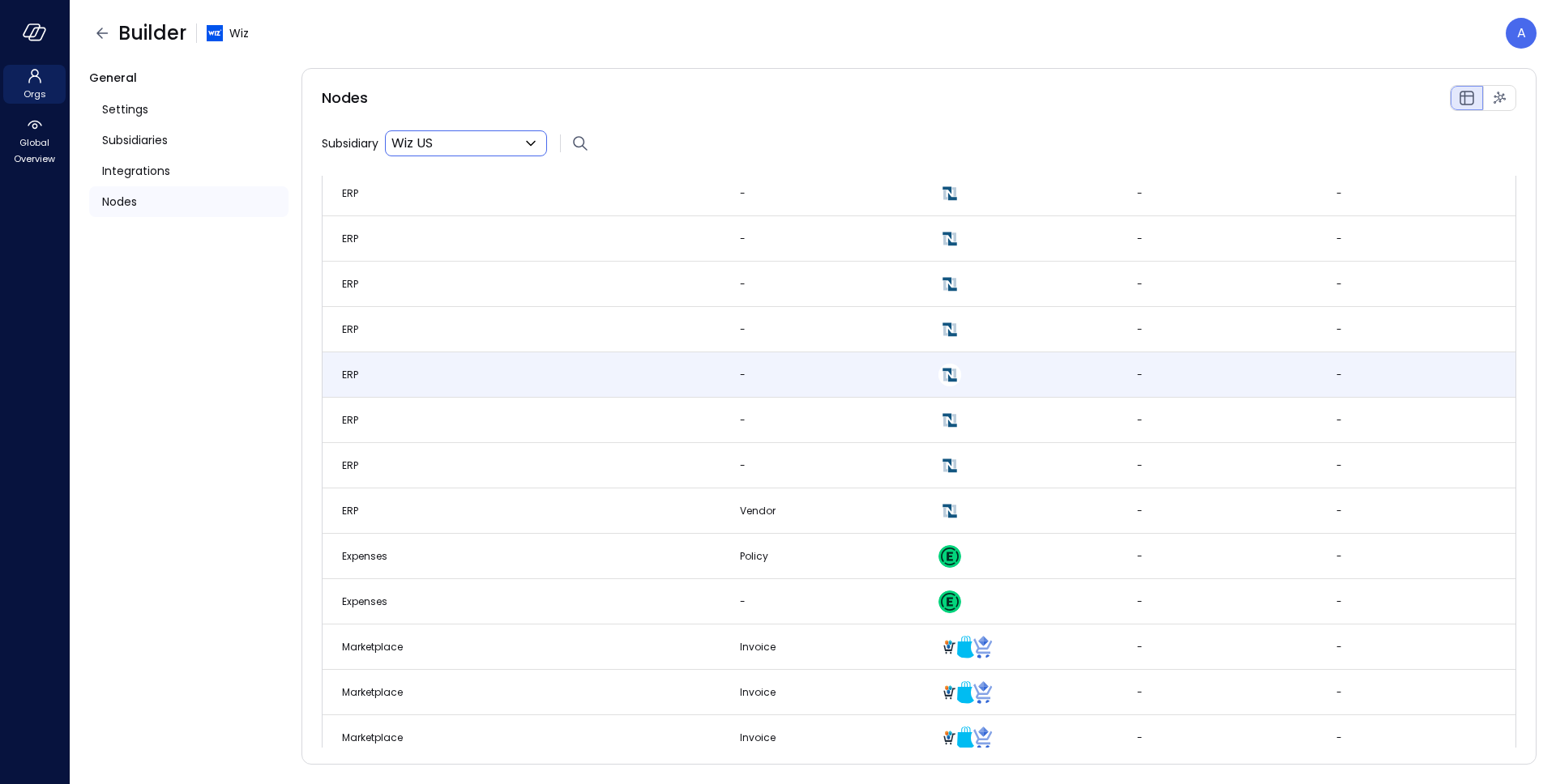 scroll, scrollTop: 3287, scrollLeft: 0, axis: vertical 